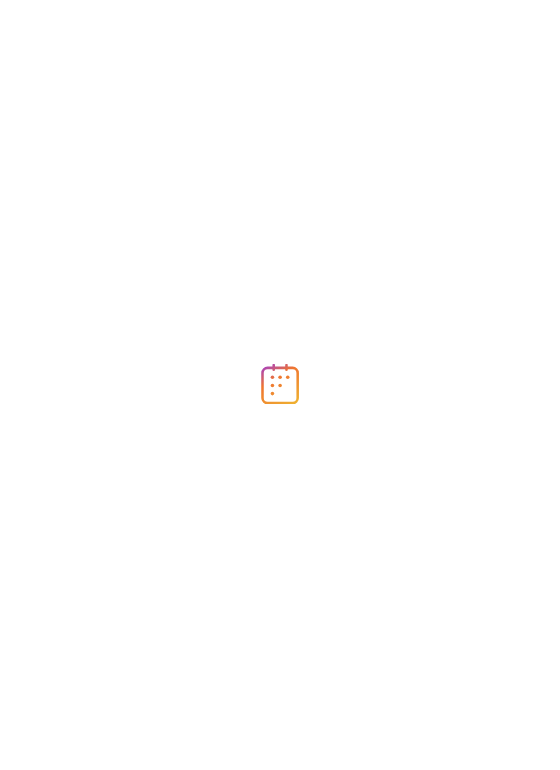 scroll, scrollTop: 0, scrollLeft: 0, axis: both 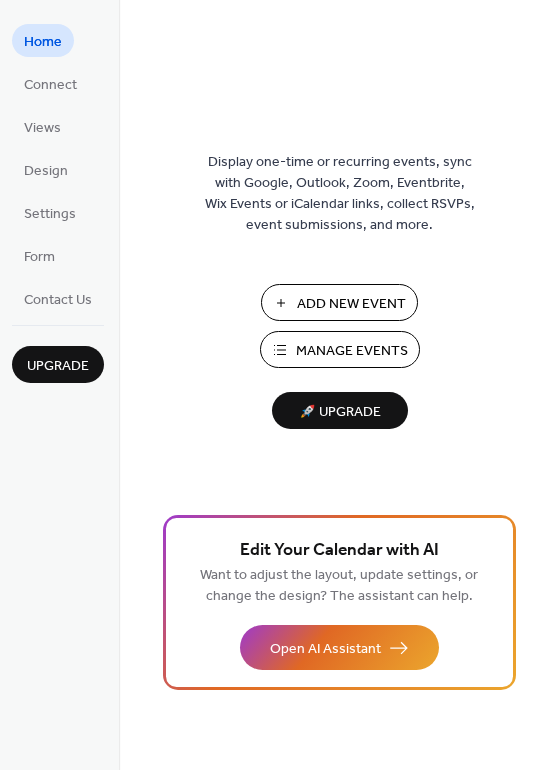 click on "Add New Event" at bounding box center (351, 304) 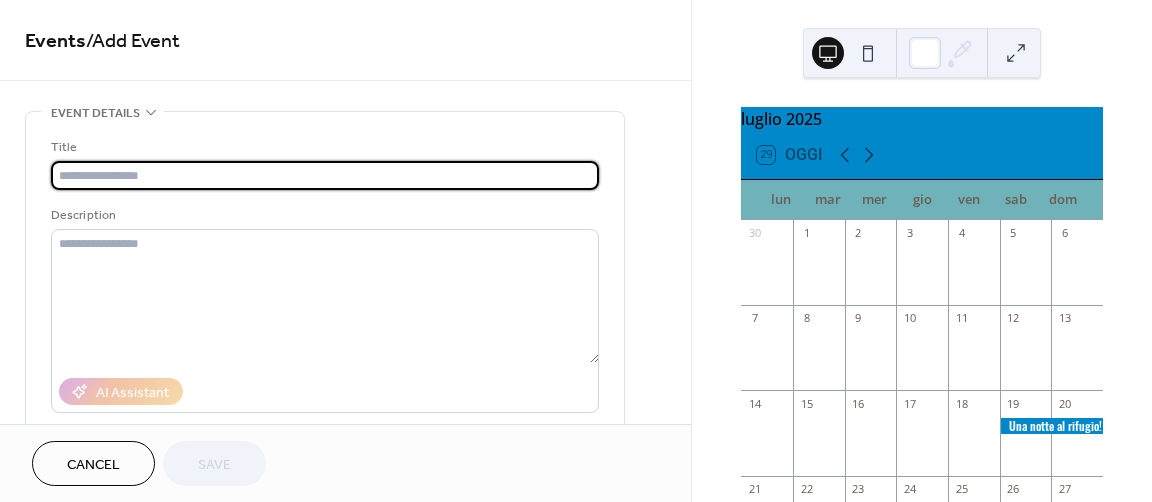 scroll, scrollTop: 0, scrollLeft: 0, axis: both 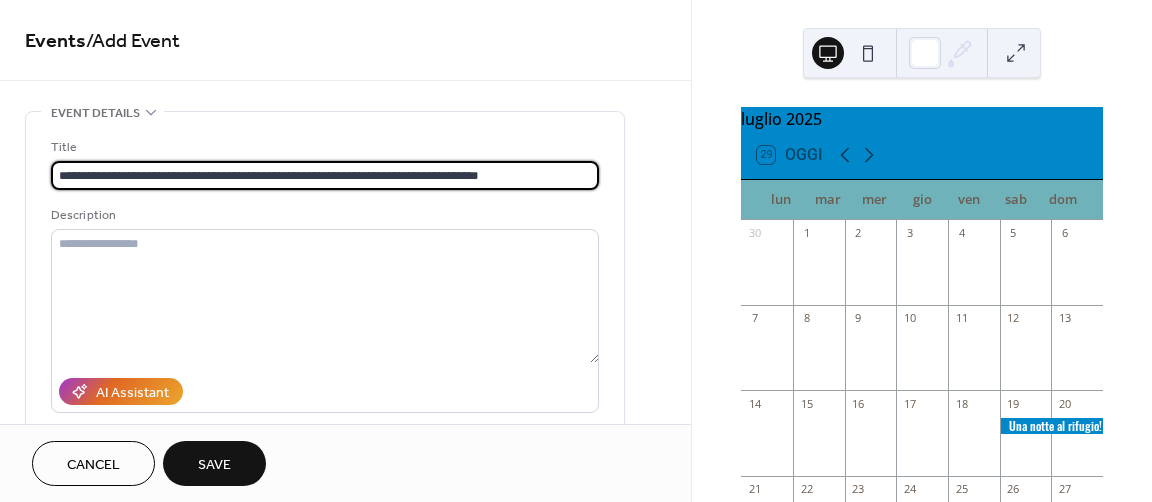 drag, startPoint x: 556, startPoint y: 177, endPoint x: 20, endPoint y: 165, distance: 536.13434 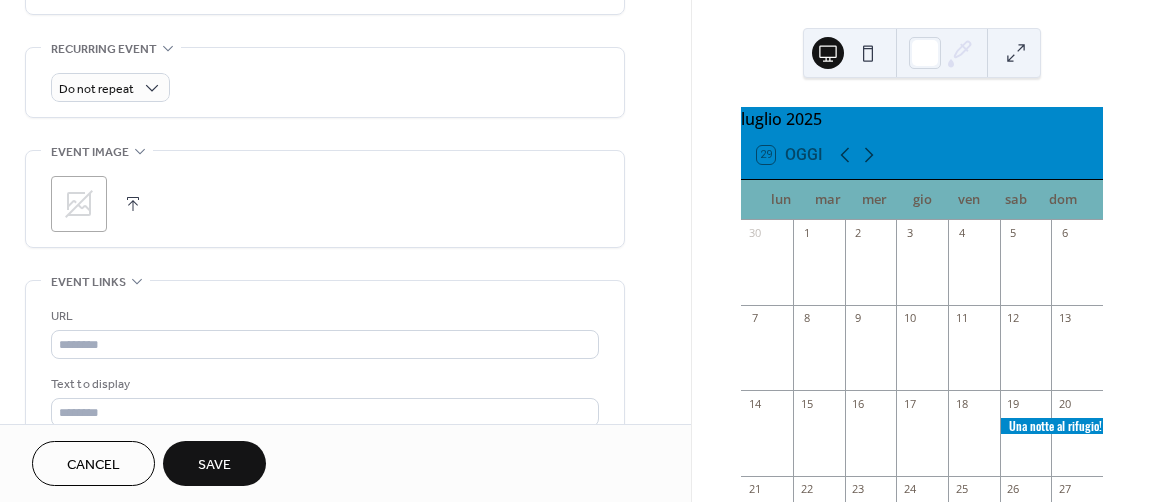 scroll, scrollTop: 900, scrollLeft: 0, axis: vertical 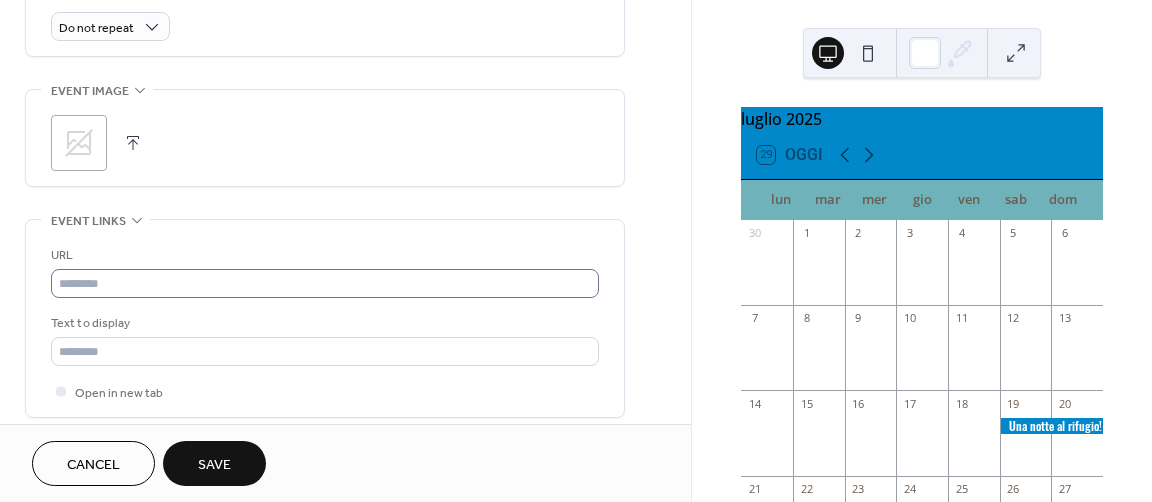 type on "**********" 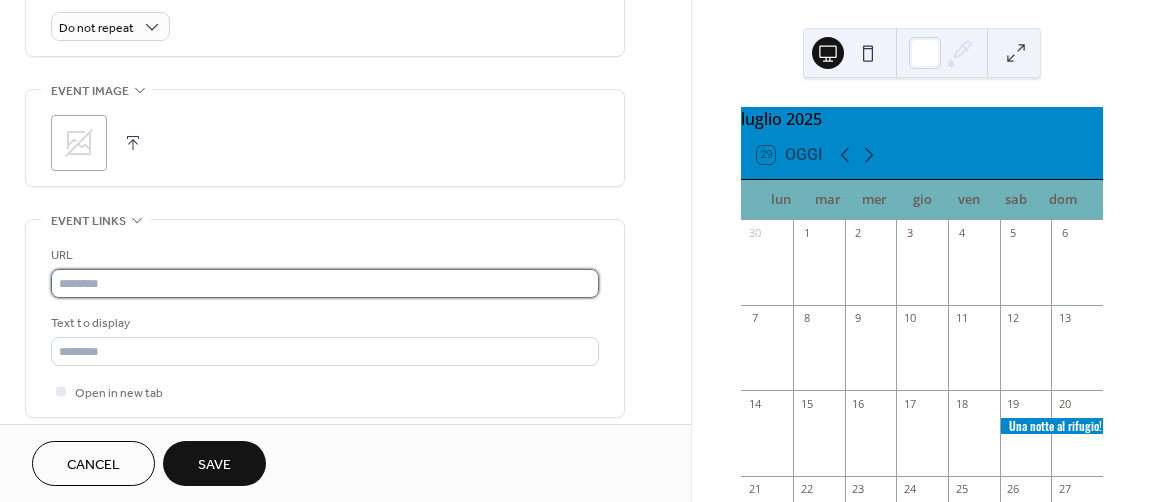 click at bounding box center (325, 283) 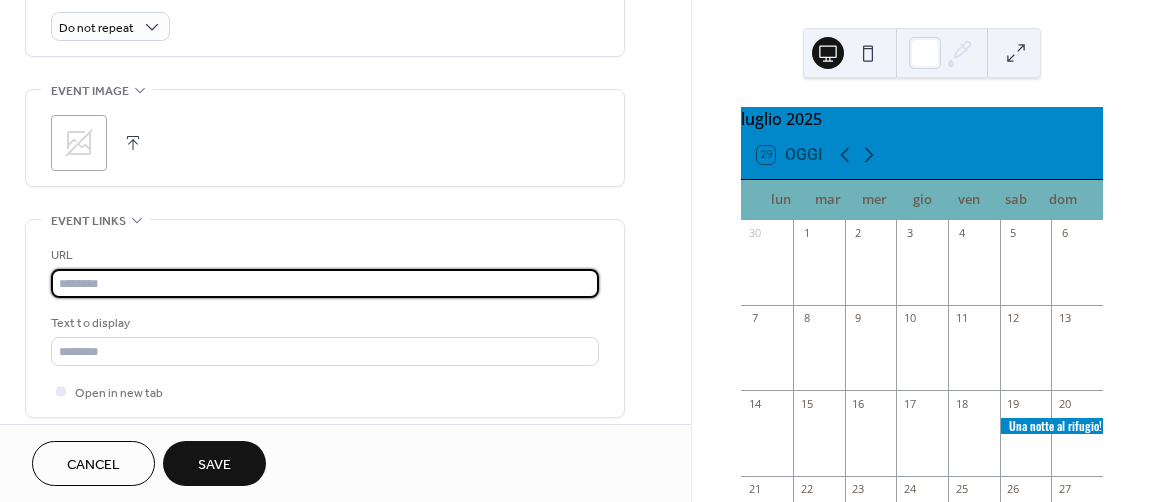 paste on "**********" 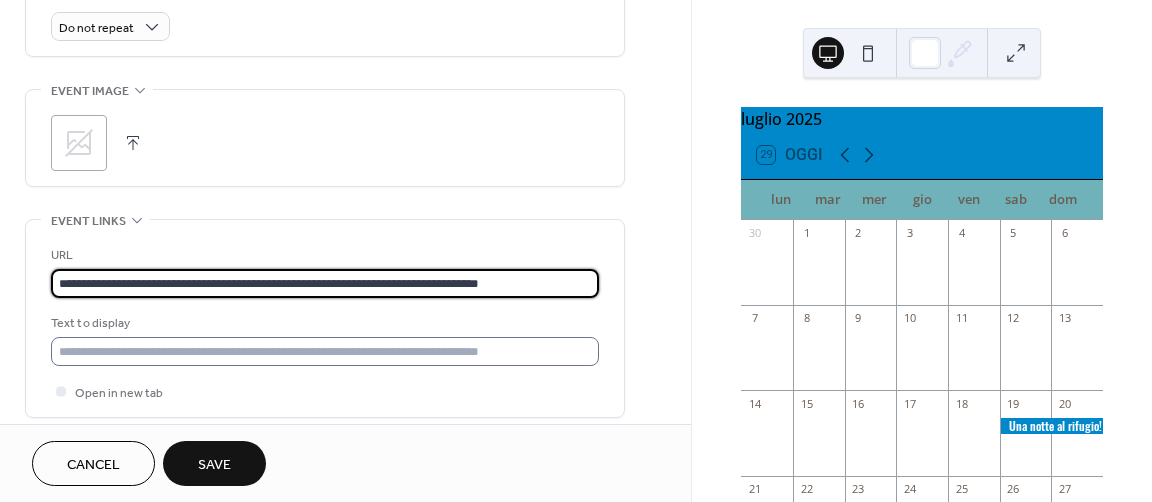 type on "**********" 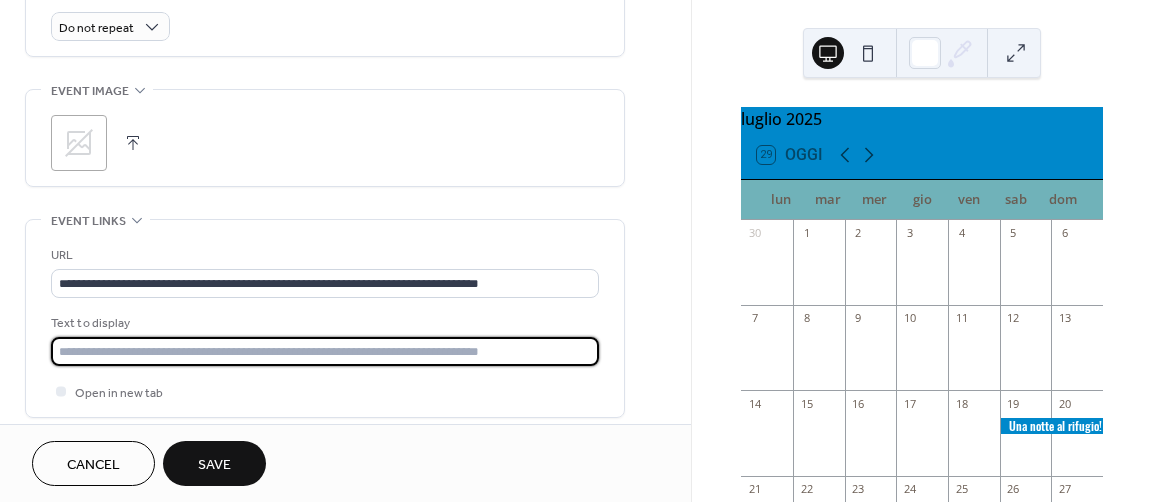 drag, startPoint x: 545, startPoint y: 347, endPoint x: 95, endPoint y: 327, distance: 450.4442 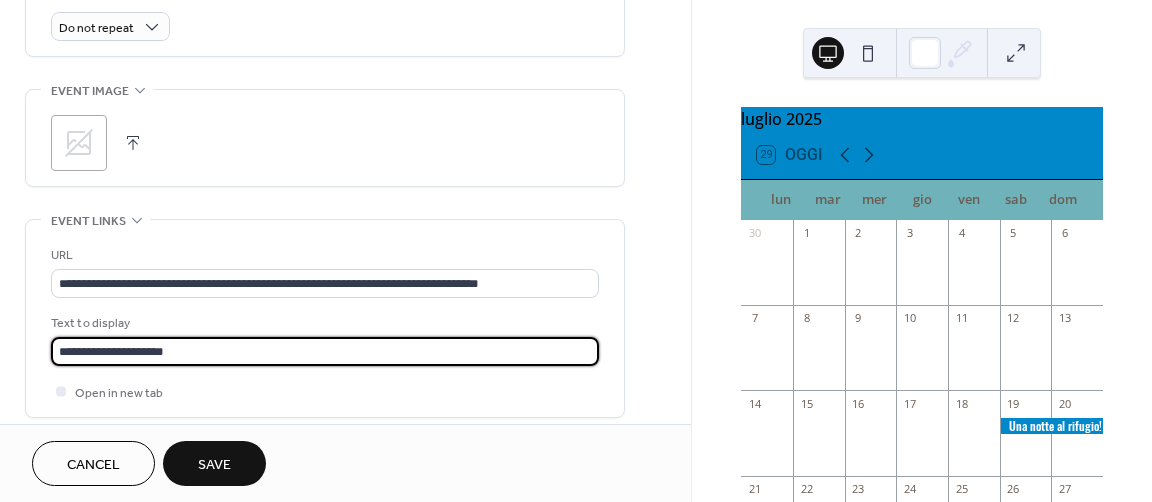 type on "**********" 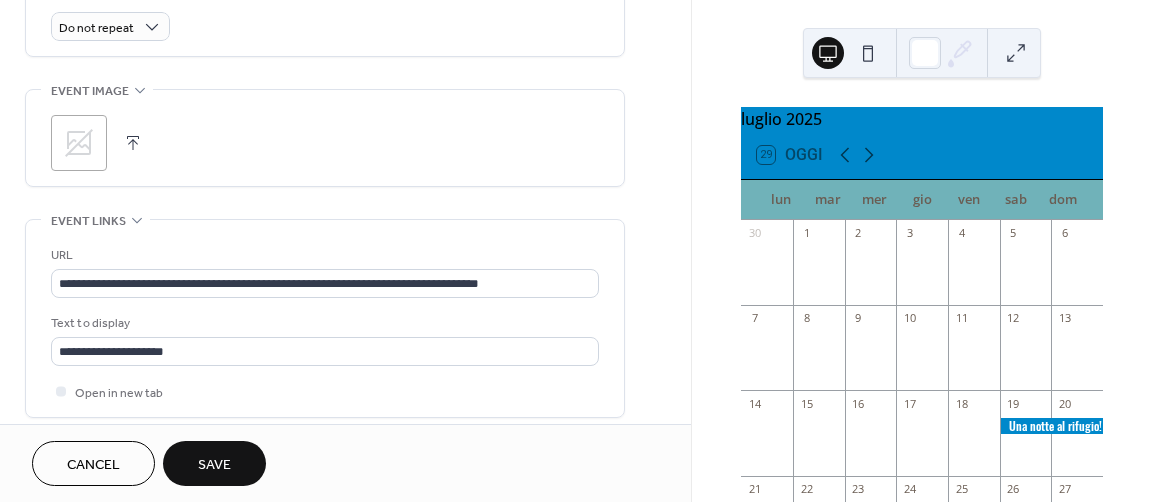 click 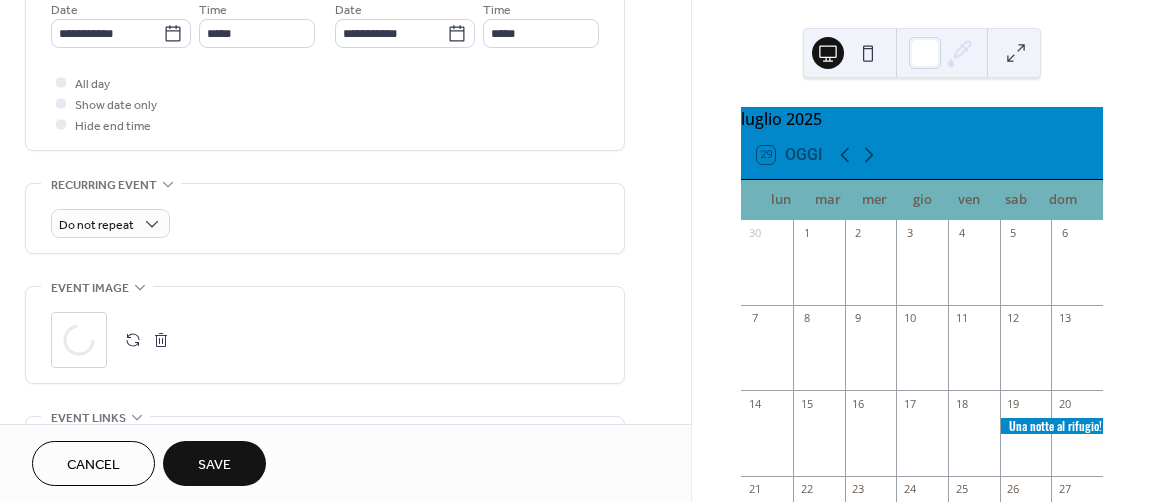 scroll, scrollTop: 700, scrollLeft: 0, axis: vertical 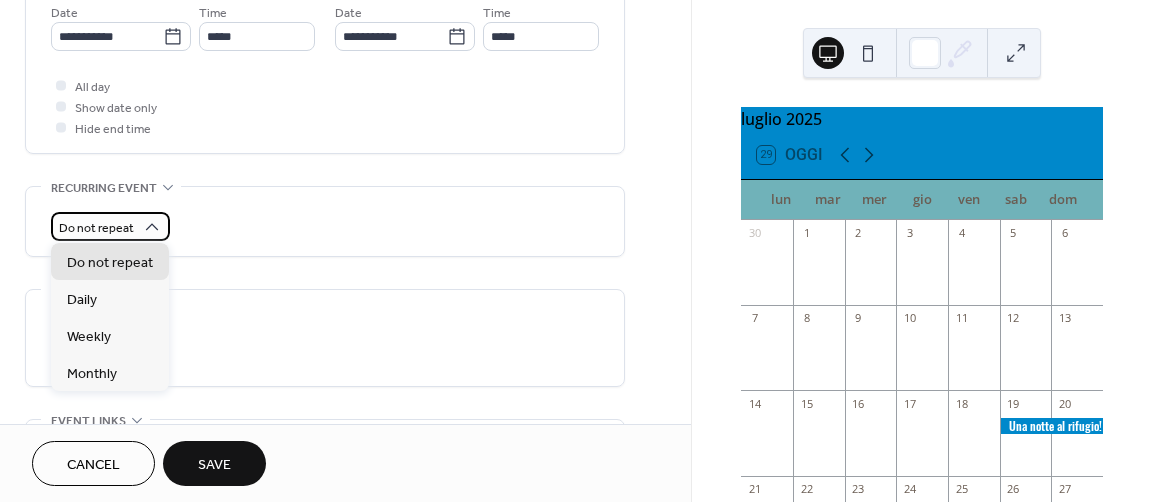 click 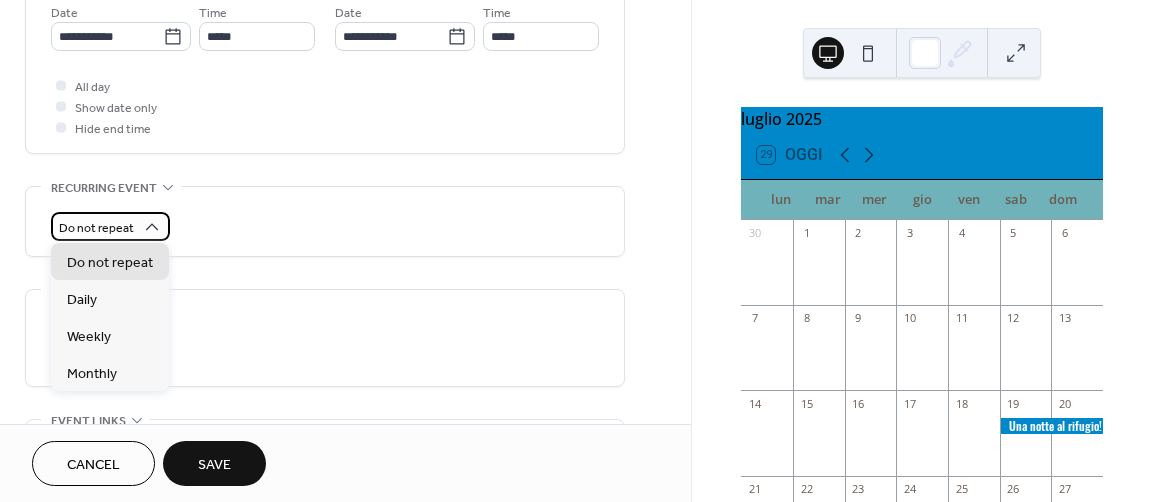 click 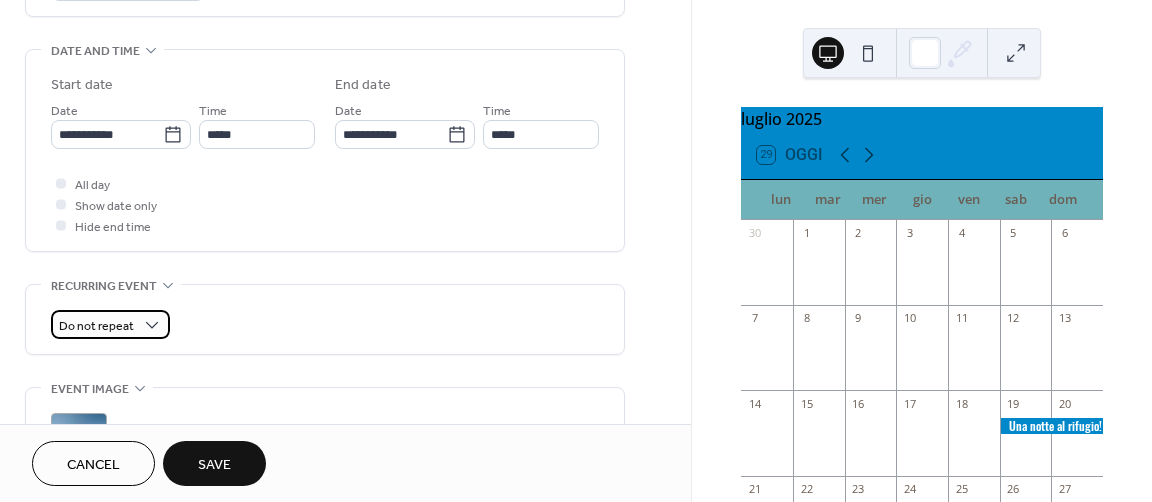 scroll, scrollTop: 600, scrollLeft: 0, axis: vertical 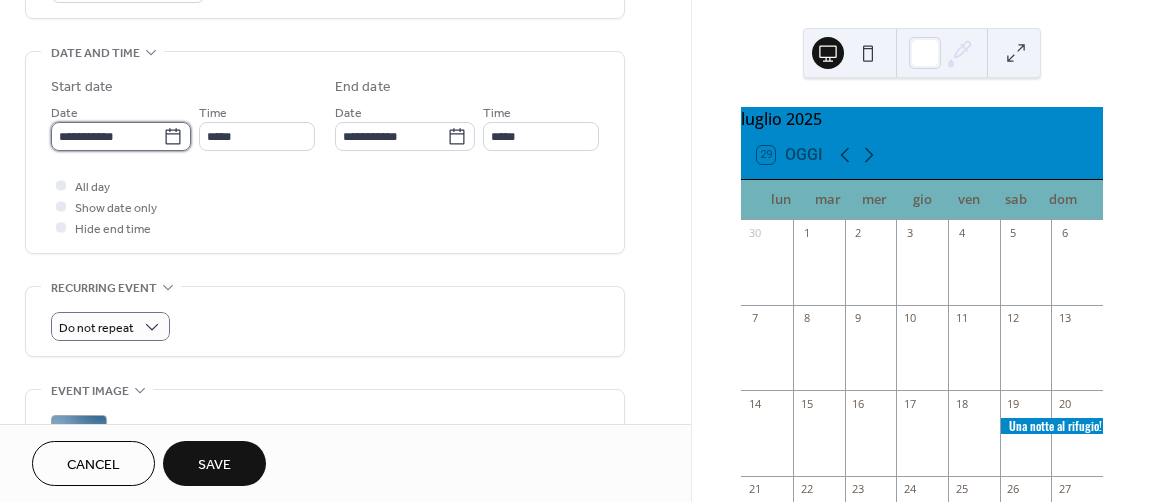 click on "**********" at bounding box center [107, 136] 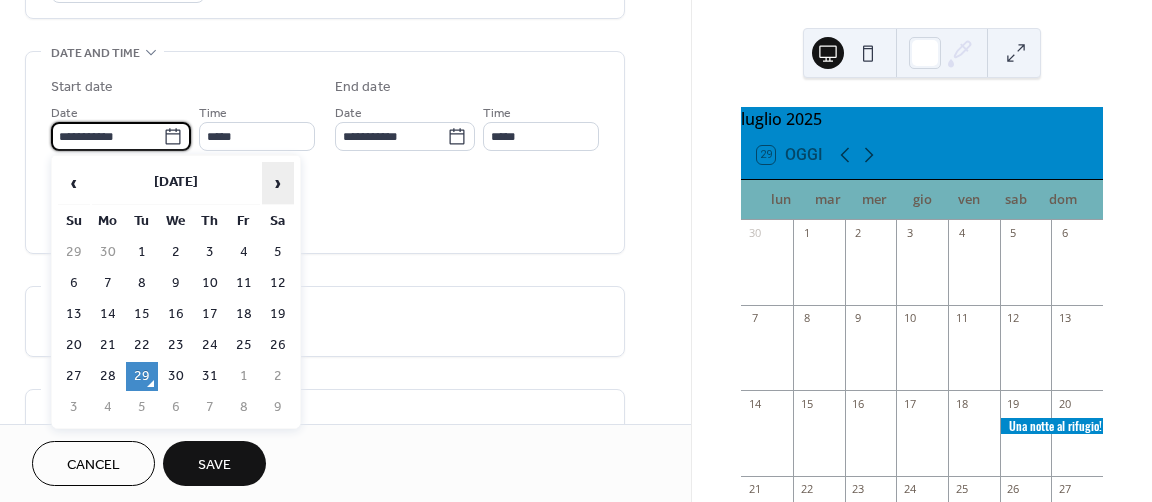 click on "›" at bounding box center (278, 183) 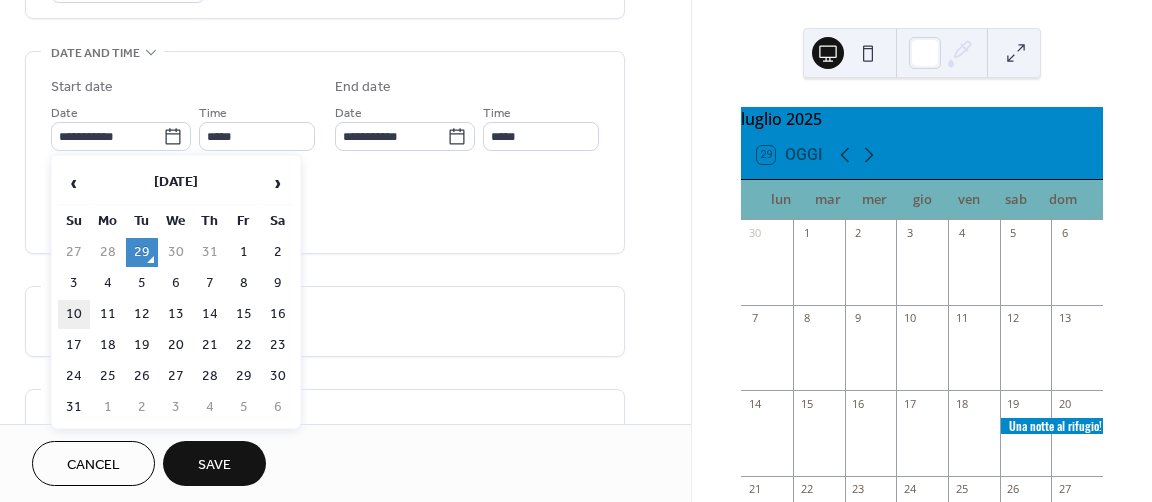 click on "10" at bounding box center [74, 314] 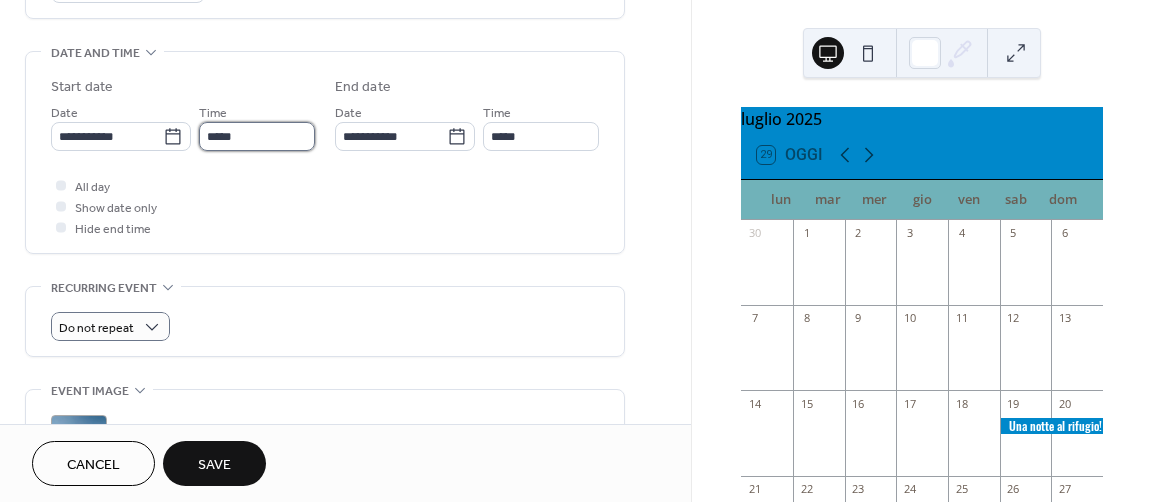 click on "*****" at bounding box center (257, 136) 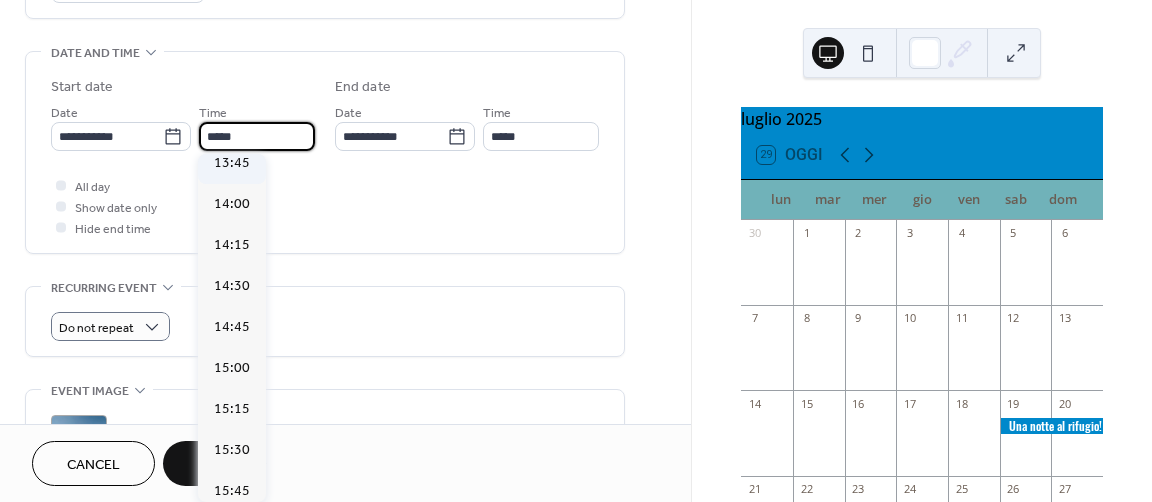 scroll, scrollTop: 2268, scrollLeft: 0, axis: vertical 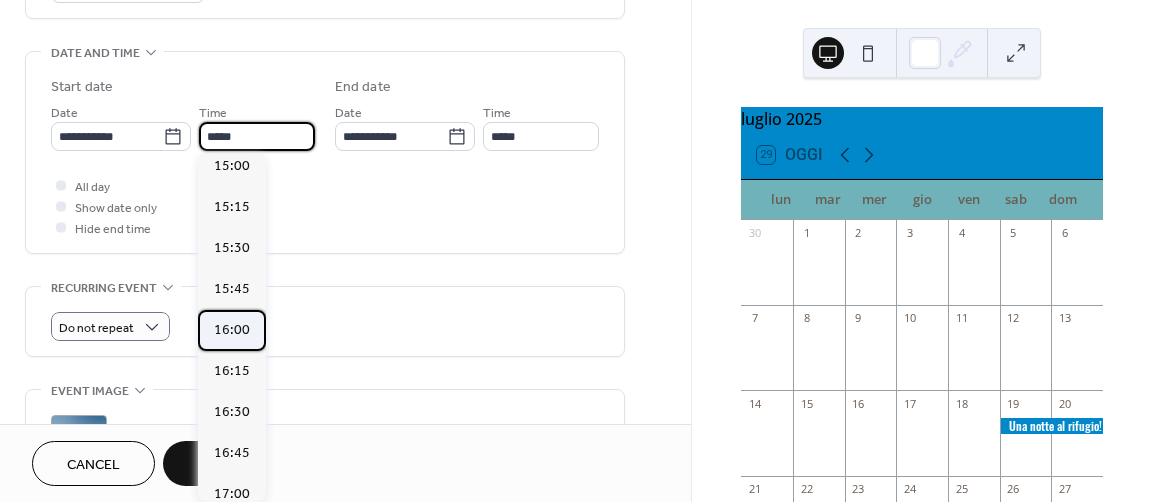 click on "16:00" at bounding box center [232, 329] 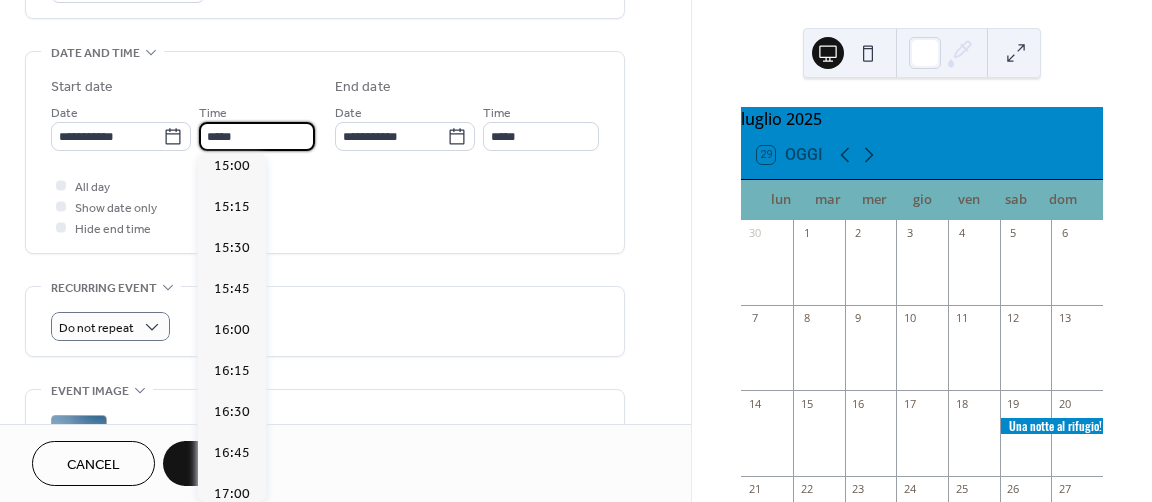 type on "*****" 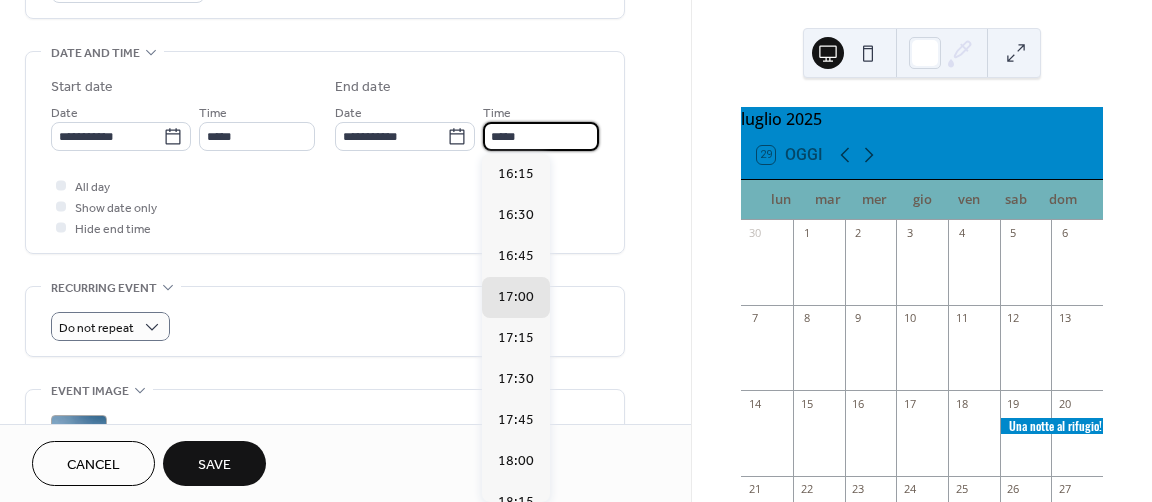 click on "*****" at bounding box center (541, 136) 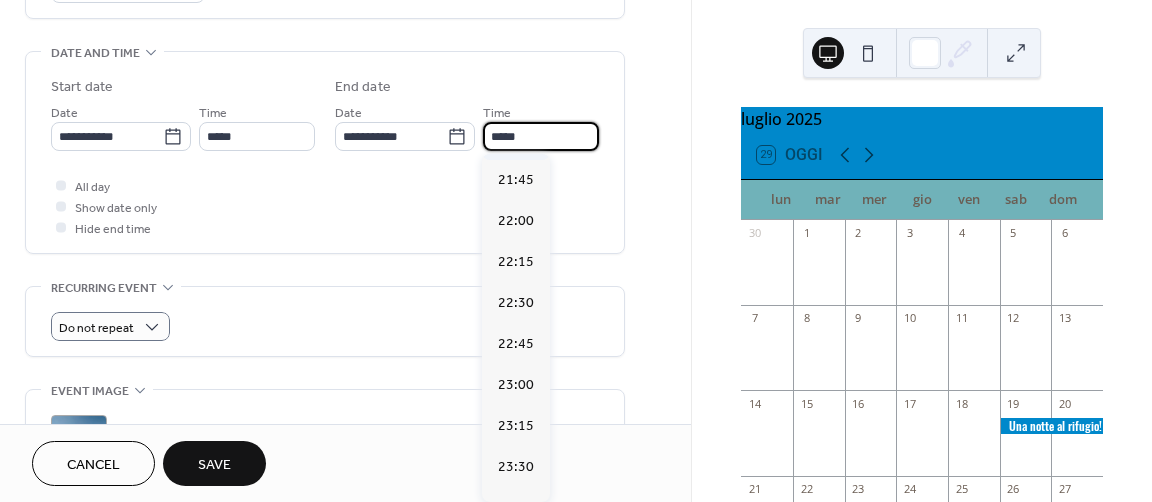scroll, scrollTop: 900, scrollLeft: 0, axis: vertical 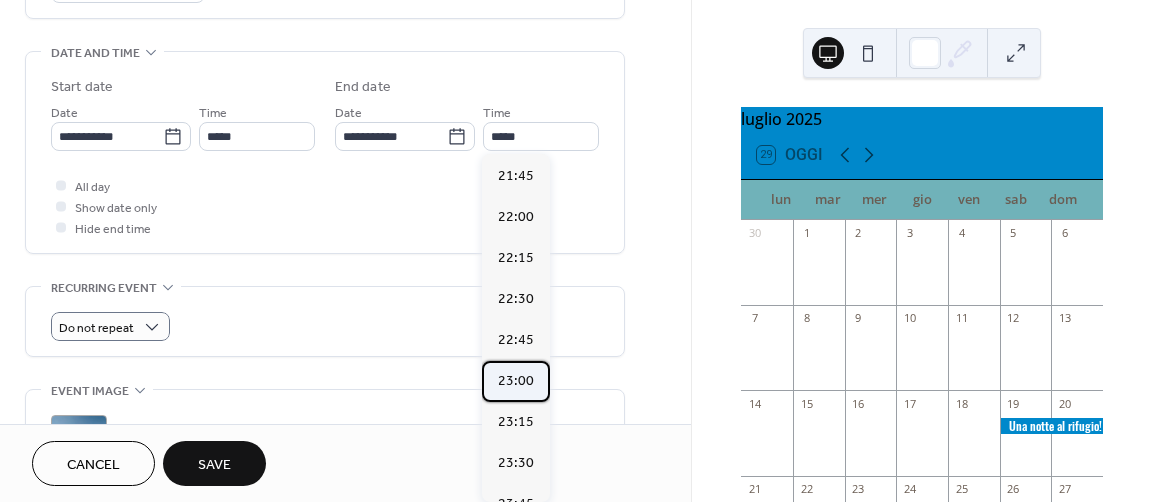click on "23:00" at bounding box center [516, 380] 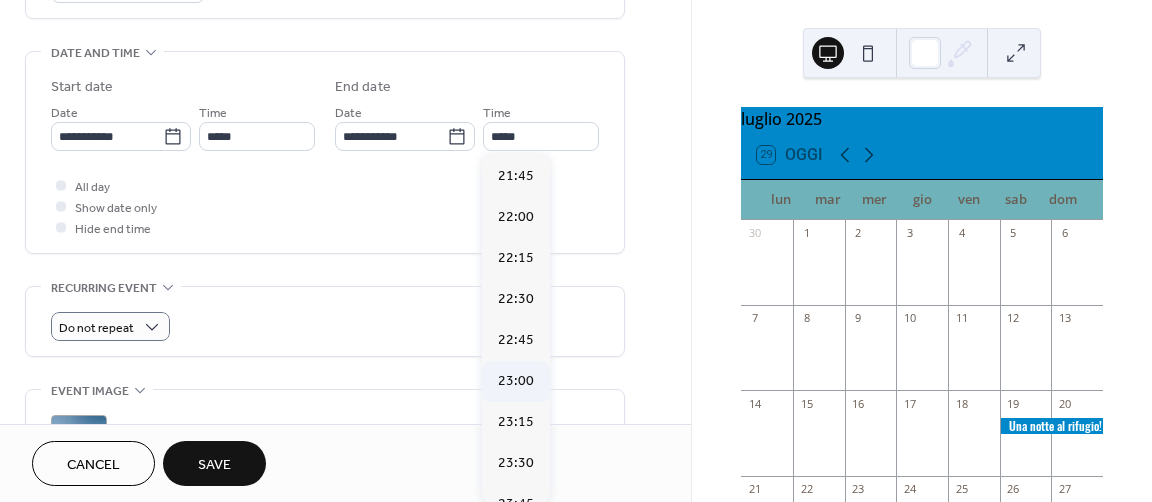 type on "*****" 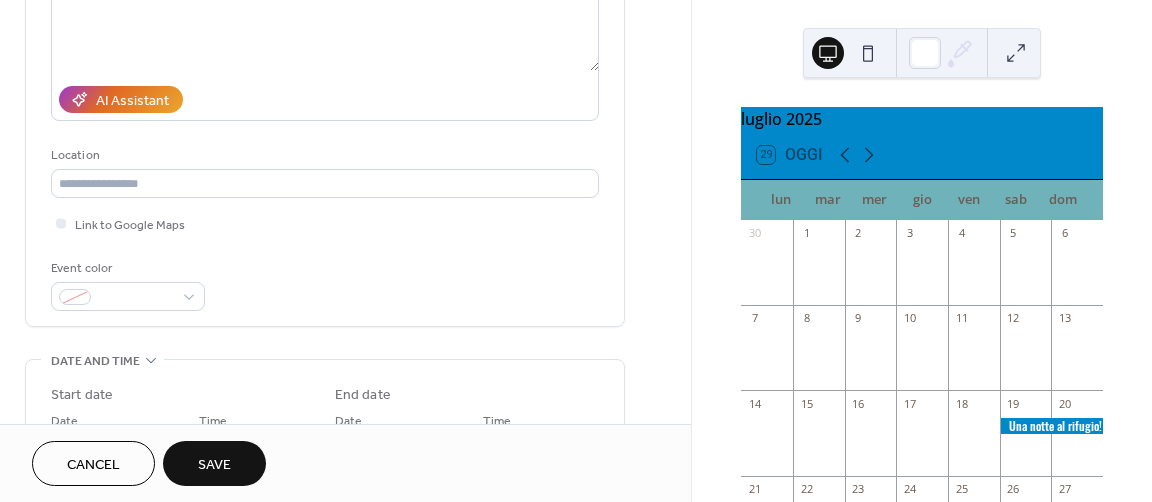 scroll, scrollTop: 200, scrollLeft: 0, axis: vertical 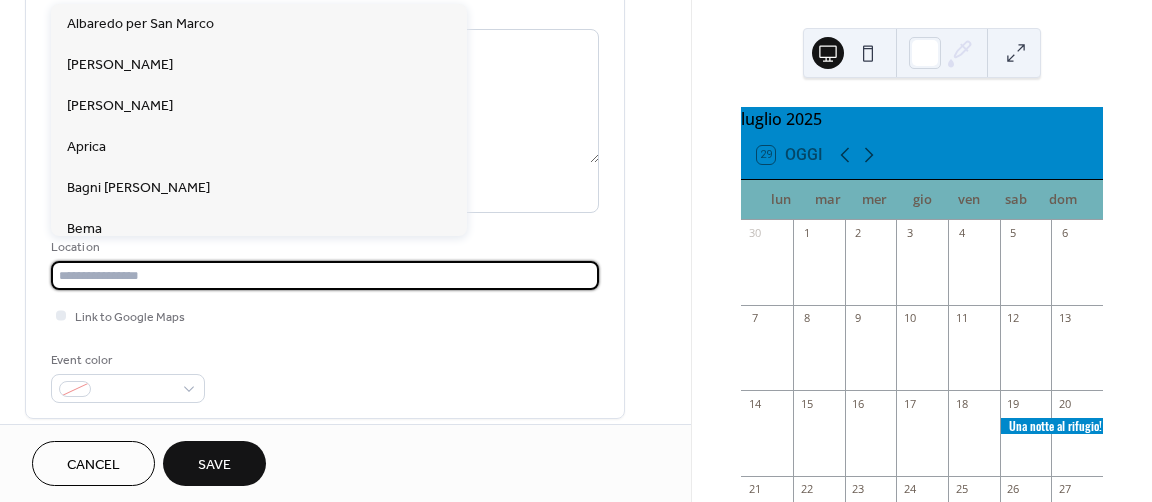 click at bounding box center (325, 275) 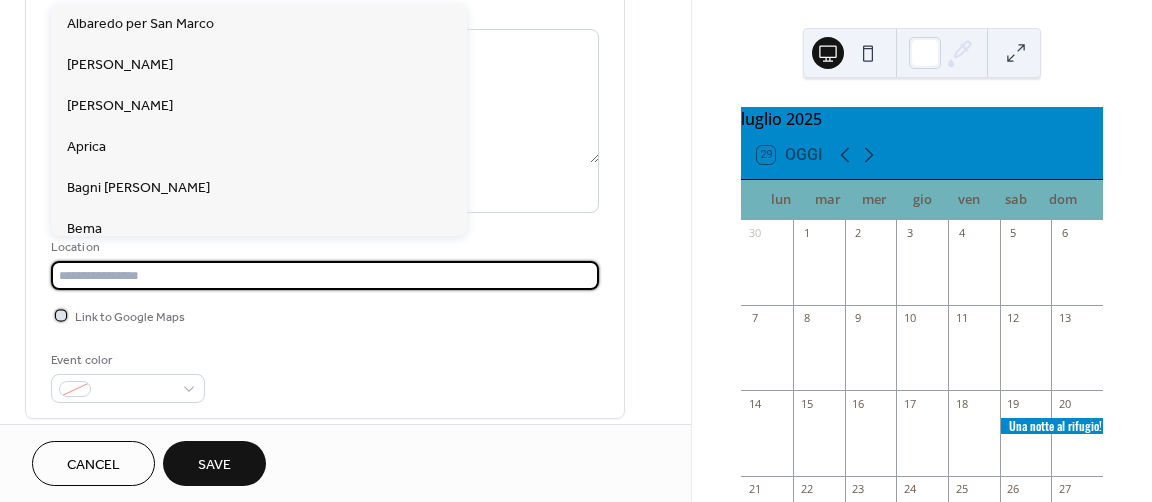 click at bounding box center [61, 315] 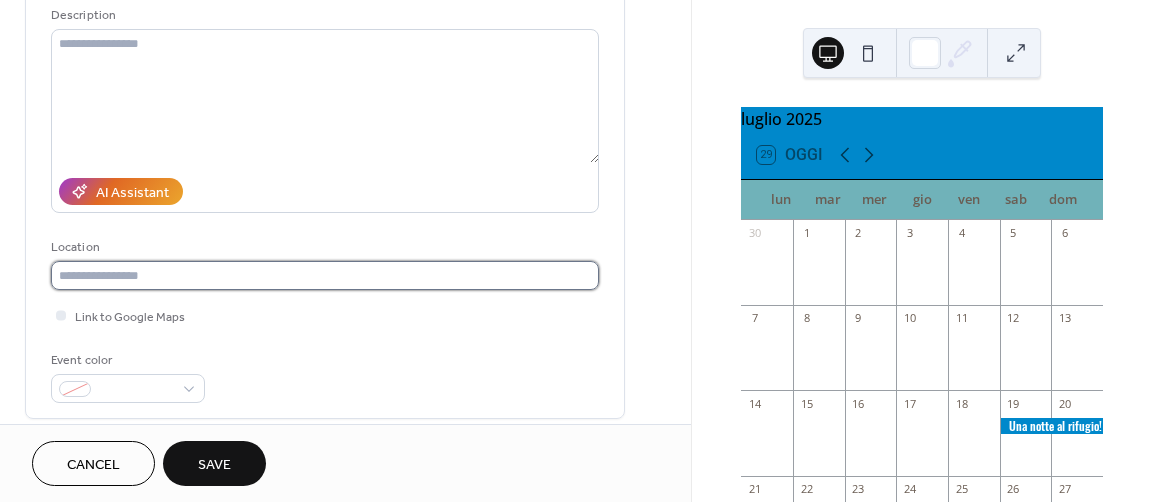 click at bounding box center (325, 275) 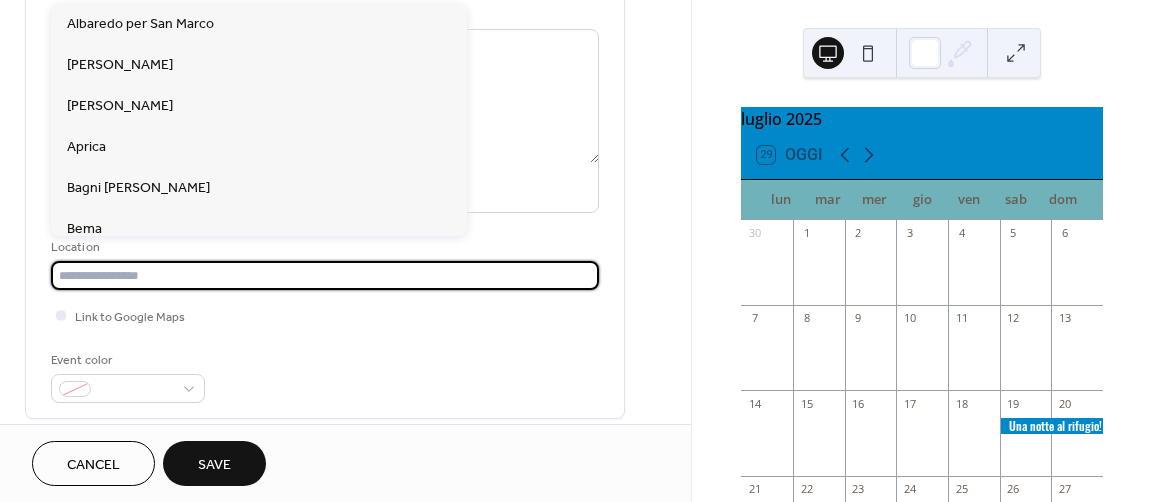 paste on "**********" 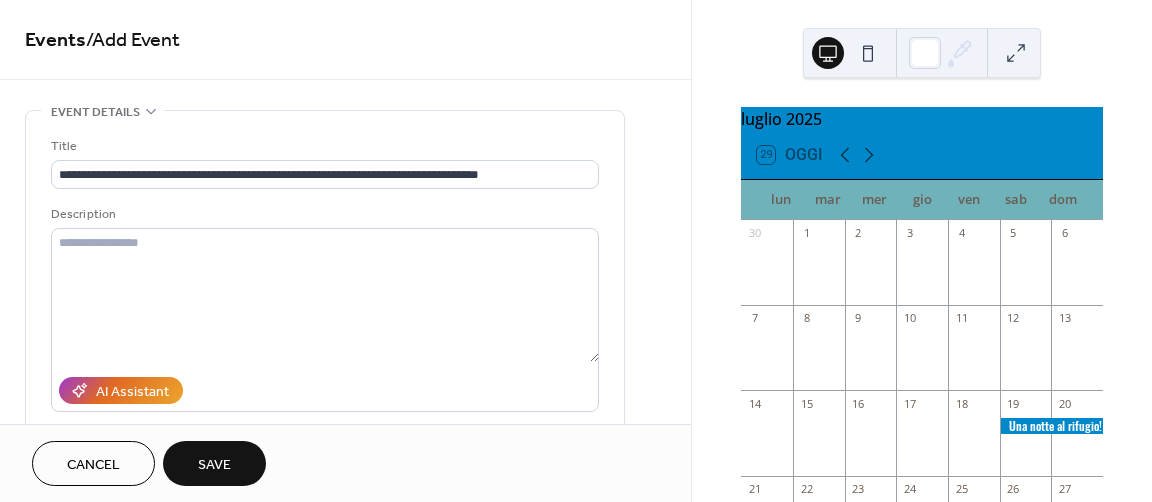 scroll, scrollTop: 0, scrollLeft: 0, axis: both 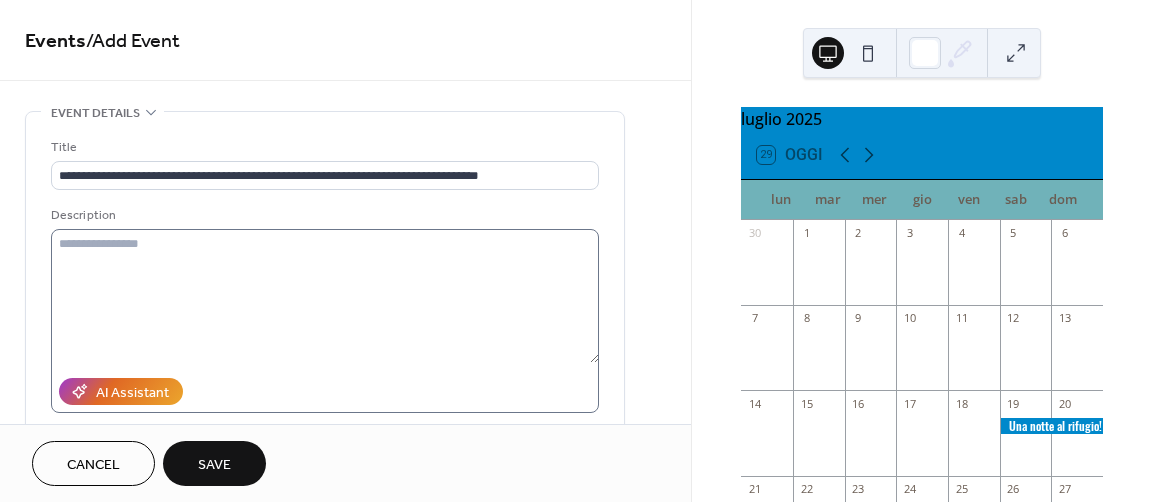 type on "**********" 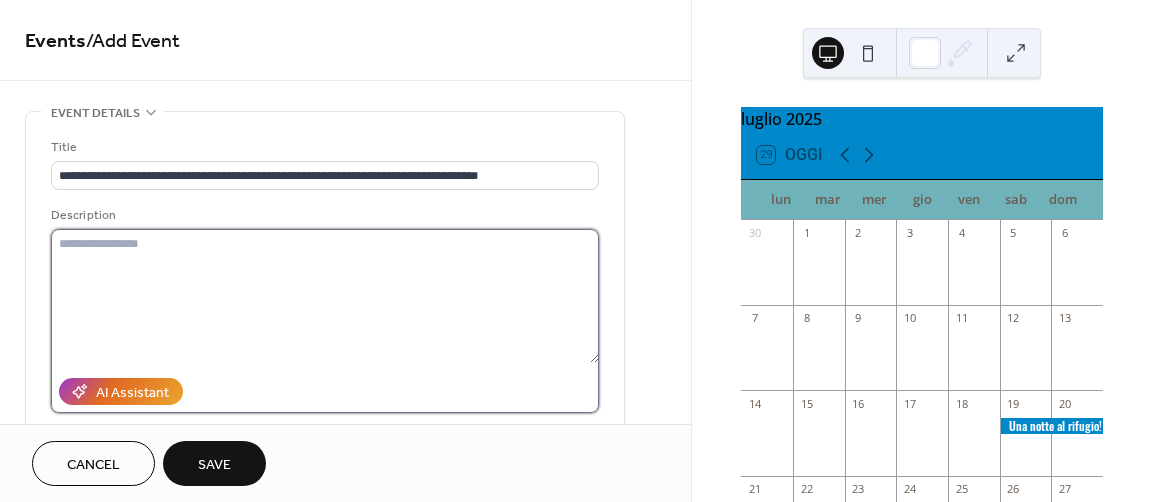 click at bounding box center [325, 296] 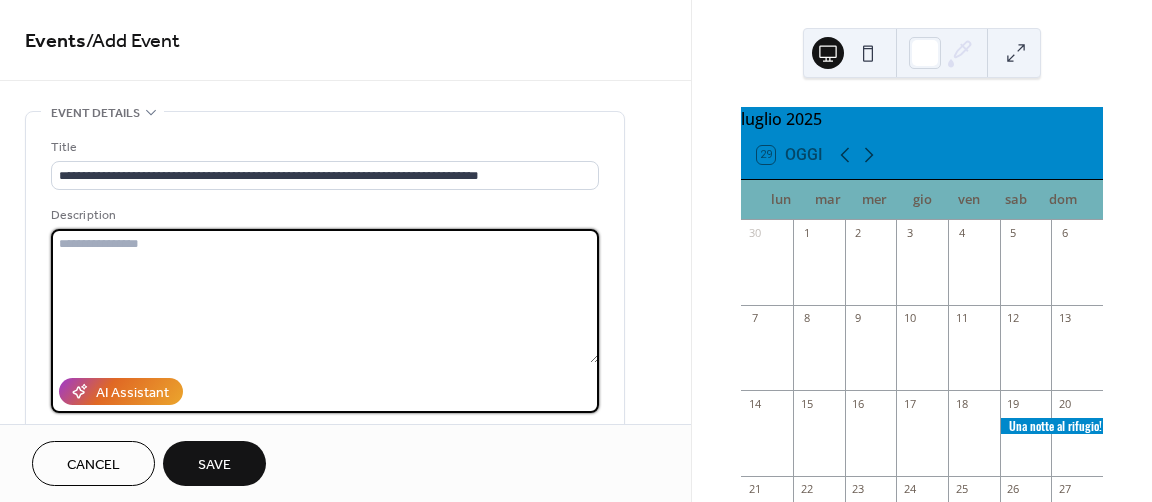 click at bounding box center (325, 296) 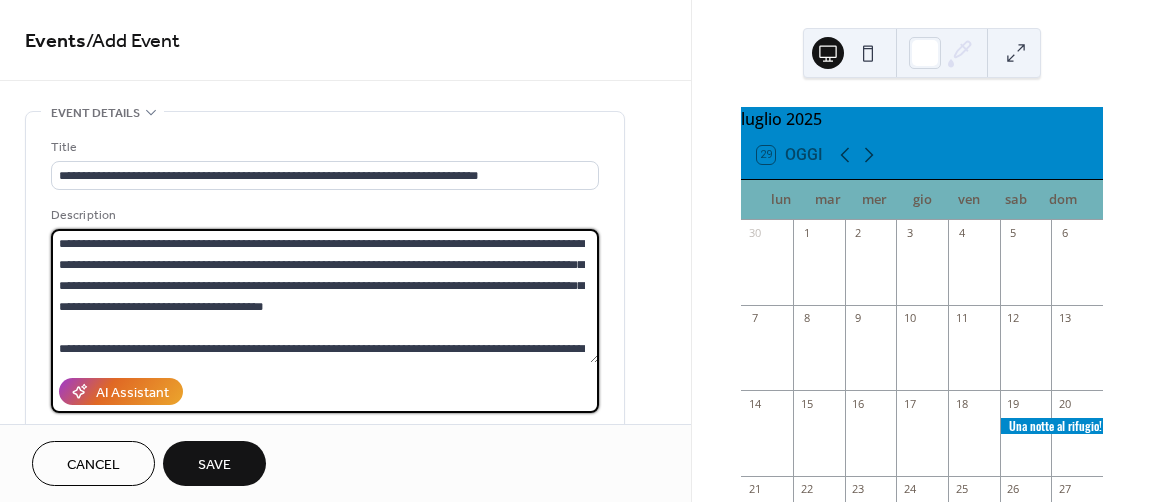 scroll, scrollTop: 102, scrollLeft: 0, axis: vertical 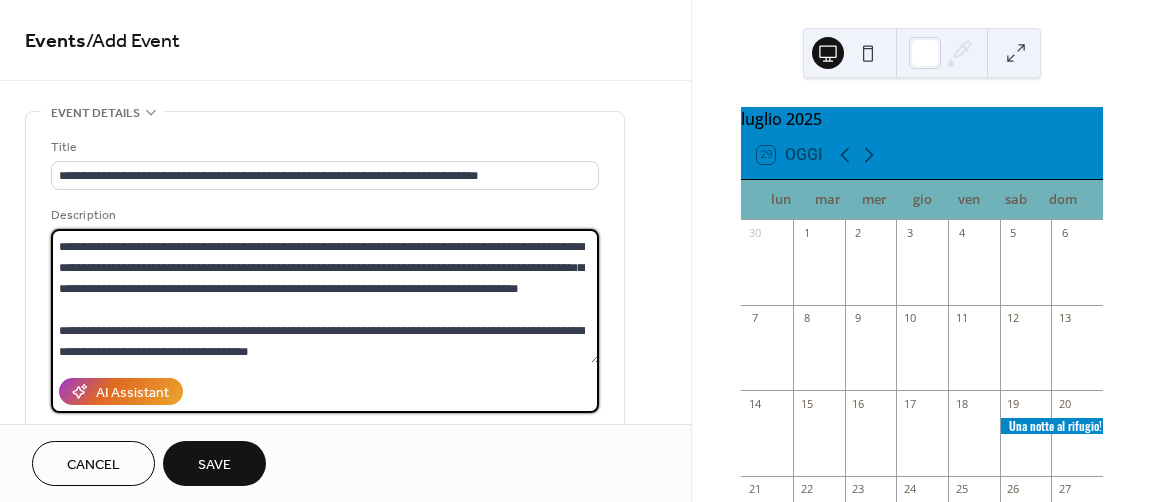 click on "**********" at bounding box center (325, 296) 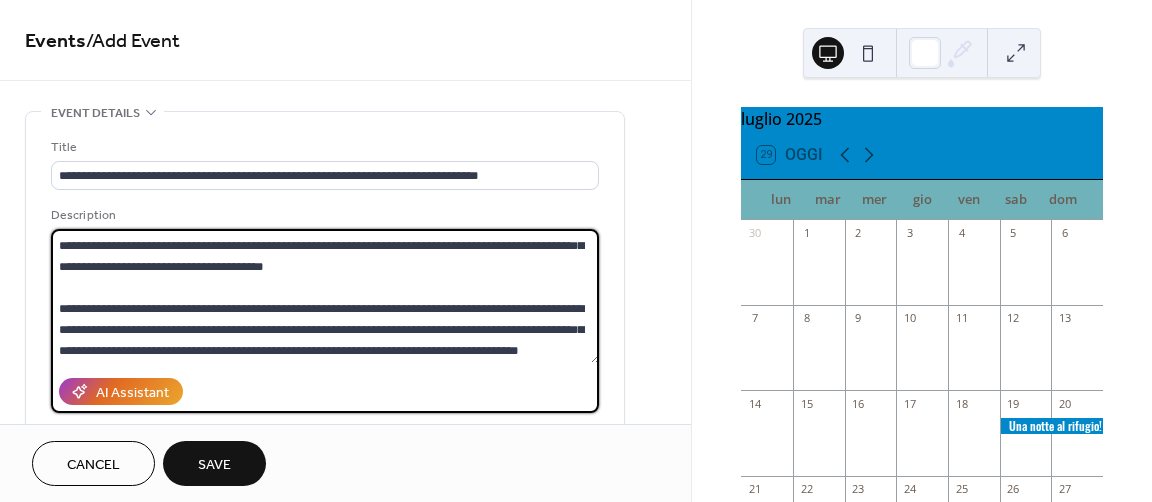 scroll, scrollTop: 0, scrollLeft: 0, axis: both 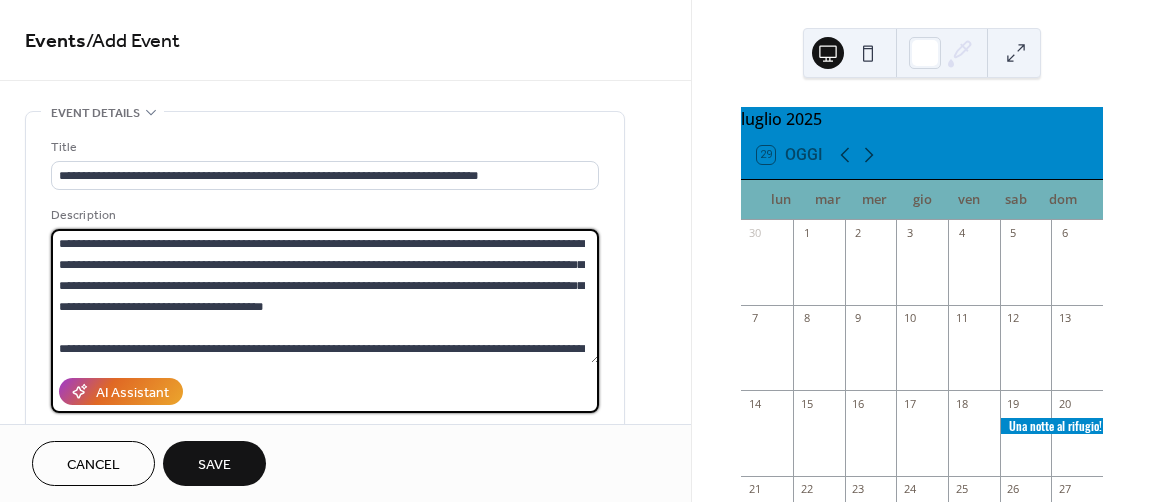 click on "**********" at bounding box center [325, 296] 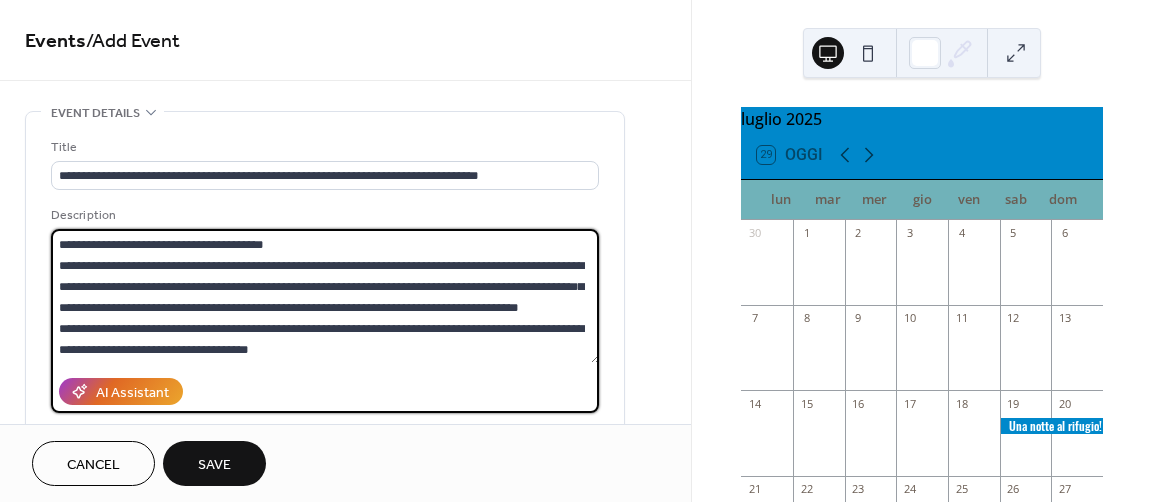 scroll, scrollTop: 62, scrollLeft: 0, axis: vertical 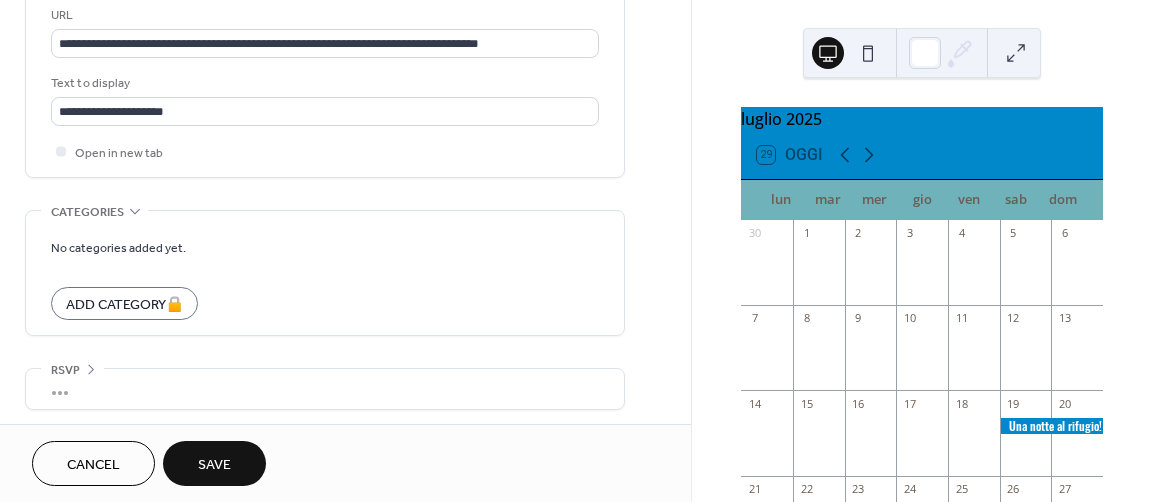 type on "**********" 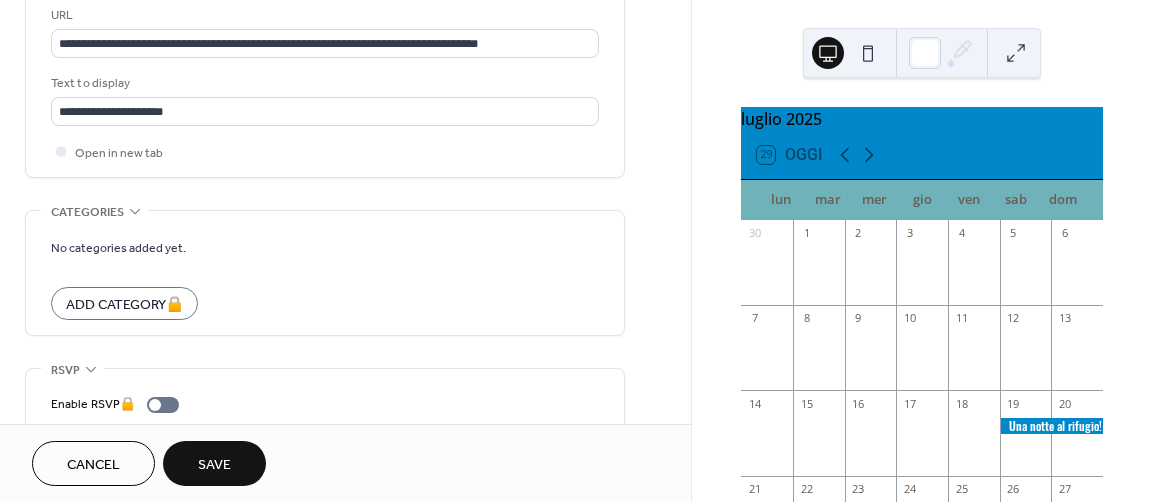 scroll, scrollTop: 1140, scrollLeft: 0, axis: vertical 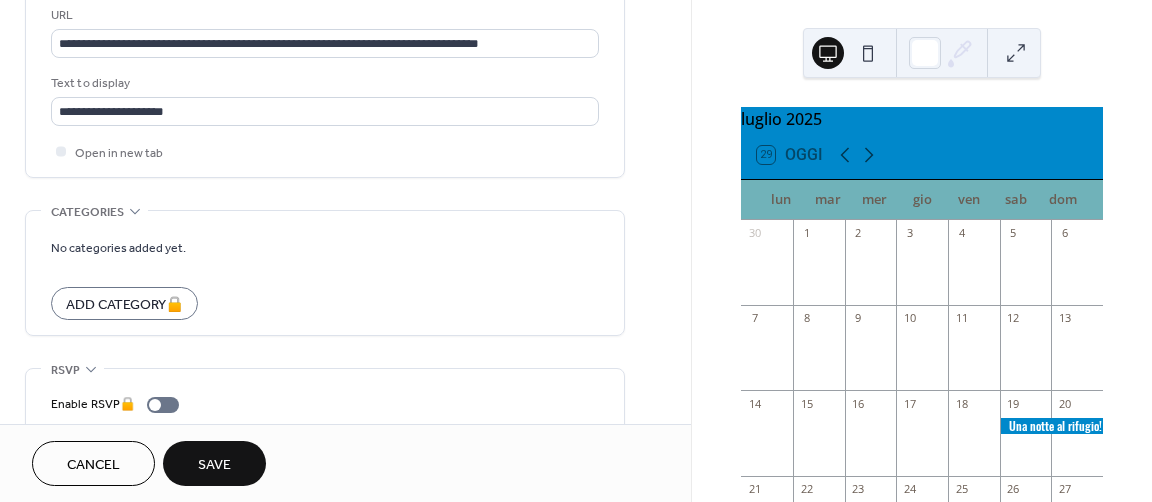 click on "Save" at bounding box center [214, 465] 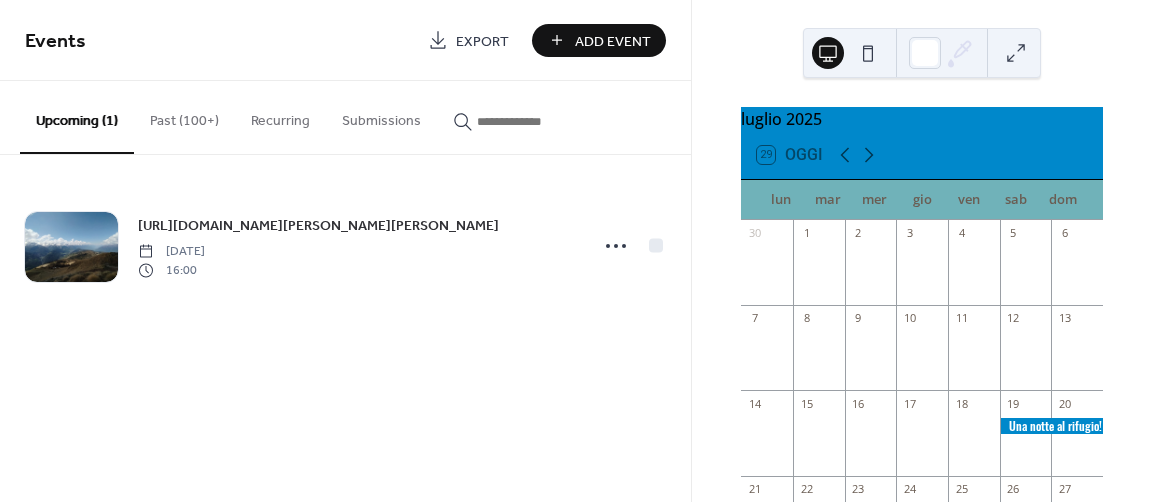 click on "Add Event" at bounding box center (613, 41) 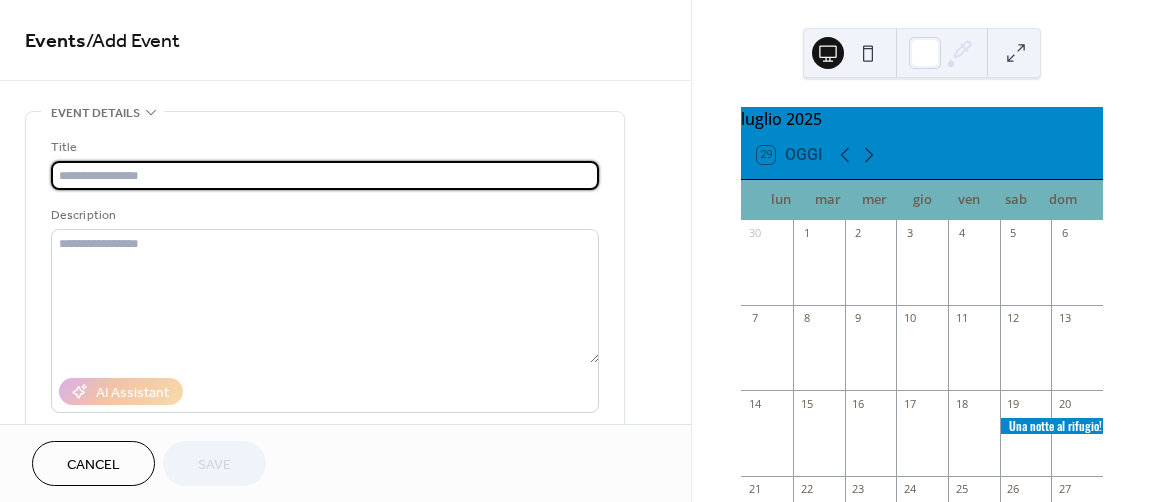 click at bounding box center (325, 175) 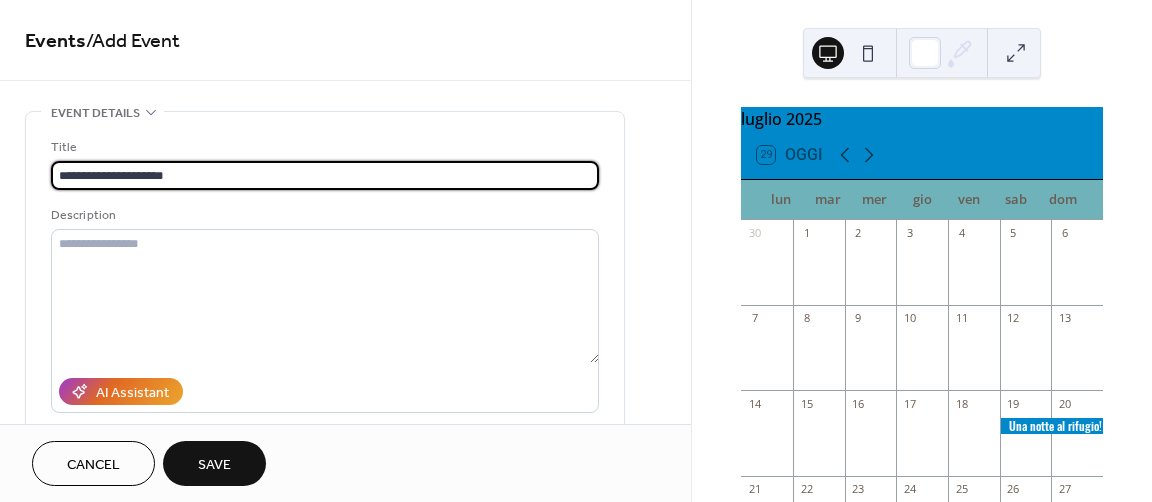 type on "**********" 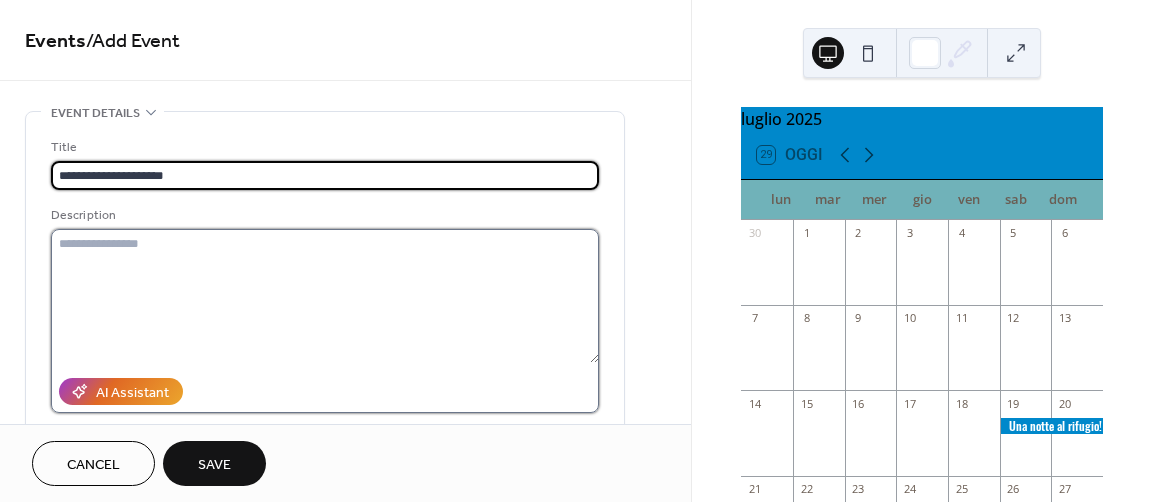 click at bounding box center [325, 296] 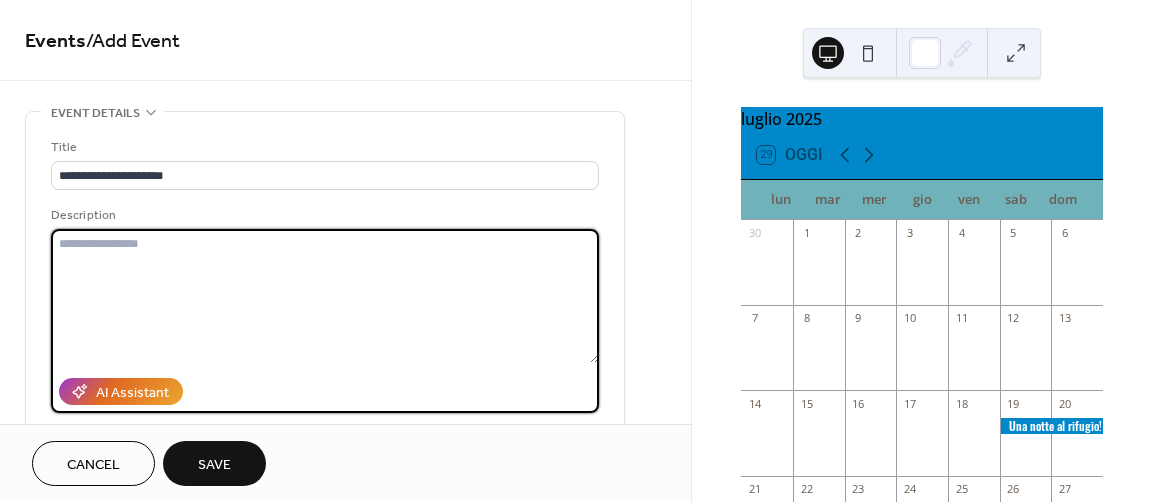 paste on "**********" 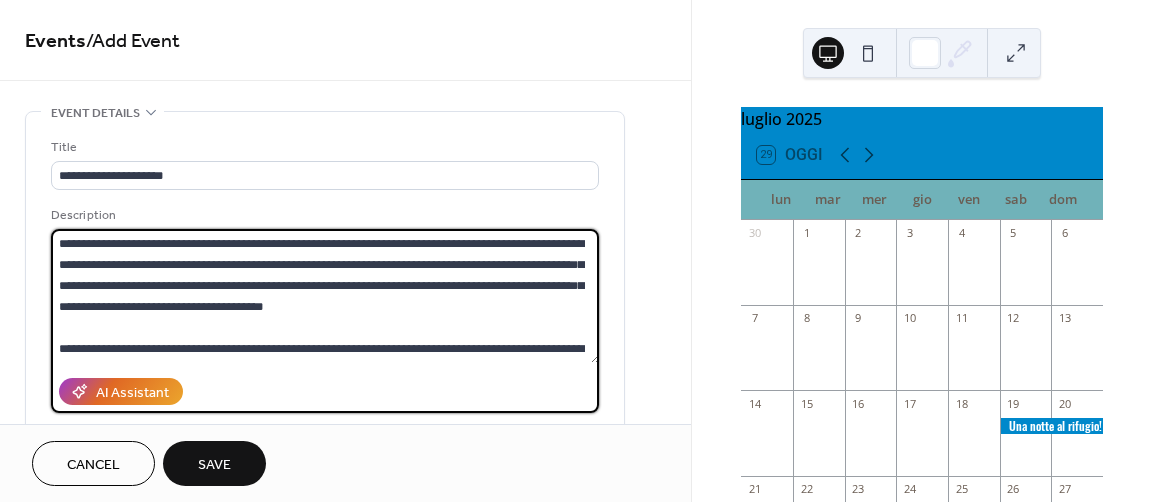 scroll, scrollTop: 102, scrollLeft: 0, axis: vertical 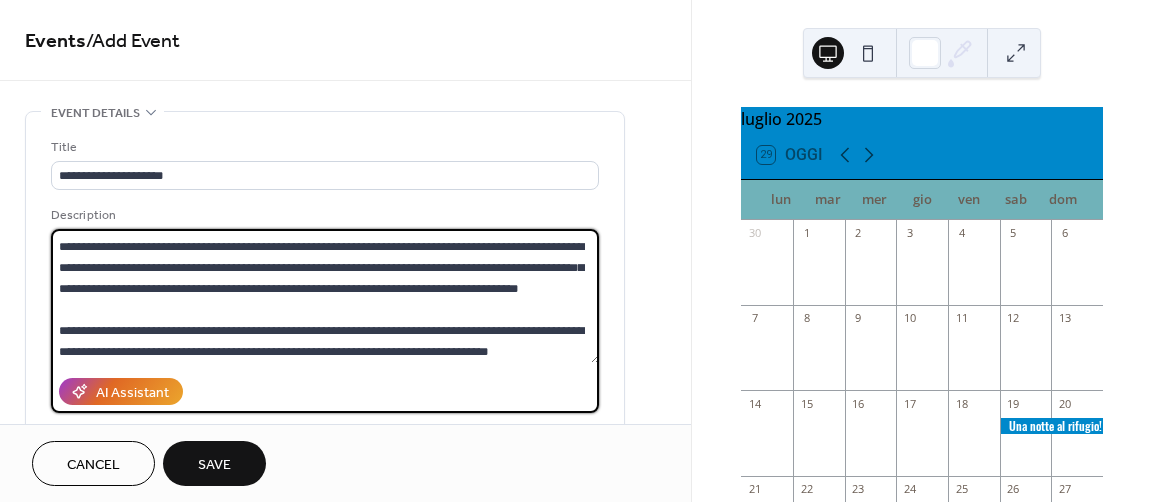 click on "**********" at bounding box center [325, 296] 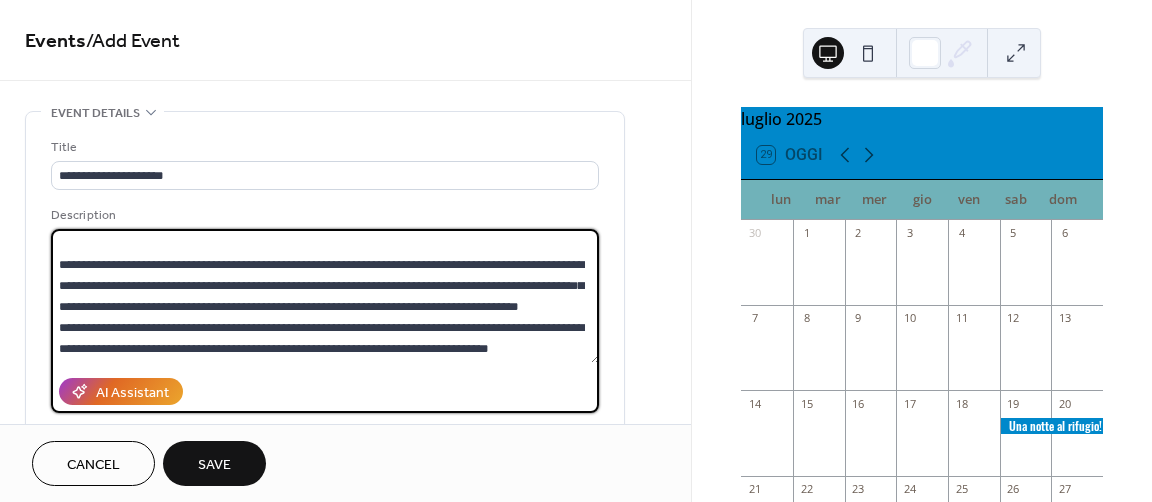 scroll, scrollTop: 84, scrollLeft: 0, axis: vertical 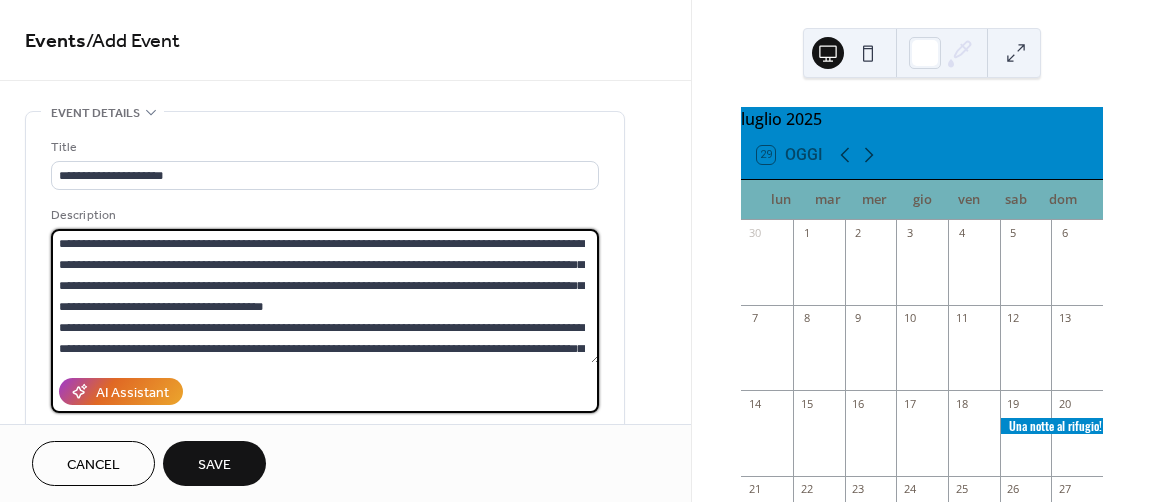 type on "**********" 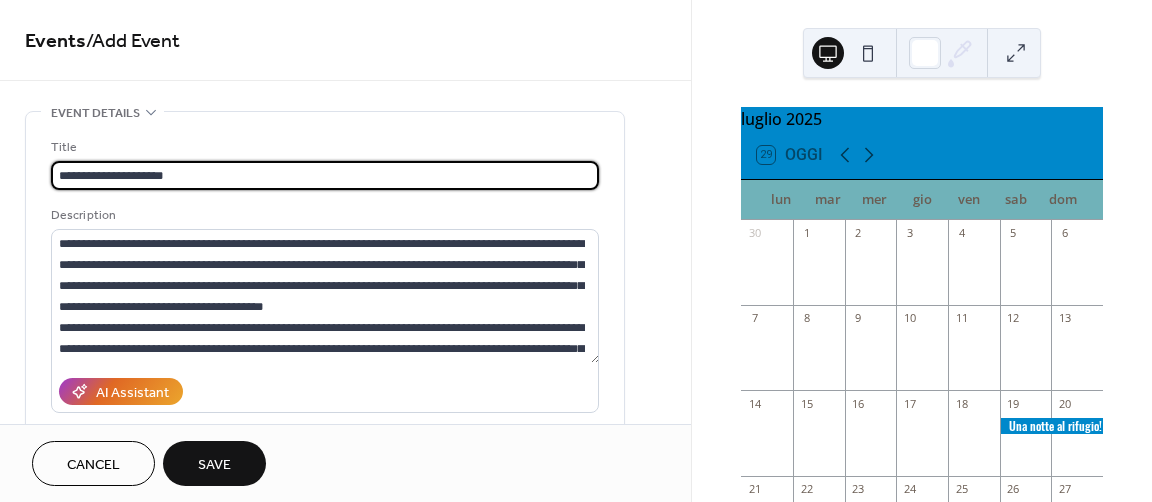 click on "**********" at bounding box center (325, 175) 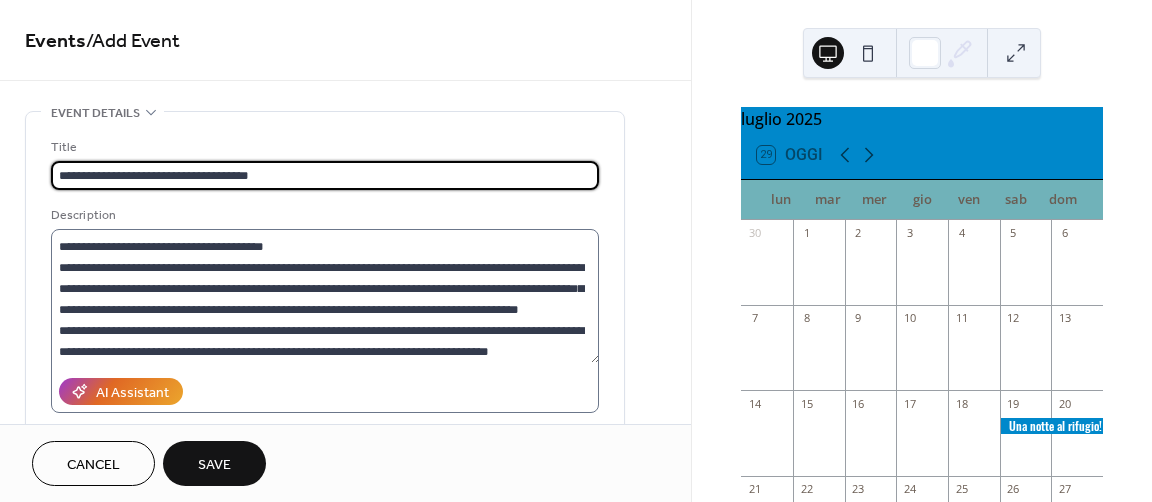 scroll, scrollTop: 62, scrollLeft: 0, axis: vertical 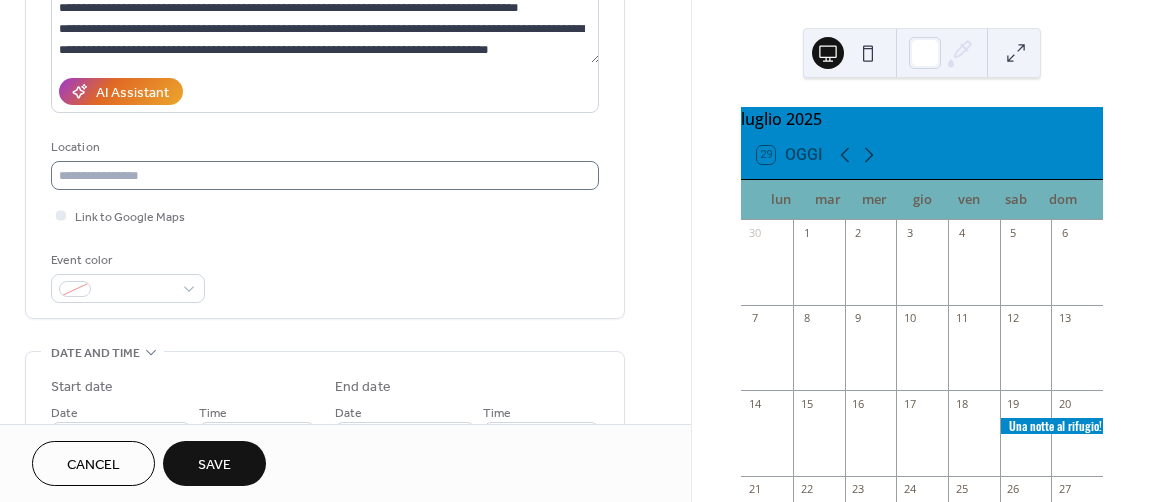type on "**********" 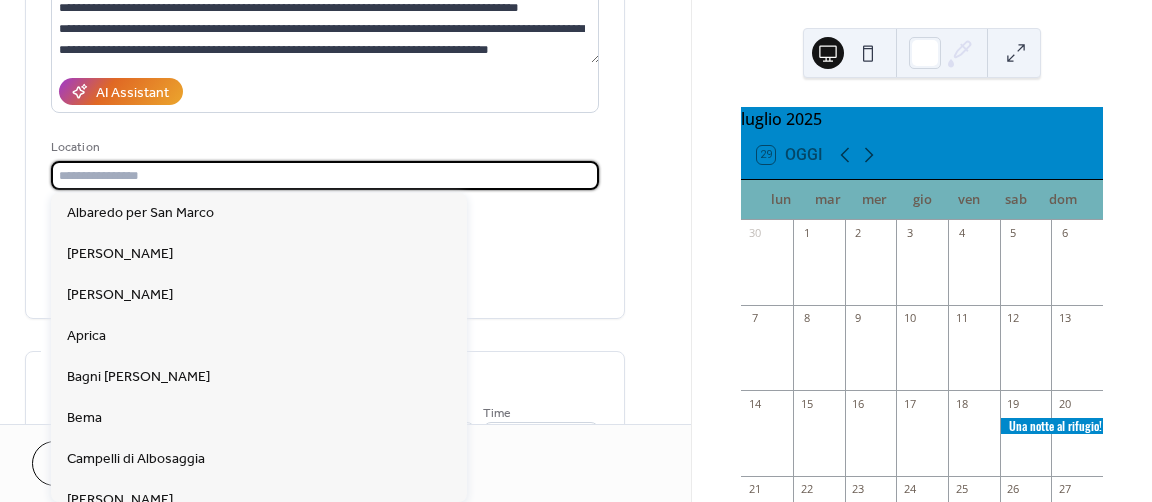 click at bounding box center [325, 175] 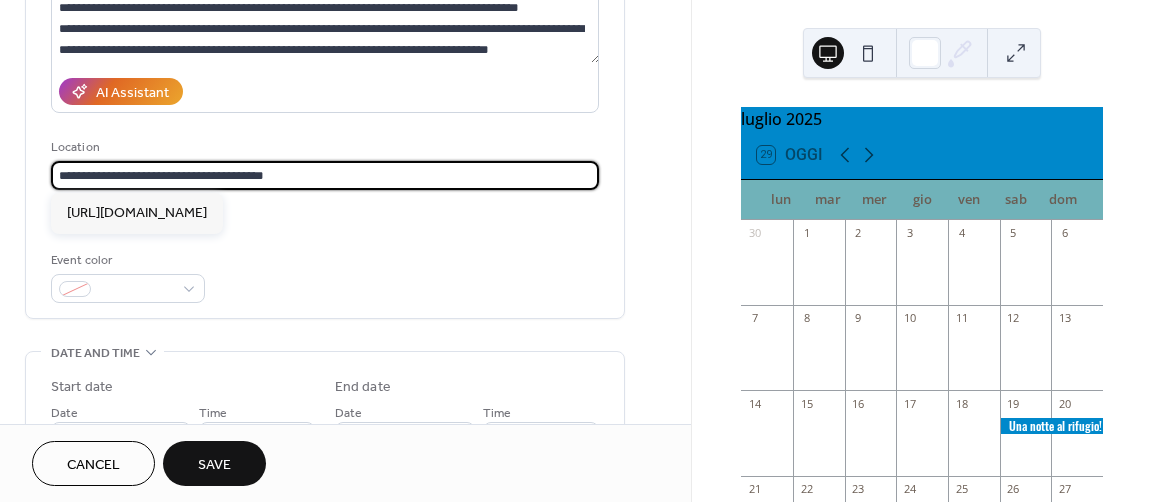 type on "**********" 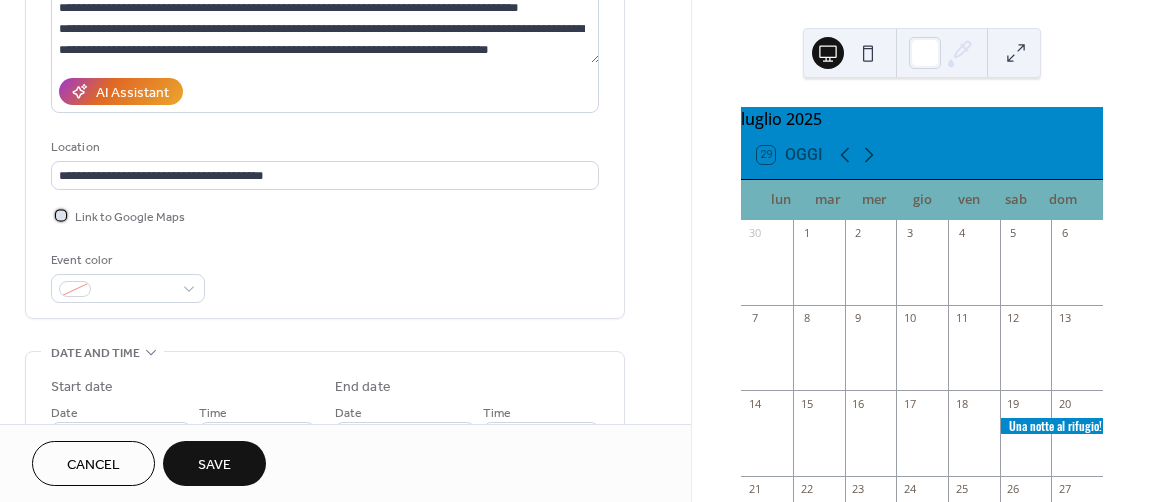click at bounding box center [61, 215] 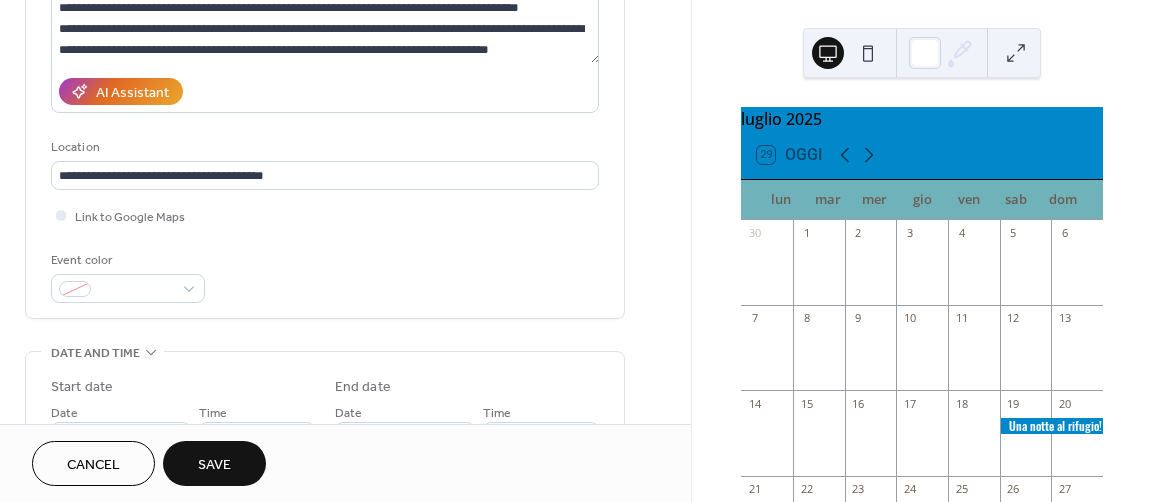 click on "Event color" at bounding box center (325, 276) 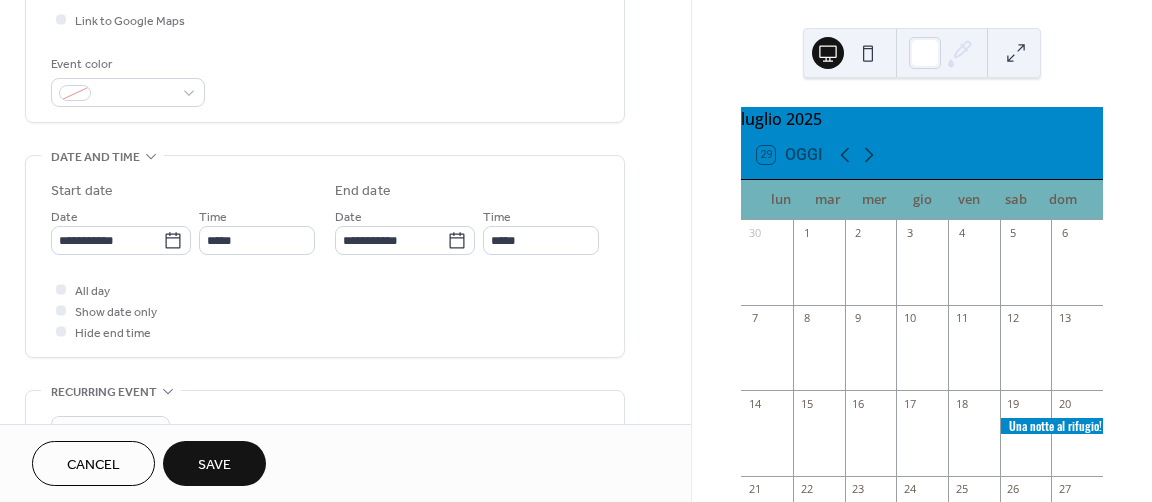 scroll, scrollTop: 500, scrollLeft: 0, axis: vertical 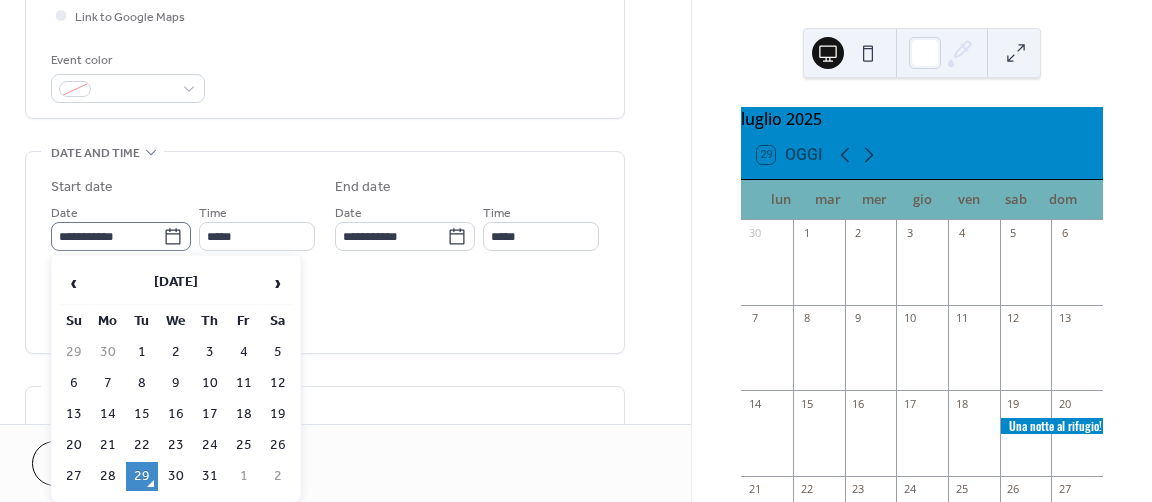 click 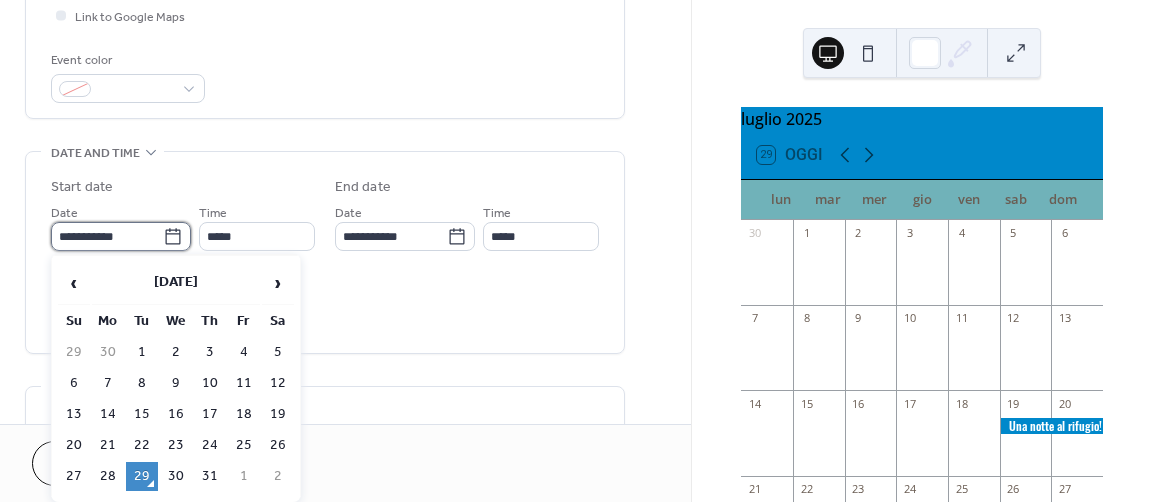 click on "**********" at bounding box center (107, 236) 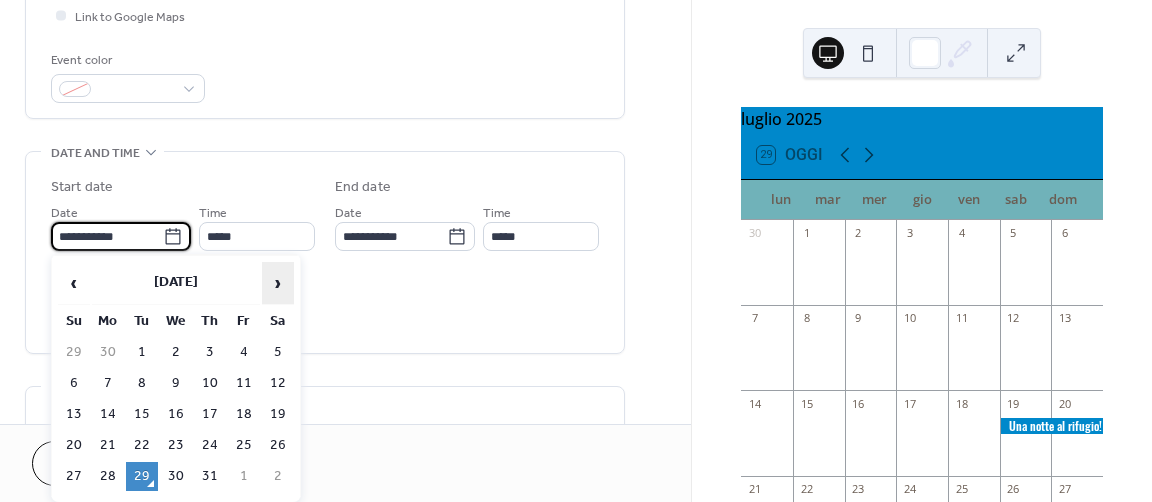 click on "›" at bounding box center (278, 283) 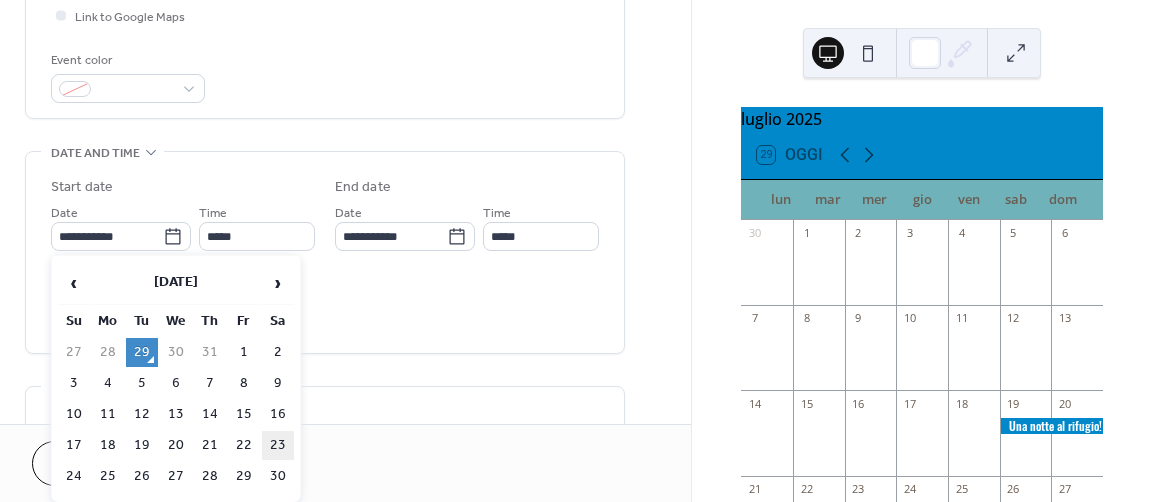 click on "23" at bounding box center (278, 445) 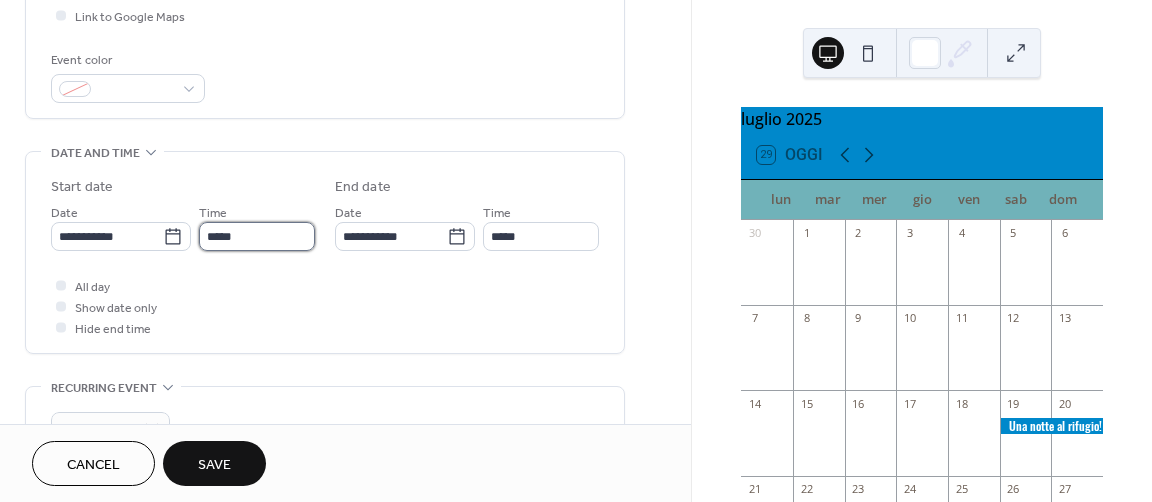 click on "*****" at bounding box center (257, 236) 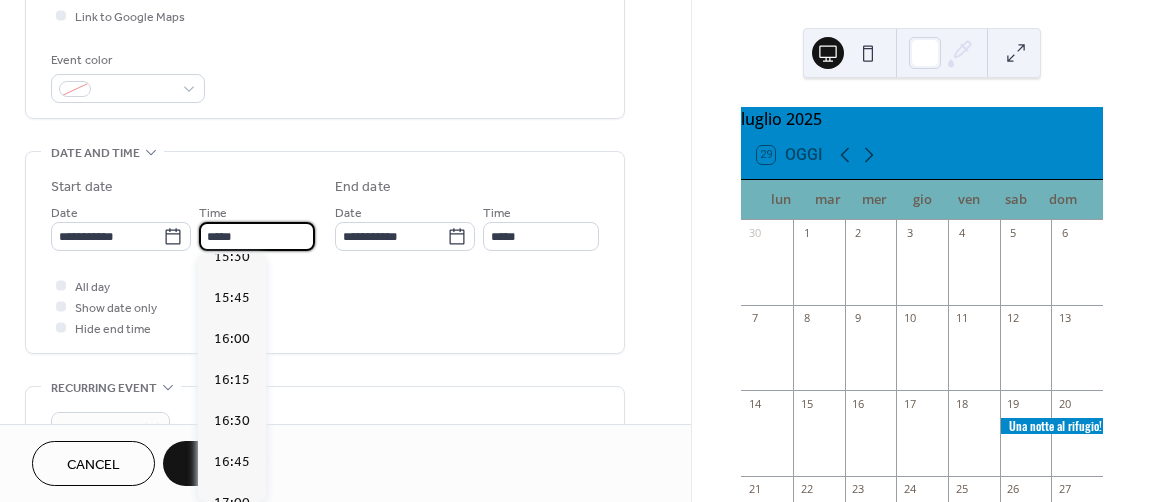 scroll, scrollTop: 2568, scrollLeft: 0, axis: vertical 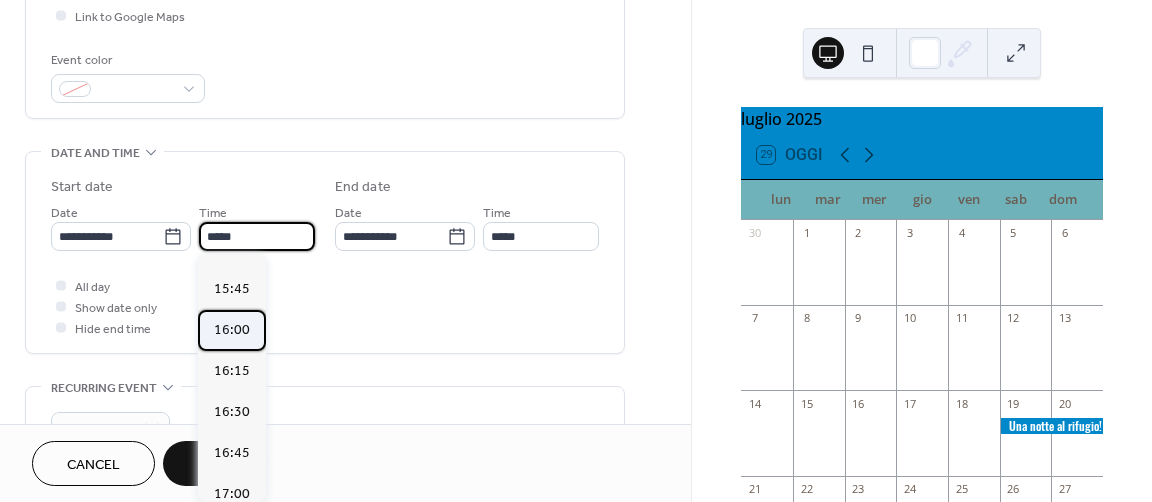 click on "16:00" at bounding box center (232, 329) 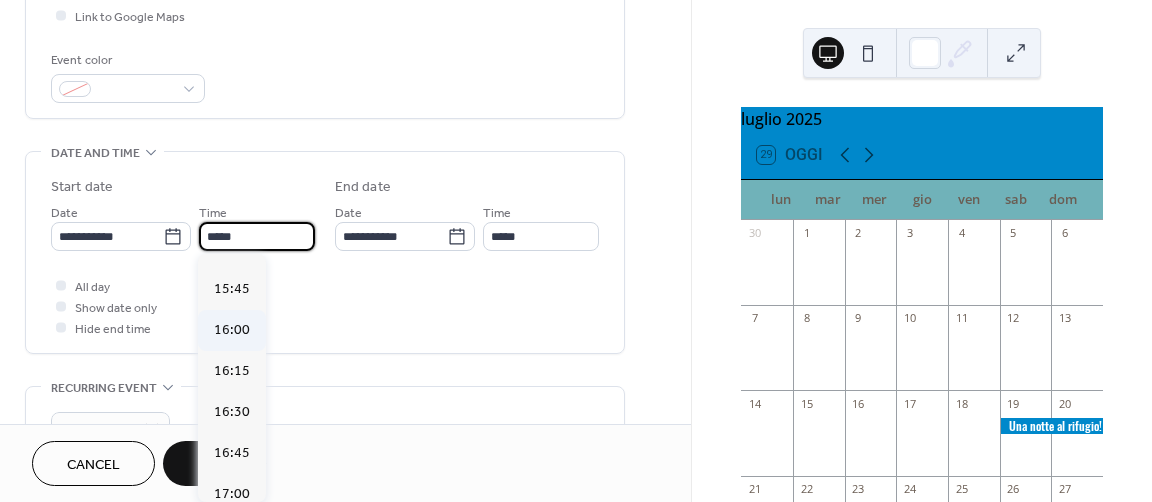 type on "*****" 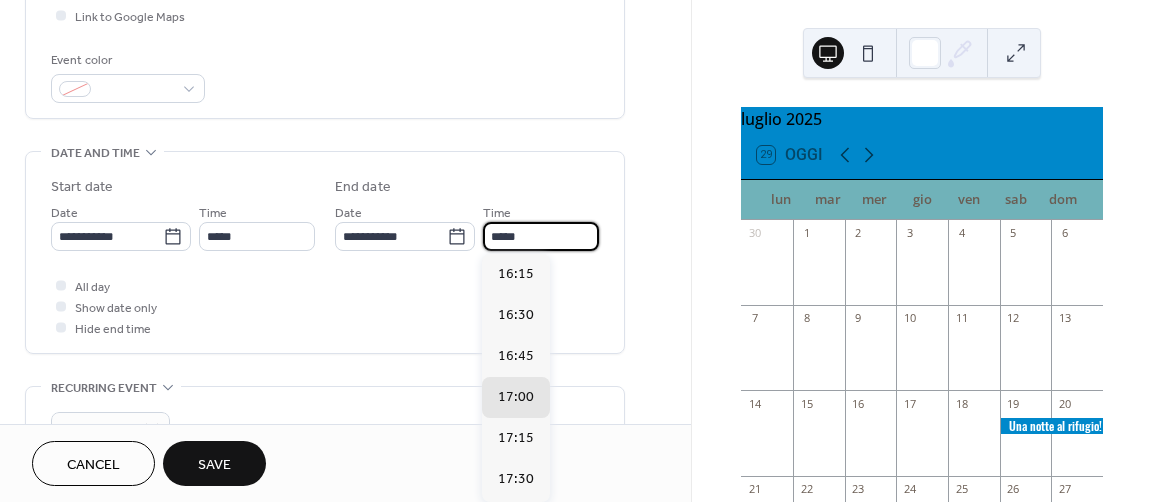 click on "*****" at bounding box center [541, 236] 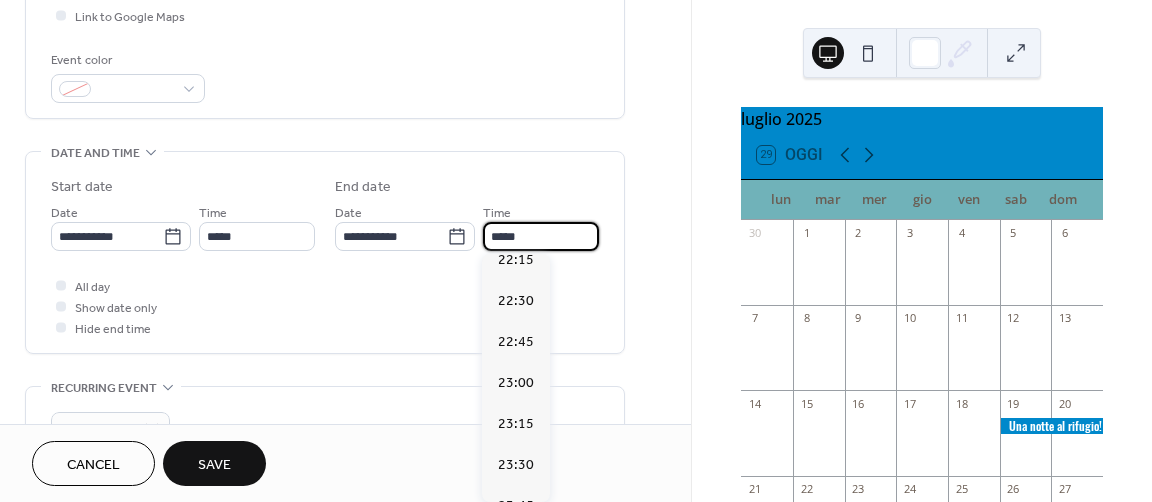 scroll, scrollTop: 1000, scrollLeft: 0, axis: vertical 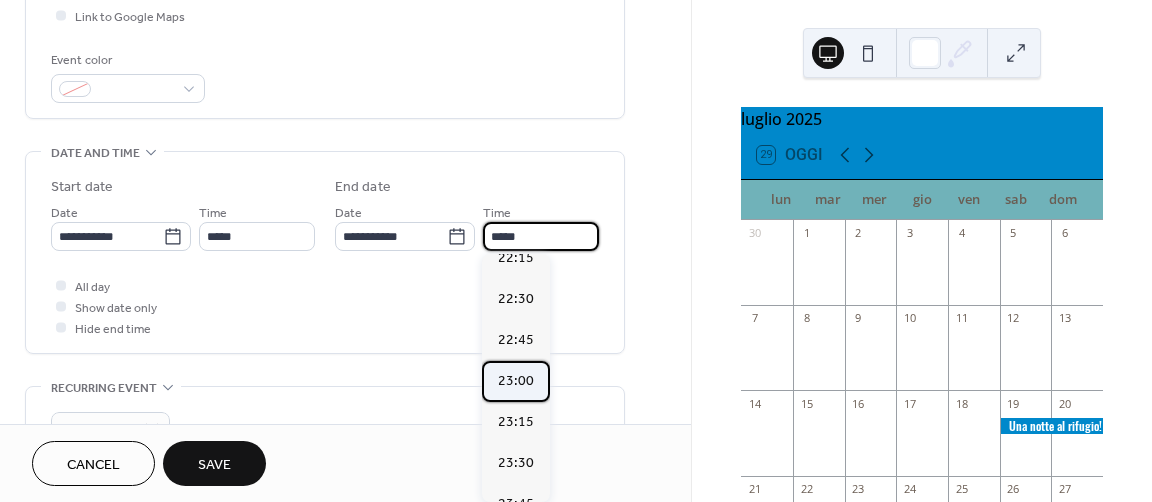 click on "23:00" at bounding box center (516, 380) 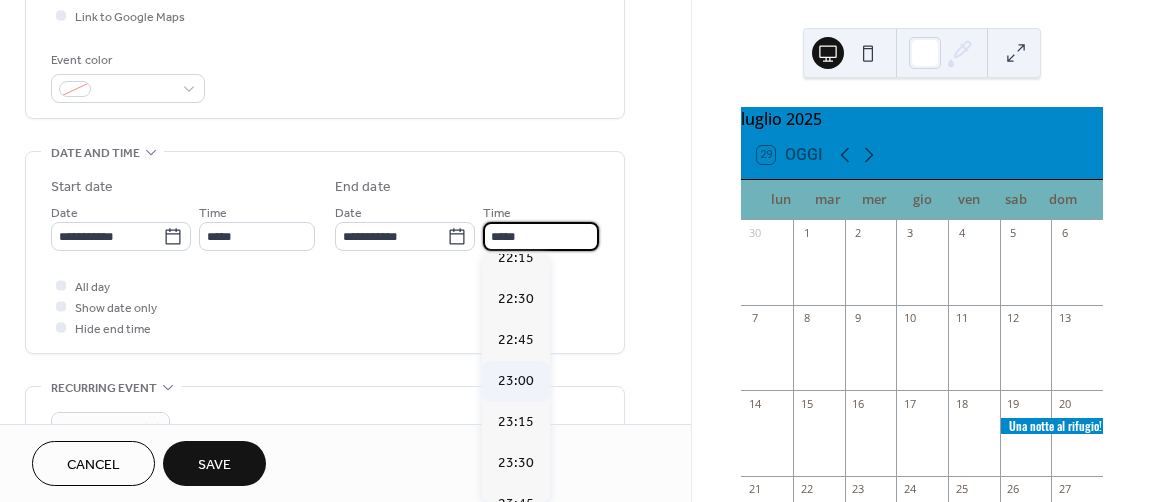 type on "*****" 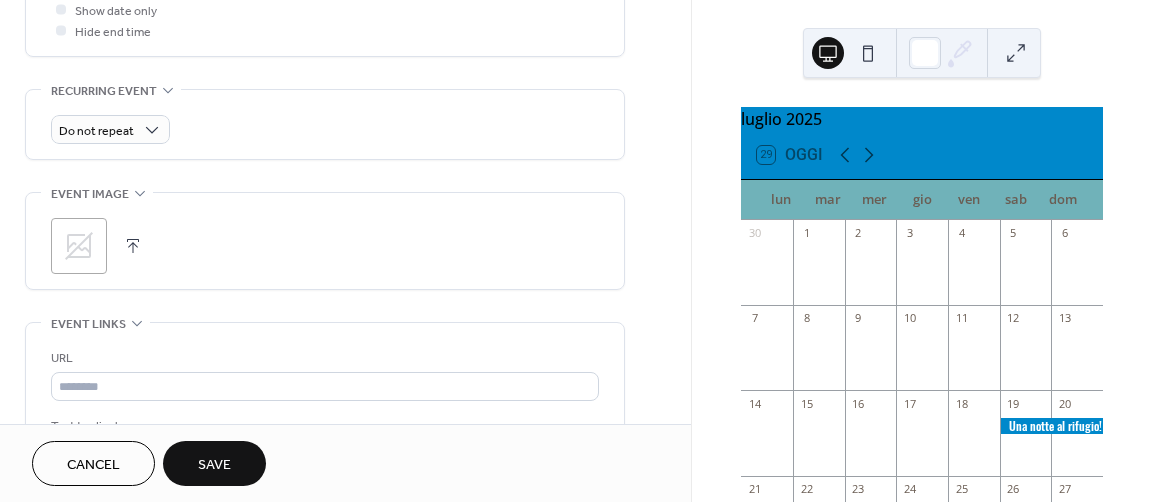scroll, scrollTop: 800, scrollLeft: 0, axis: vertical 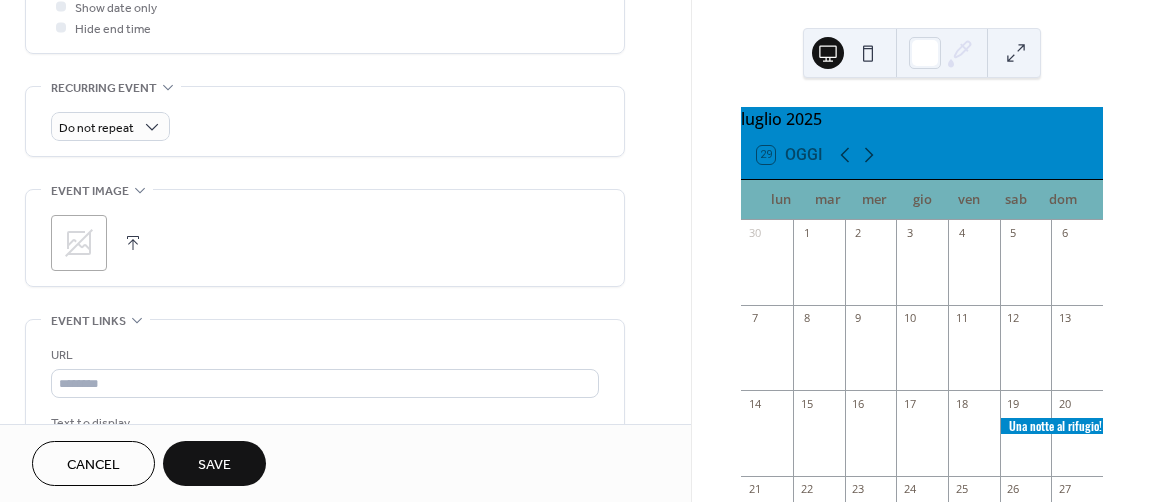 click 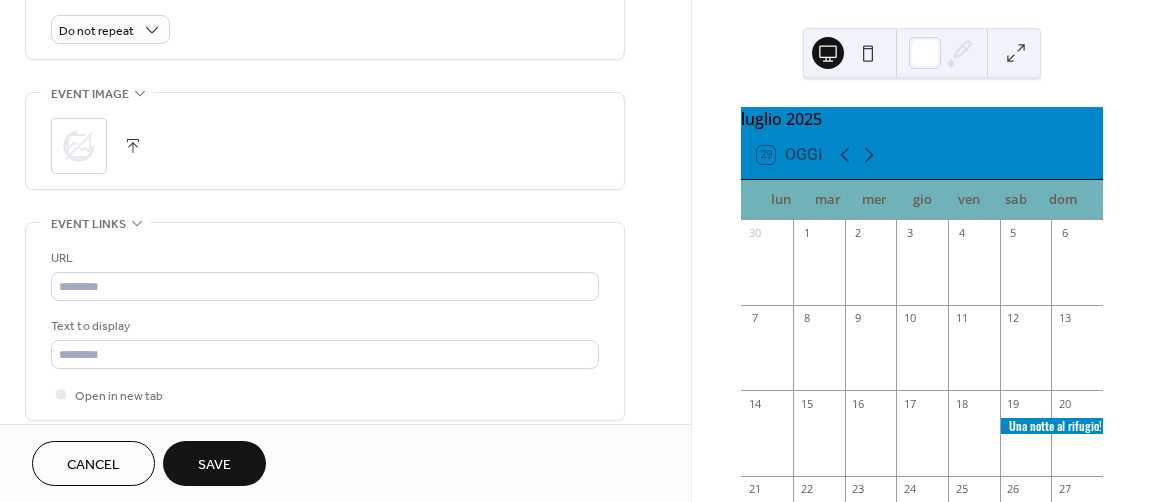 scroll, scrollTop: 900, scrollLeft: 0, axis: vertical 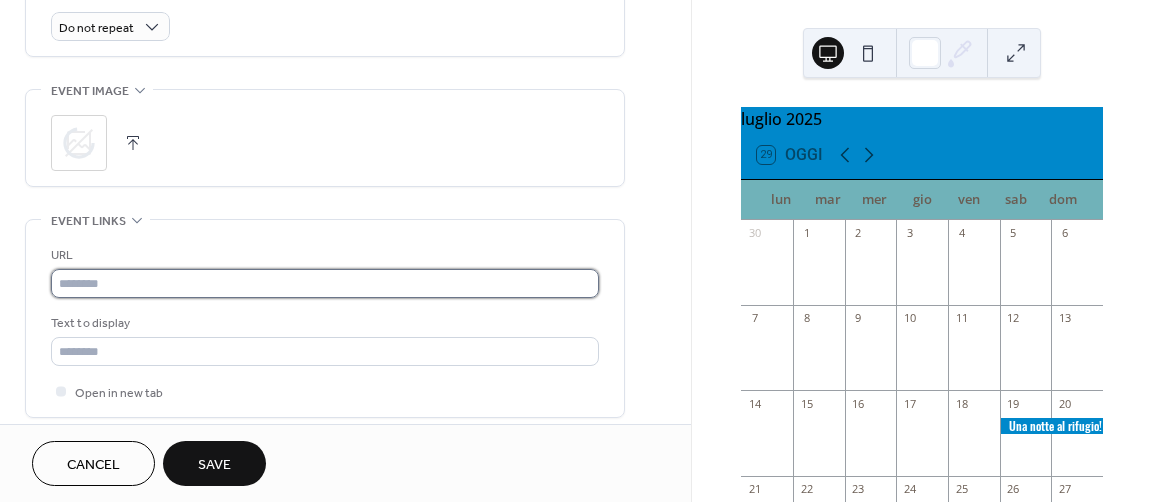 click at bounding box center (325, 283) 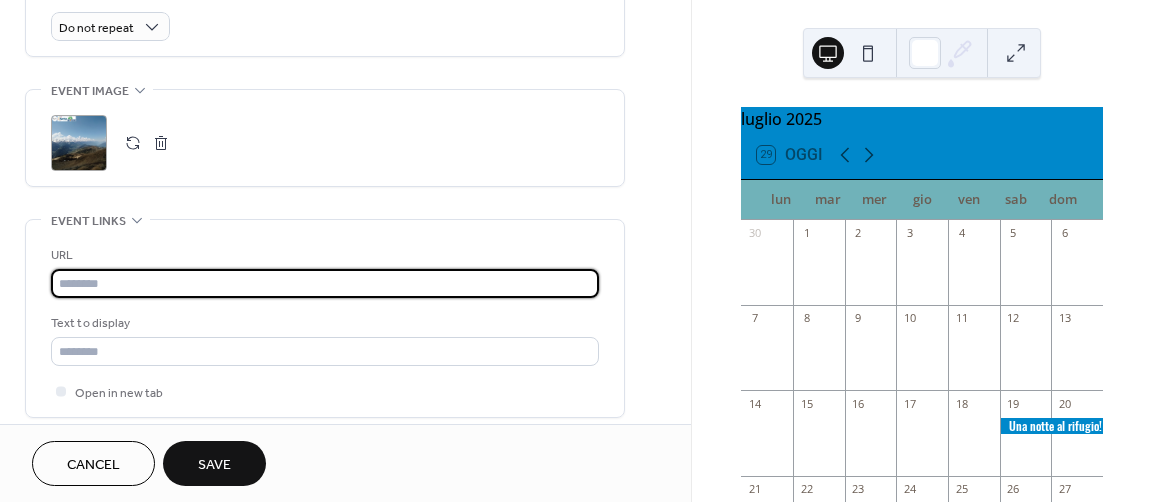 click at bounding box center [325, 283] 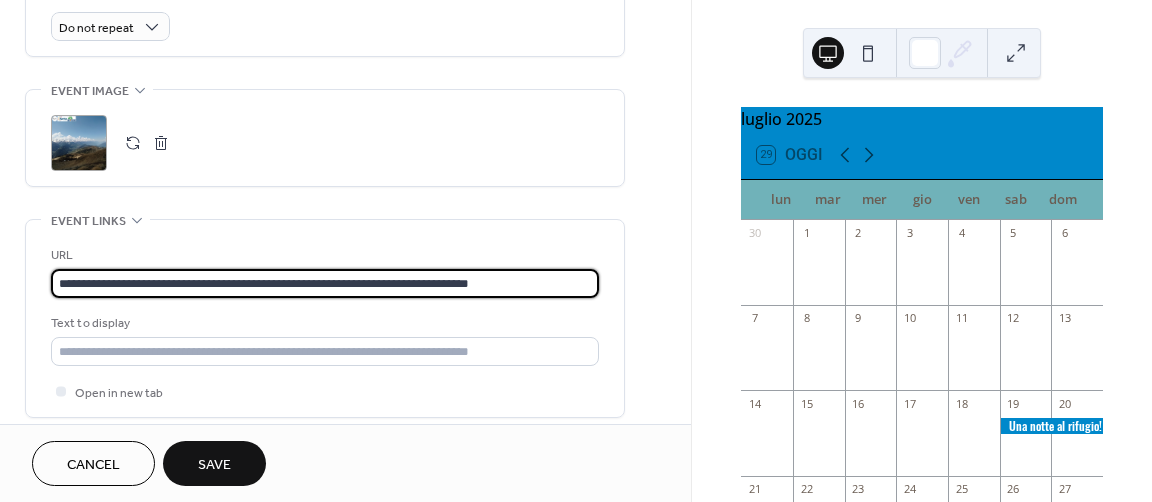 type on "**********" 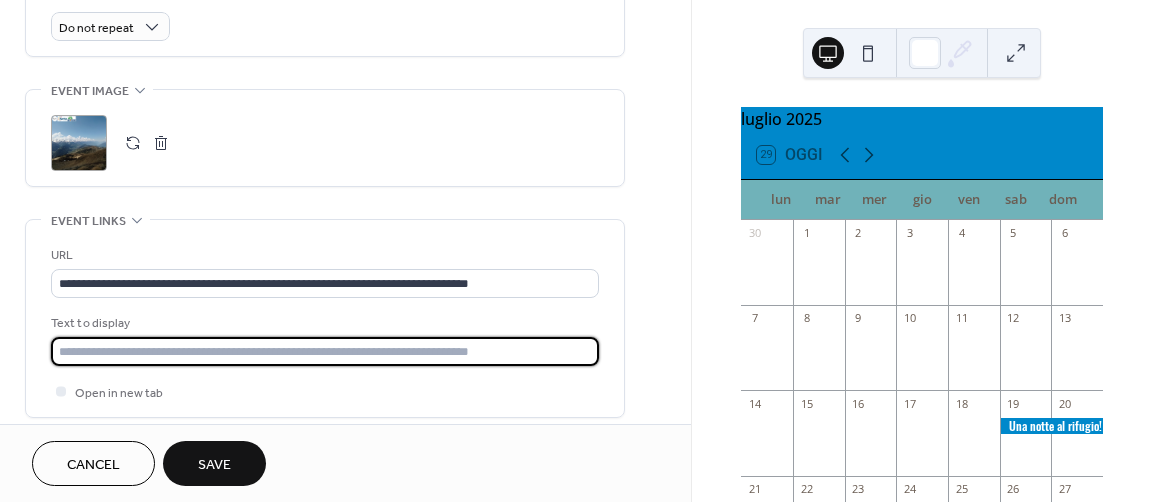click at bounding box center [325, 351] 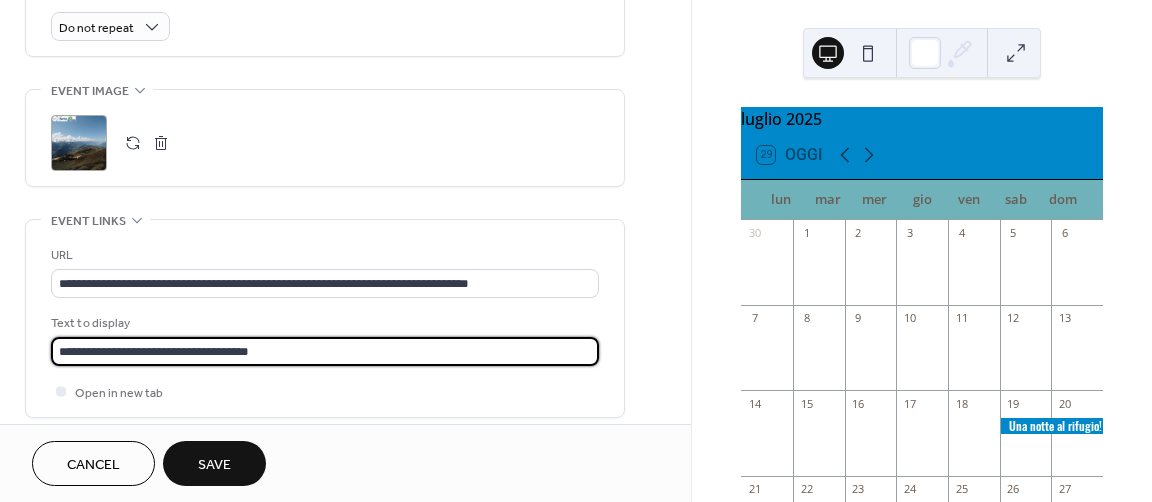 type on "**********" 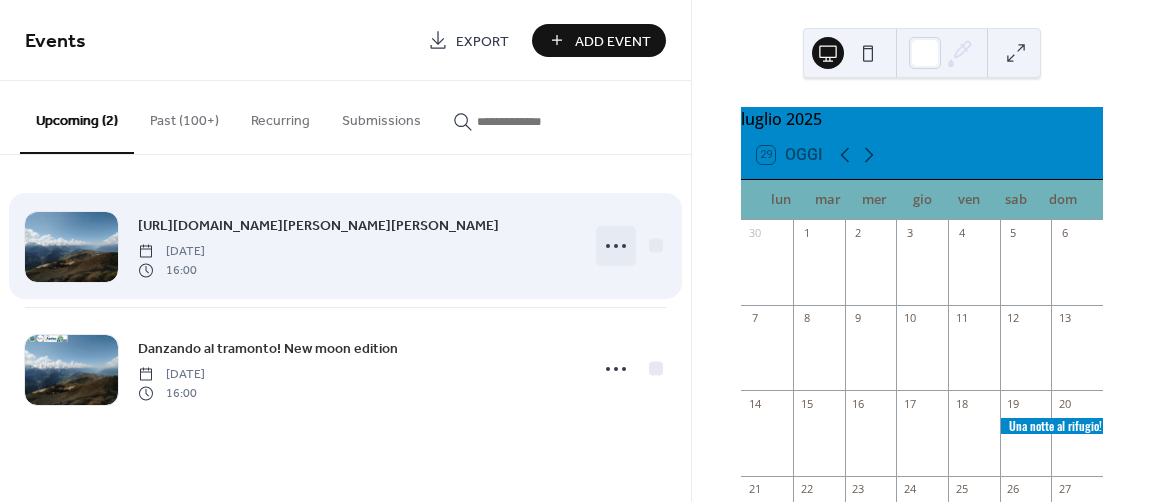 click 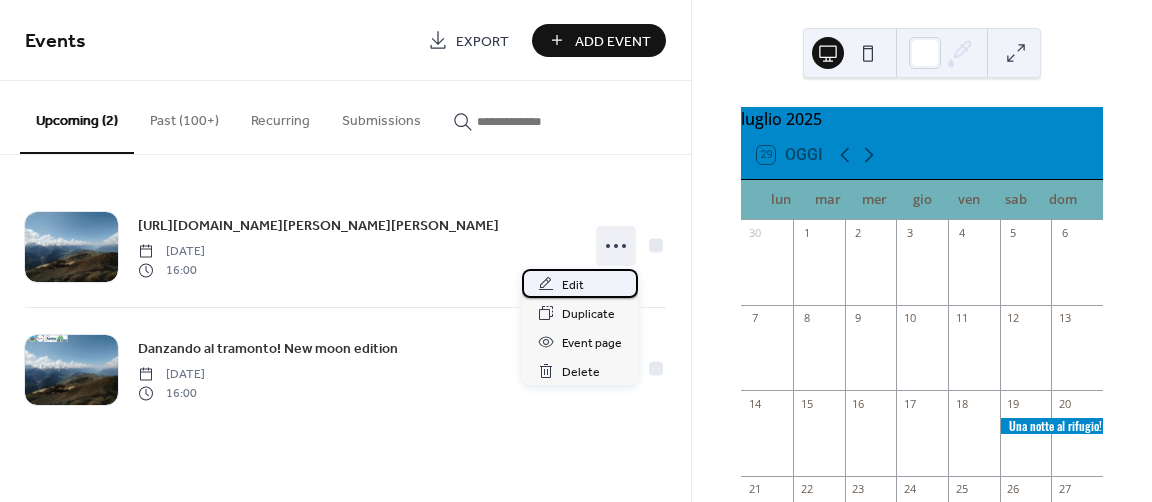 click on "Edit" at bounding box center [580, 283] 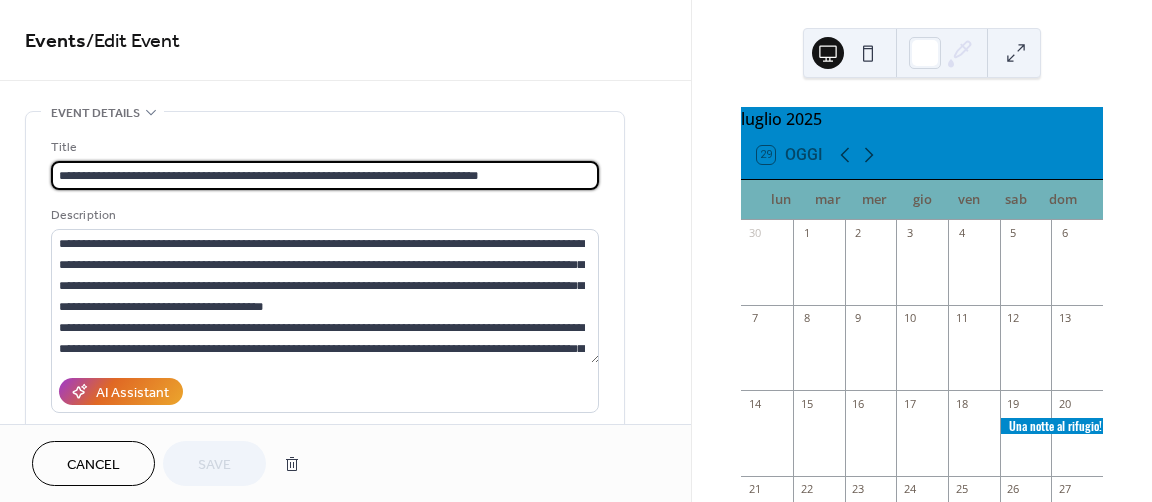 drag, startPoint x: 561, startPoint y: 176, endPoint x: 47, endPoint y: 168, distance: 514.06226 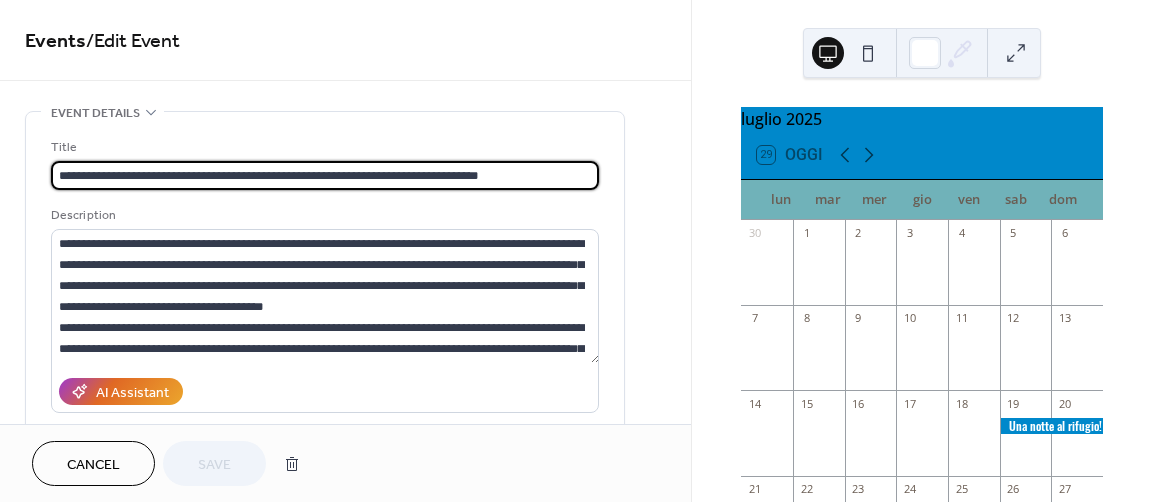 paste 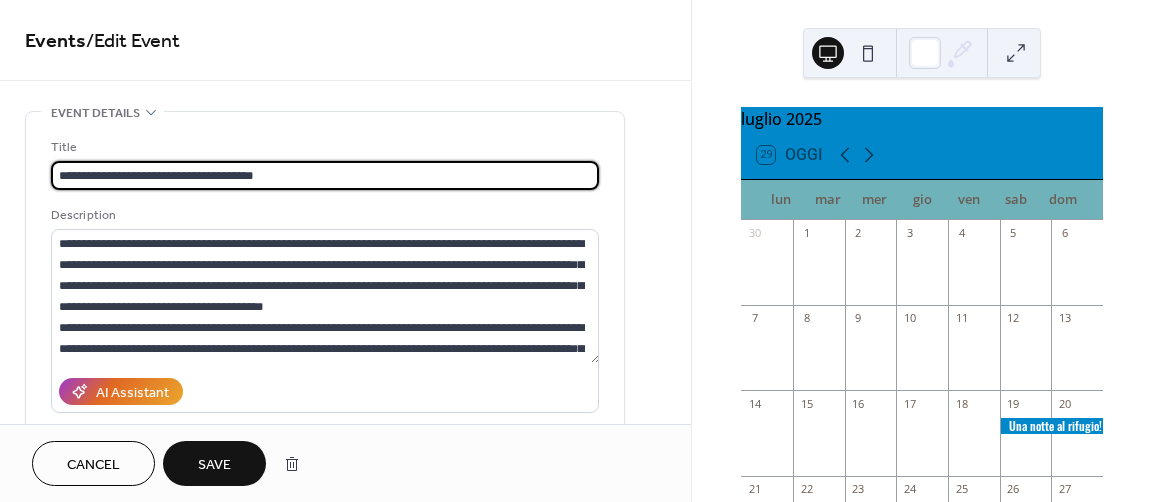 scroll, scrollTop: 0, scrollLeft: 0, axis: both 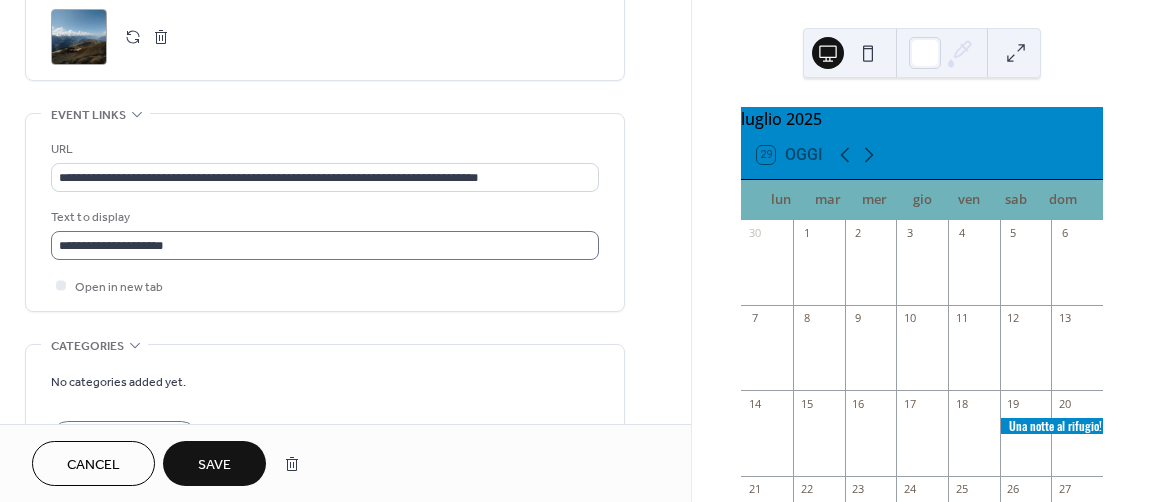 type on "**********" 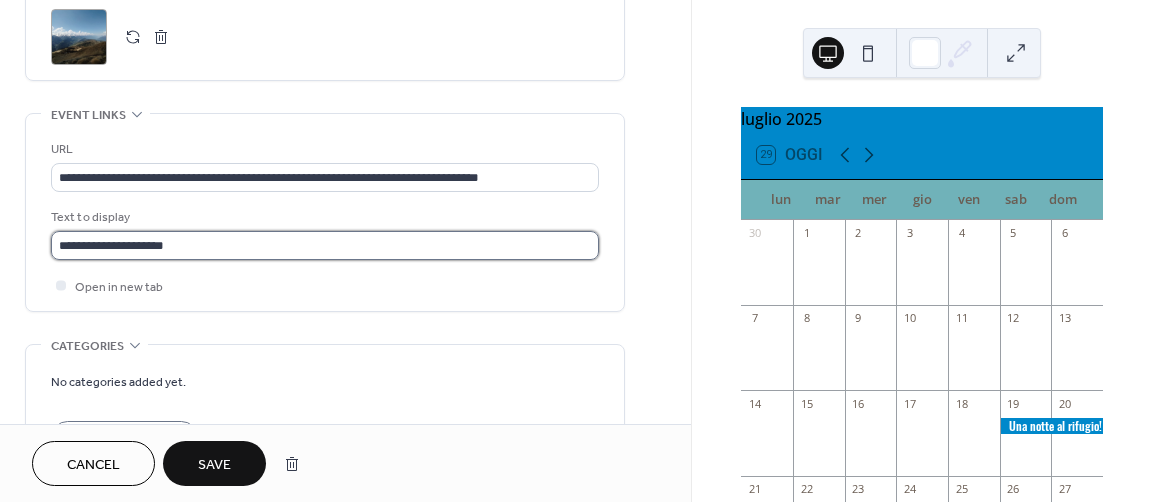 scroll, scrollTop: 0, scrollLeft: 0, axis: both 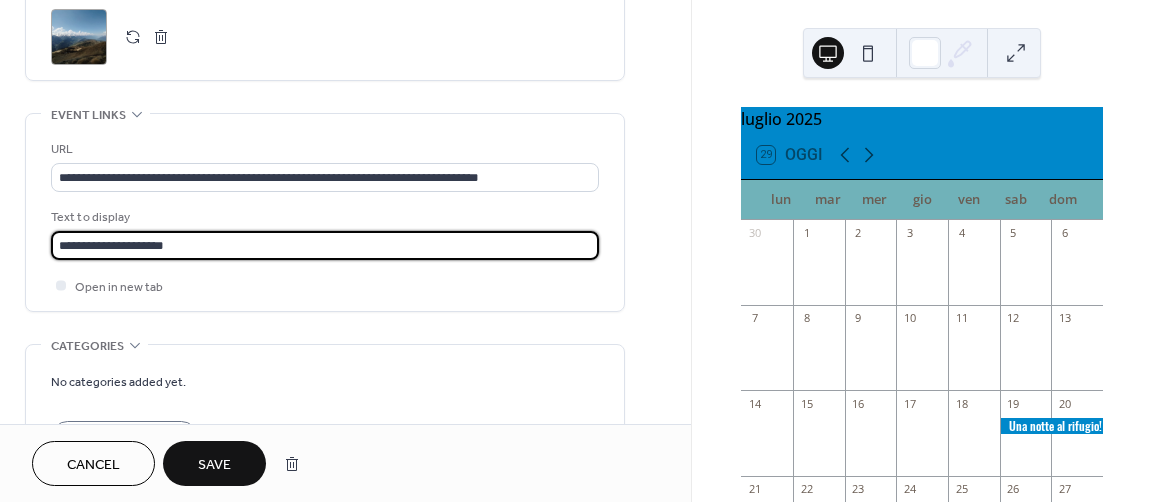 drag, startPoint x: 226, startPoint y: 237, endPoint x: 52, endPoint y: 259, distance: 175.38528 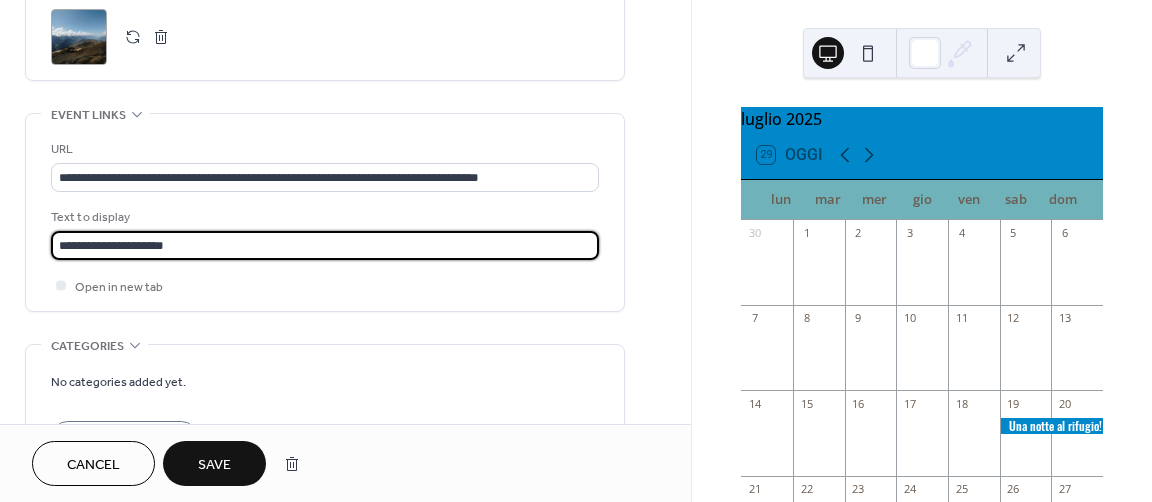 paste on "**********" 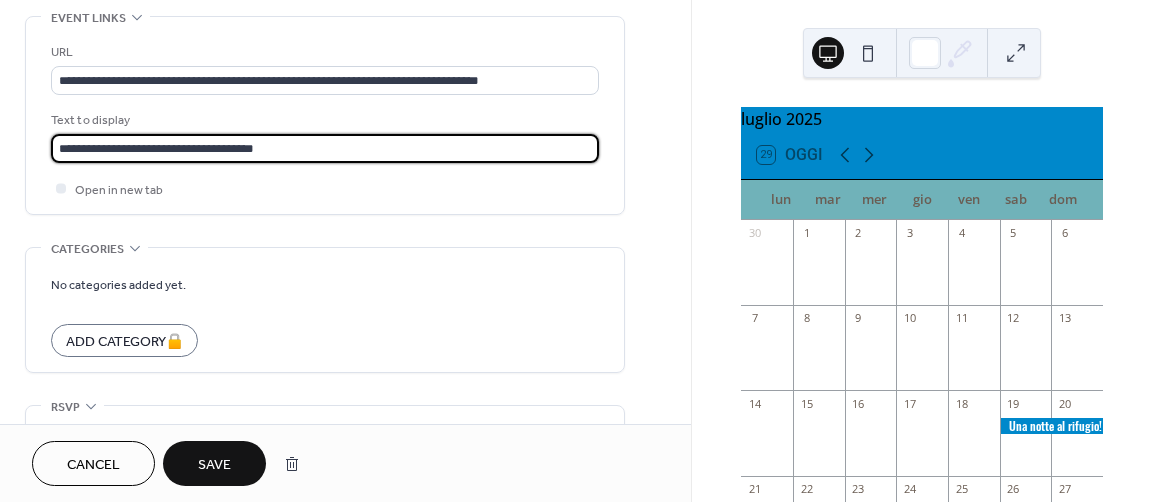 scroll, scrollTop: 1106, scrollLeft: 0, axis: vertical 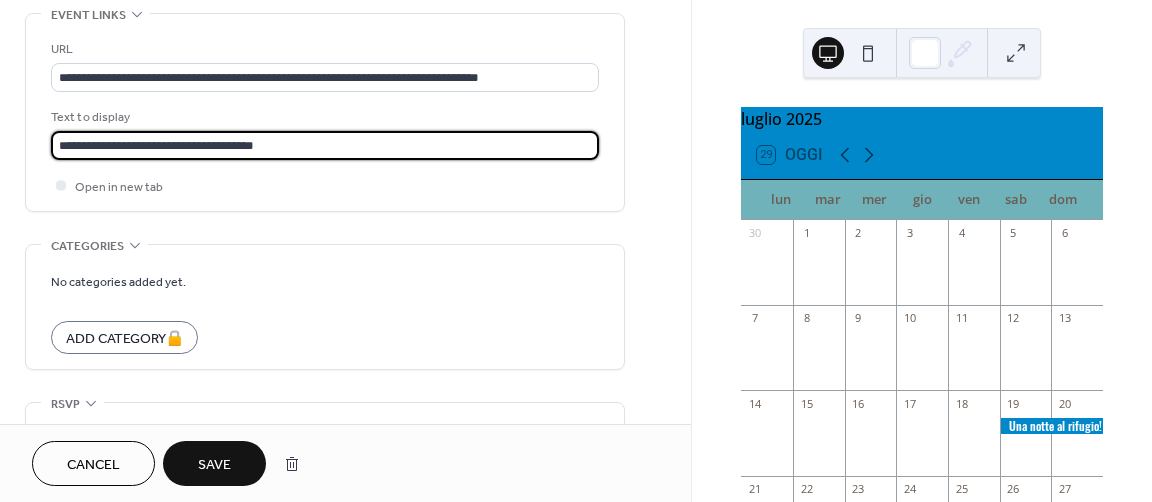 type on "**********" 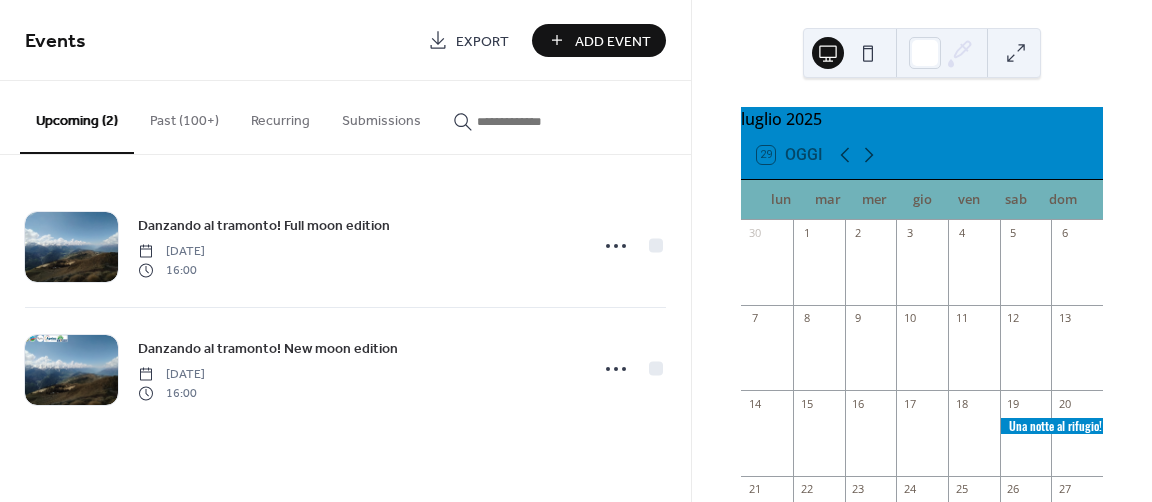 click on "Add Event" at bounding box center (613, 41) 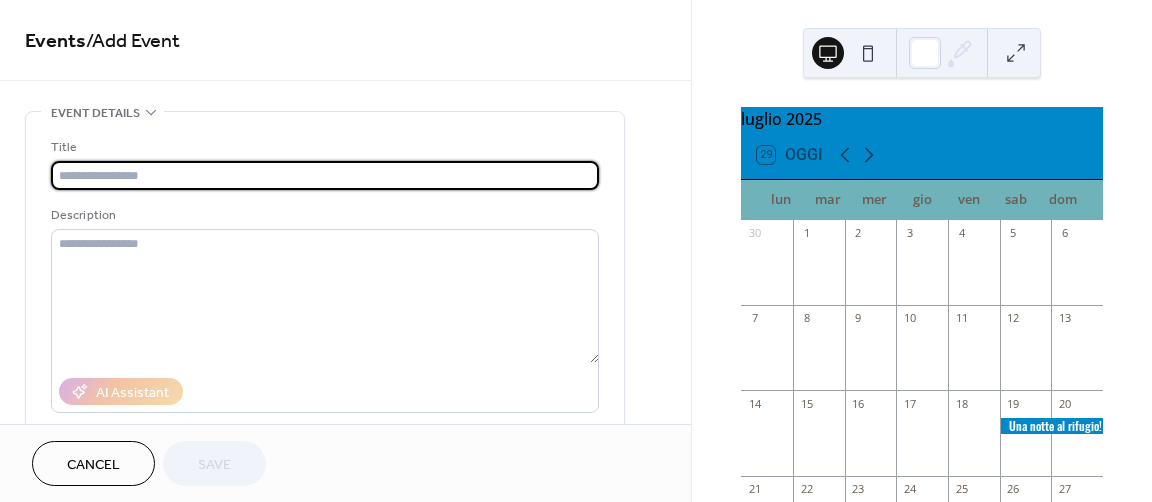 click at bounding box center [325, 175] 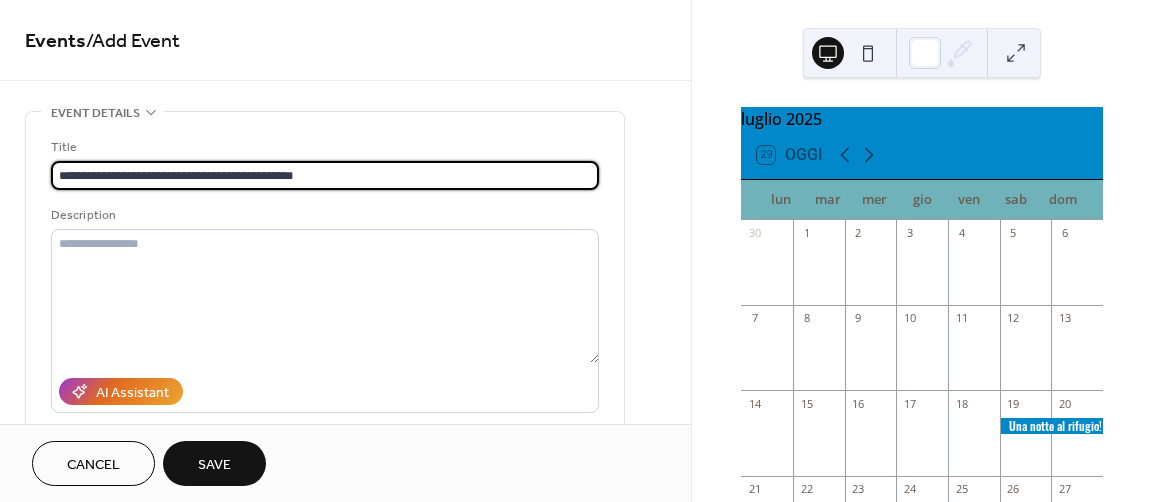 type on "**********" 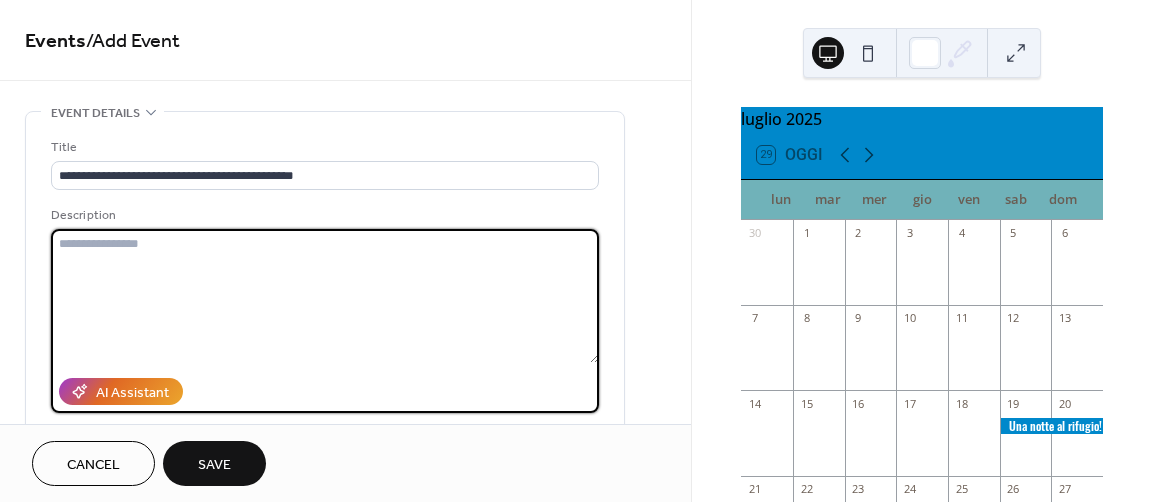 click at bounding box center [325, 296] 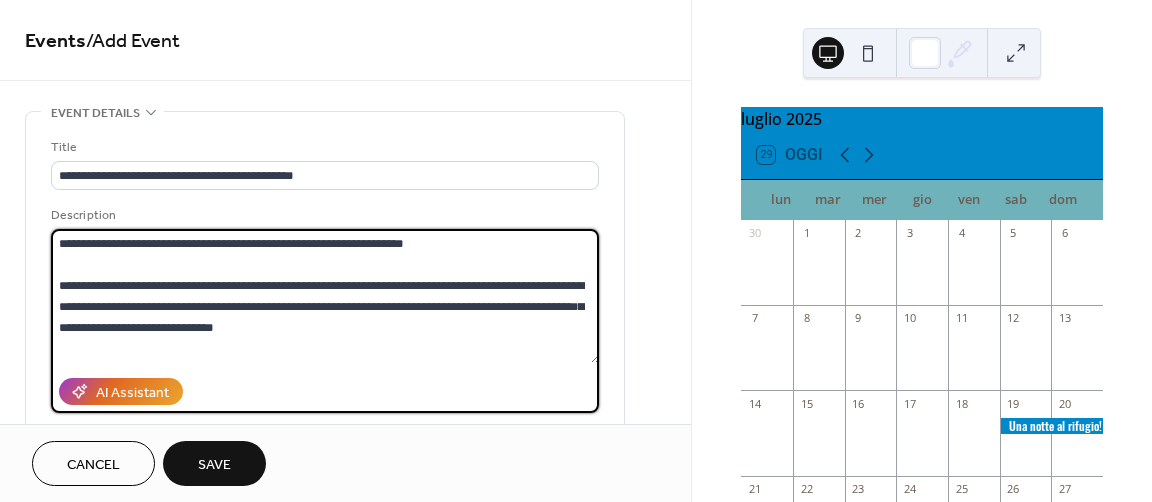 click on "**********" at bounding box center [325, 296] 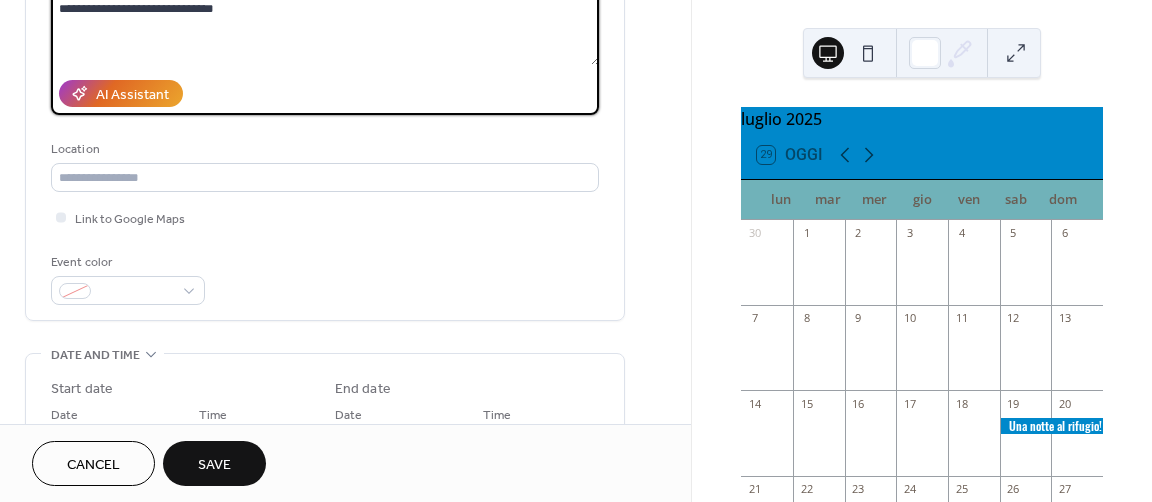 scroll, scrollTop: 300, scrollLeft: 0, axis: vertical 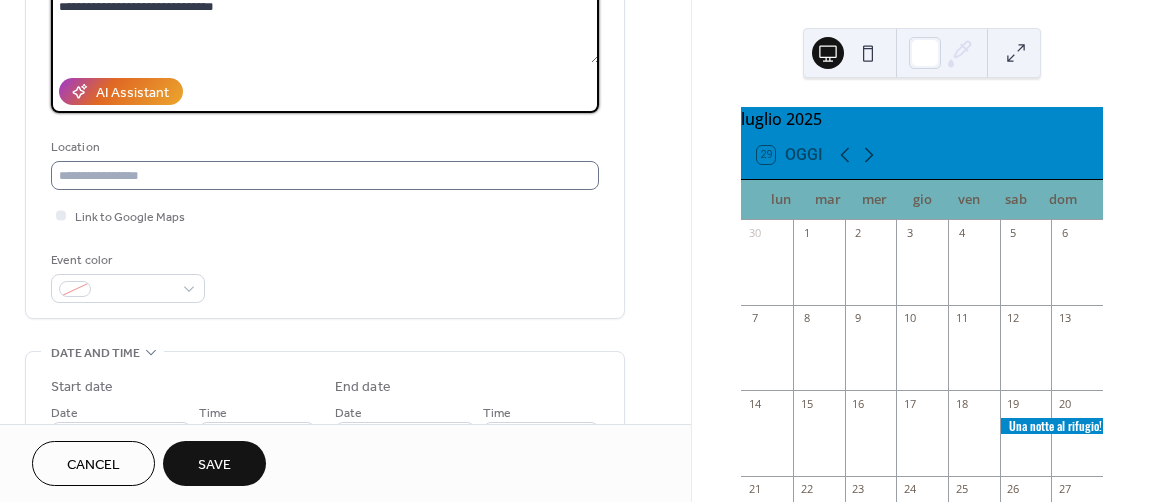 type on "**********" 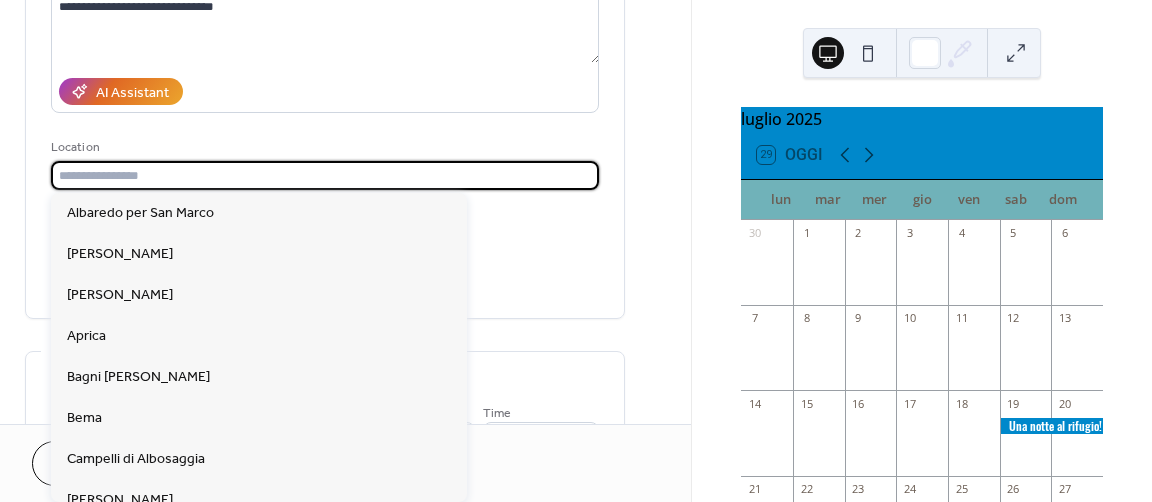 click at bounding box center (325, 175) 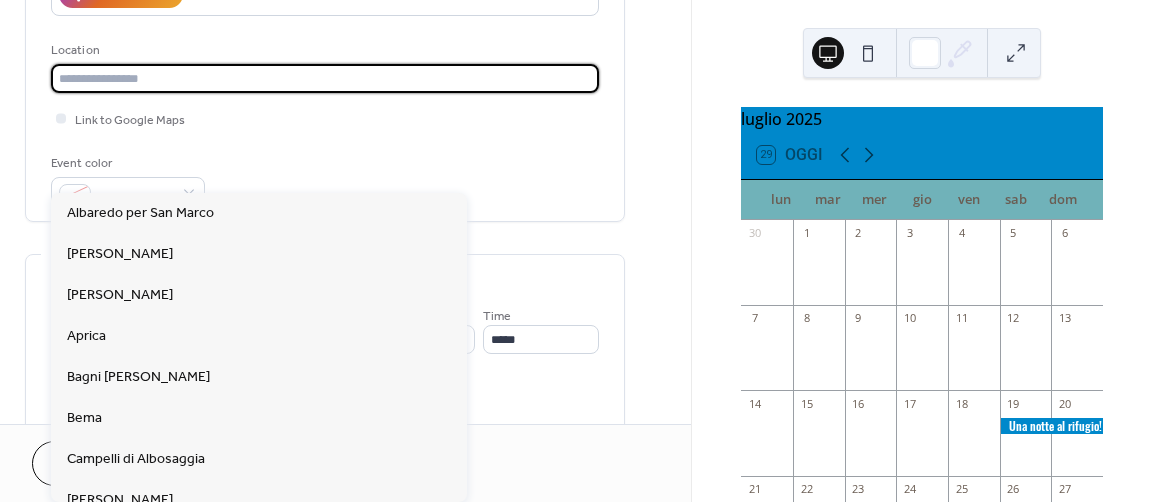 scroll, scrollTop: 400, scrollLeft: 0, axis: vertical 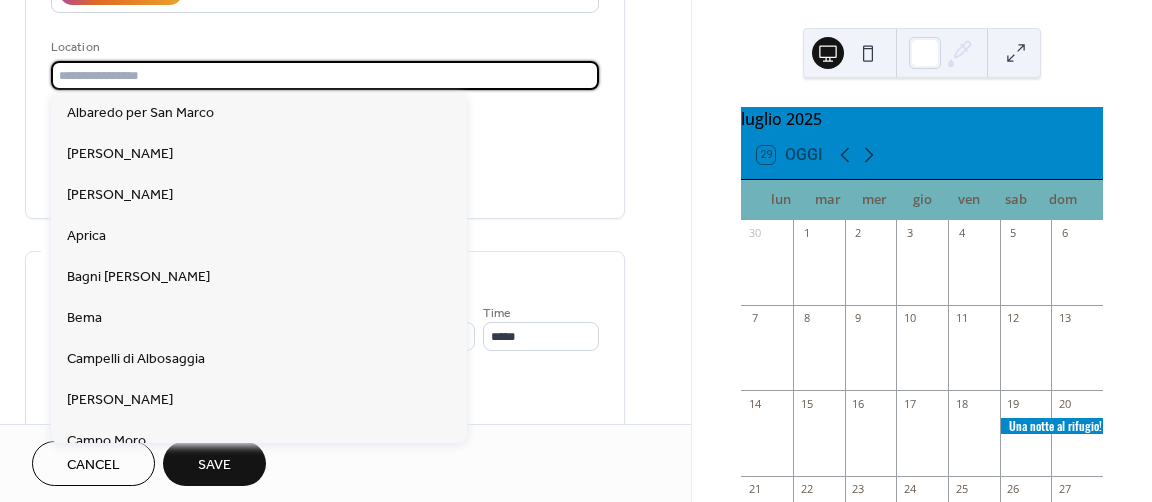 click at bounding box center (325, 75) 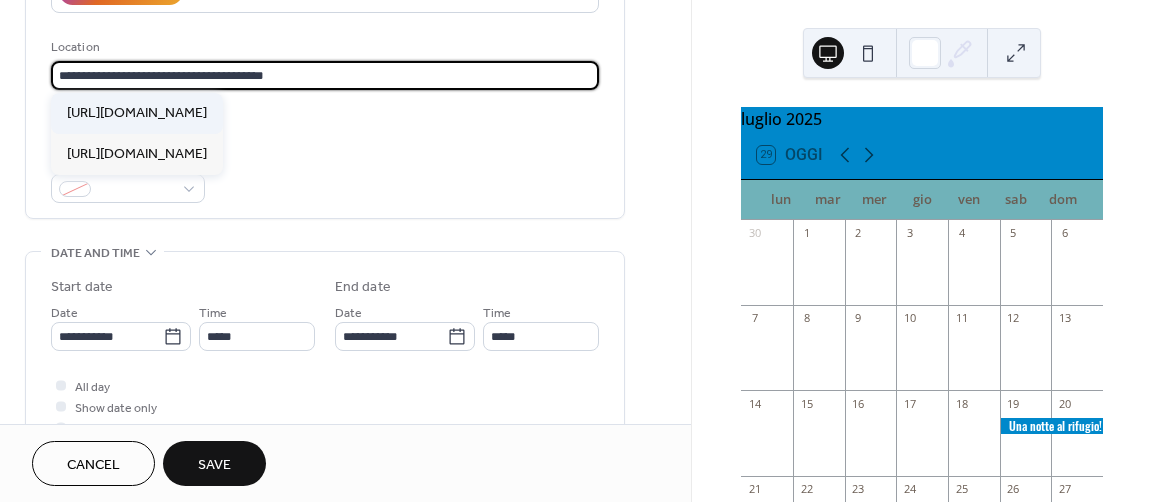 type on "**********" 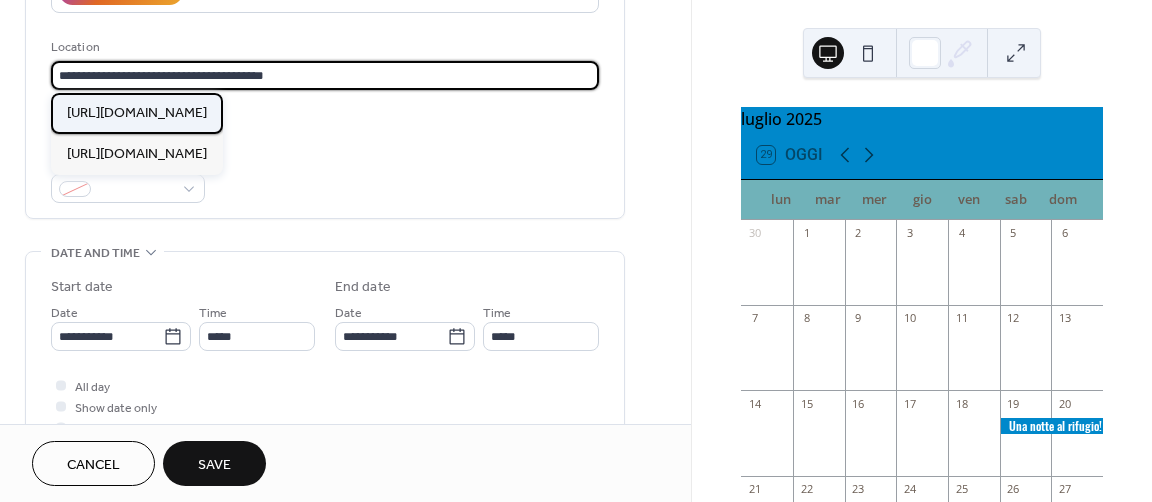 click on "[URL][DOMAIN_NAME]" at bounding box center (137, 113) 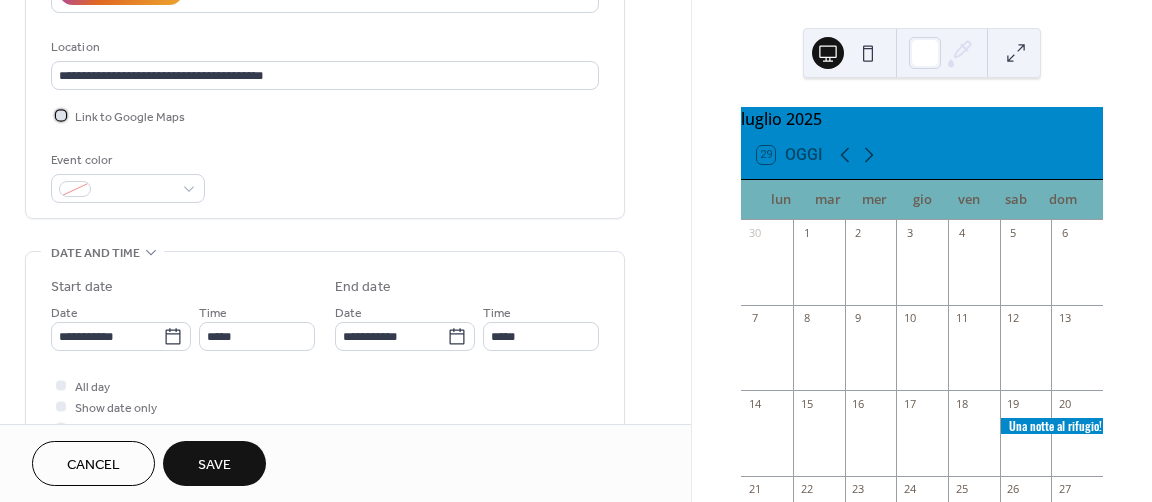 click at bounding box center [61, 115] 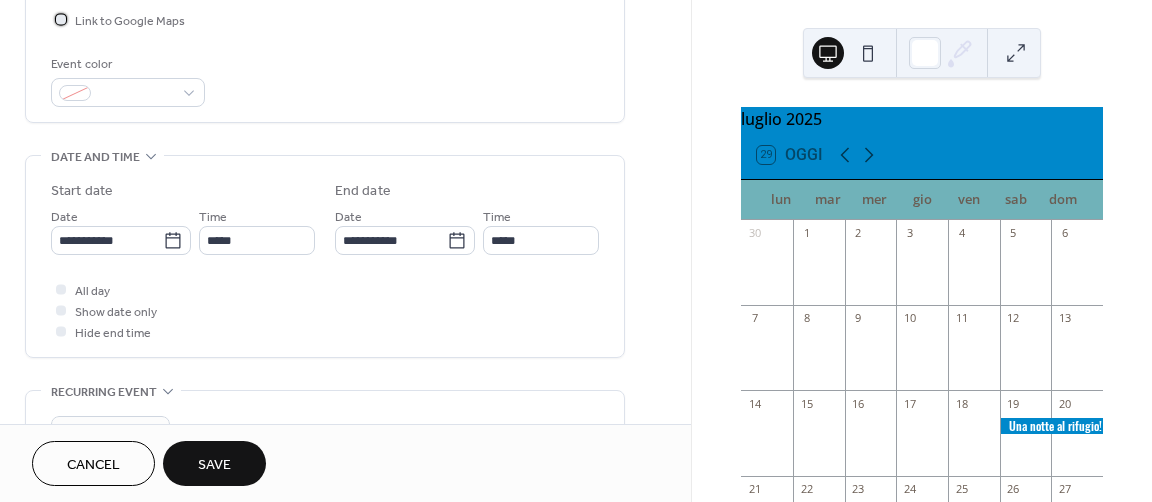 scroll, scrollTop: 500, scrollLeft: 0, axis: vertical 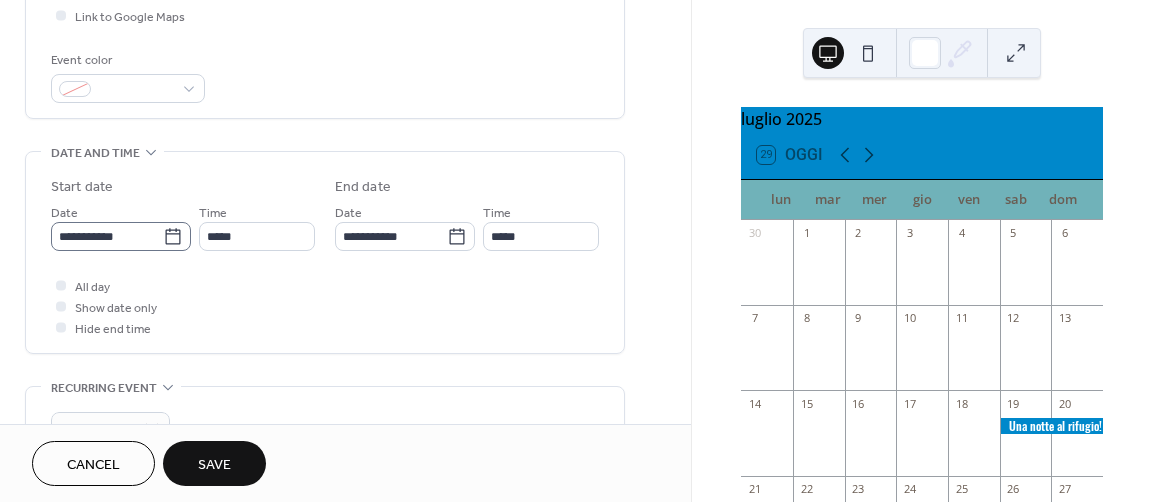 click 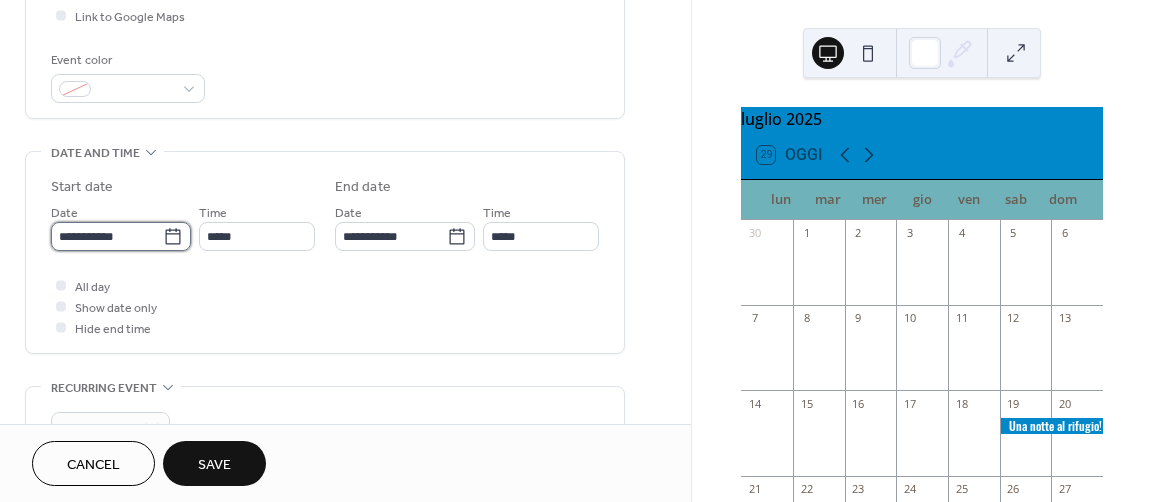 click on "**********" at bounding box center [107, 236] 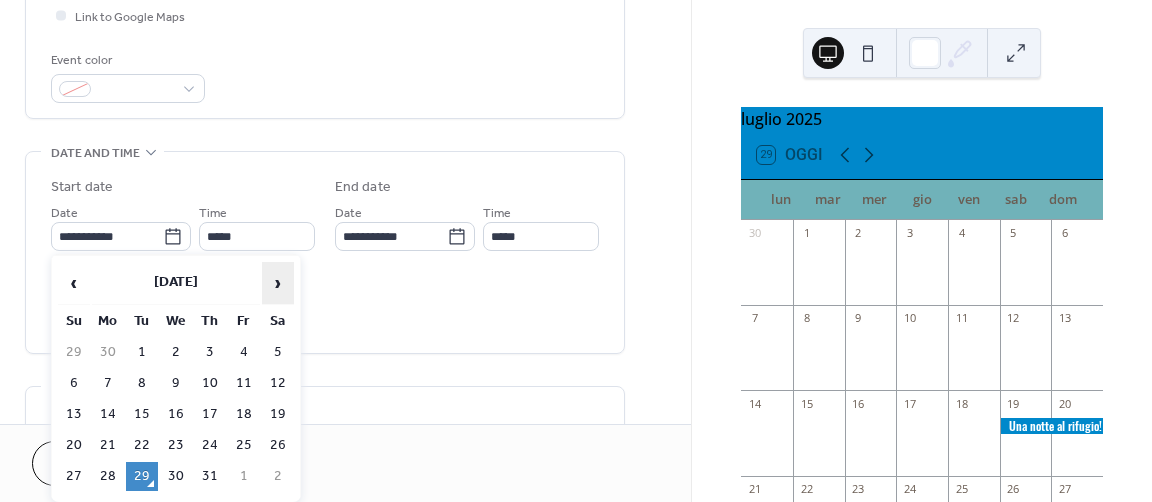 click on "›" at bounding box center (278, 283) 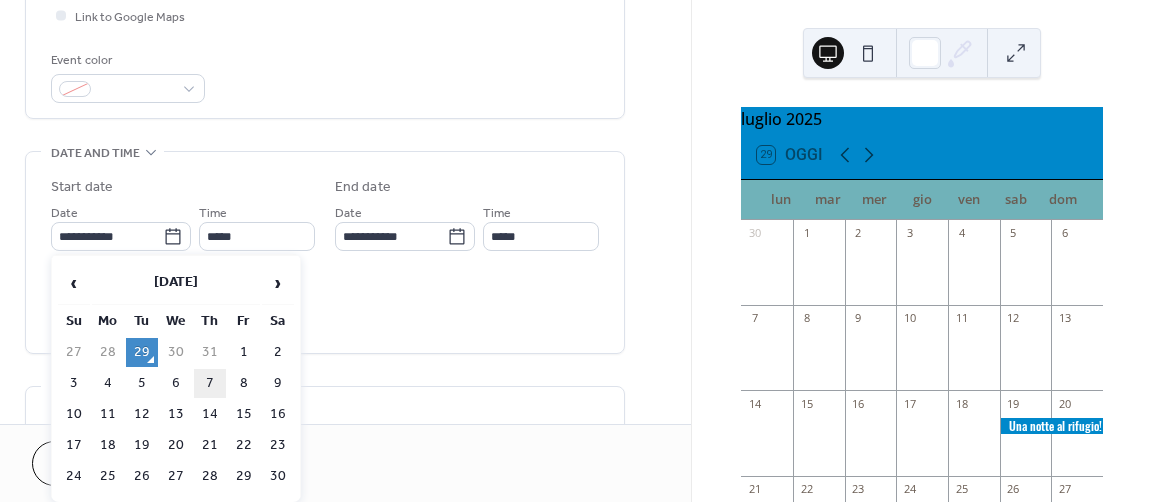 click on "7" at bounding box center (210, 383) 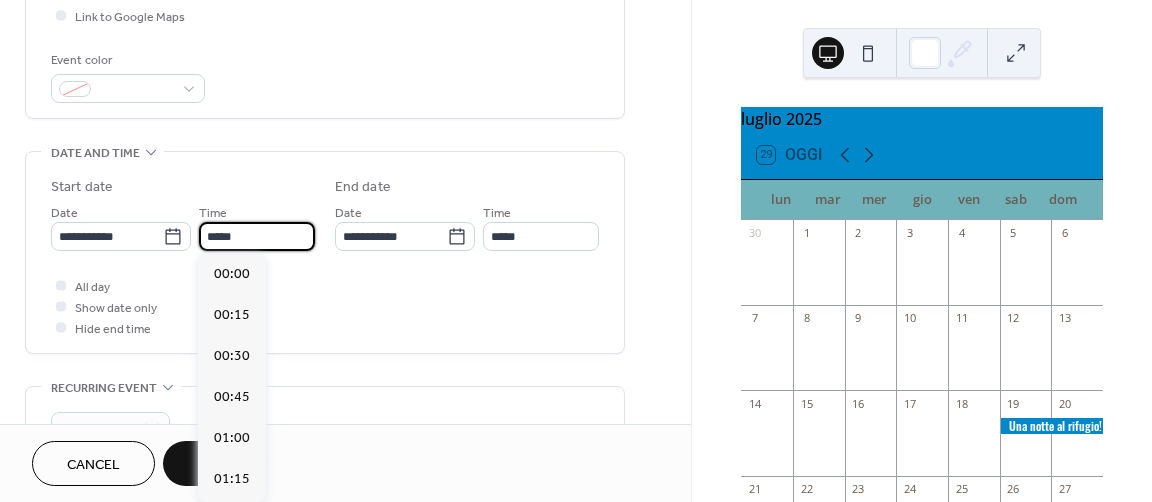 click on "*****" at bounding box center [257, 236] 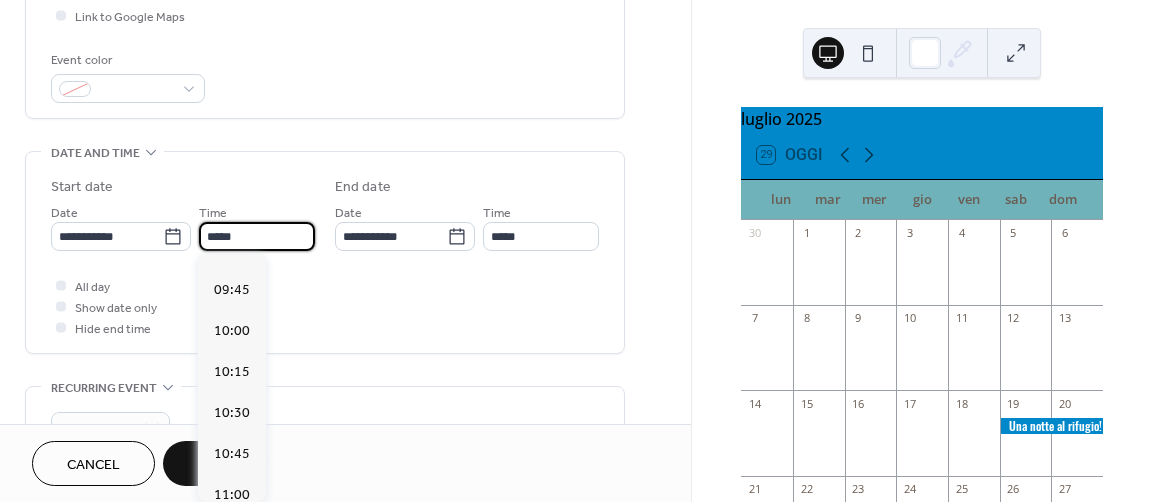 scroll, scrollTop: 1568, scrollLeft: 0, axis: vertical 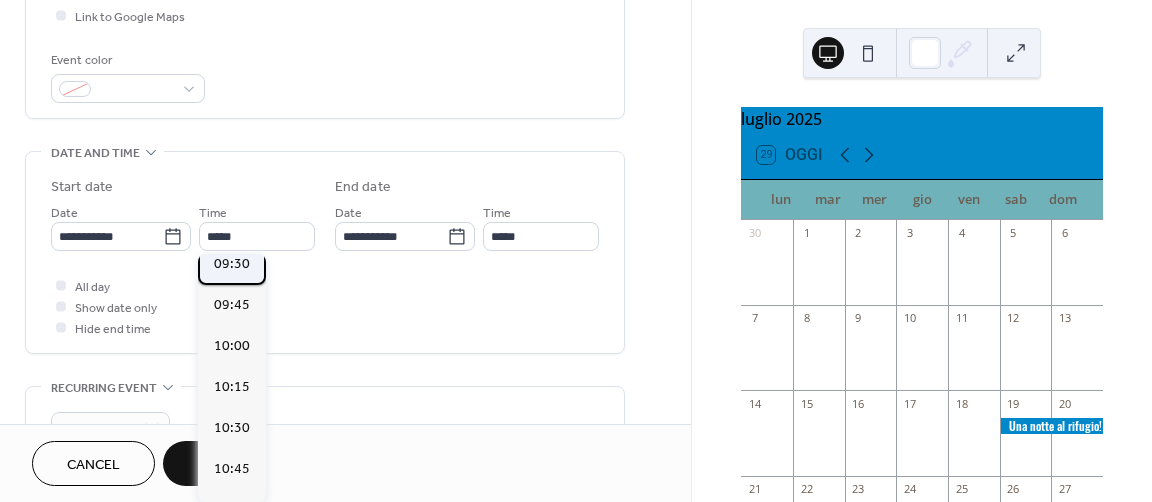 click on "09:30" at bounding box center [232, 263] 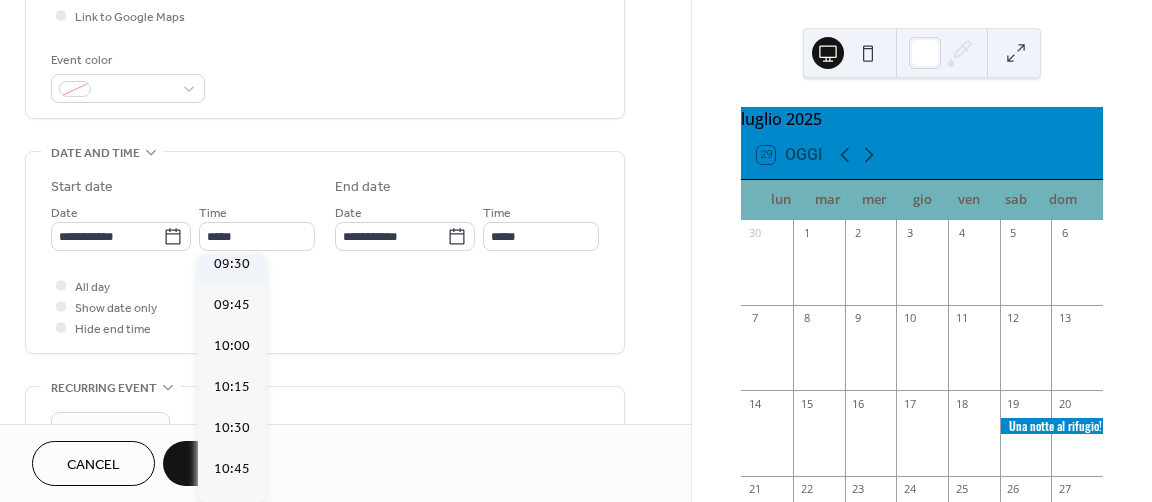 type on "*****" 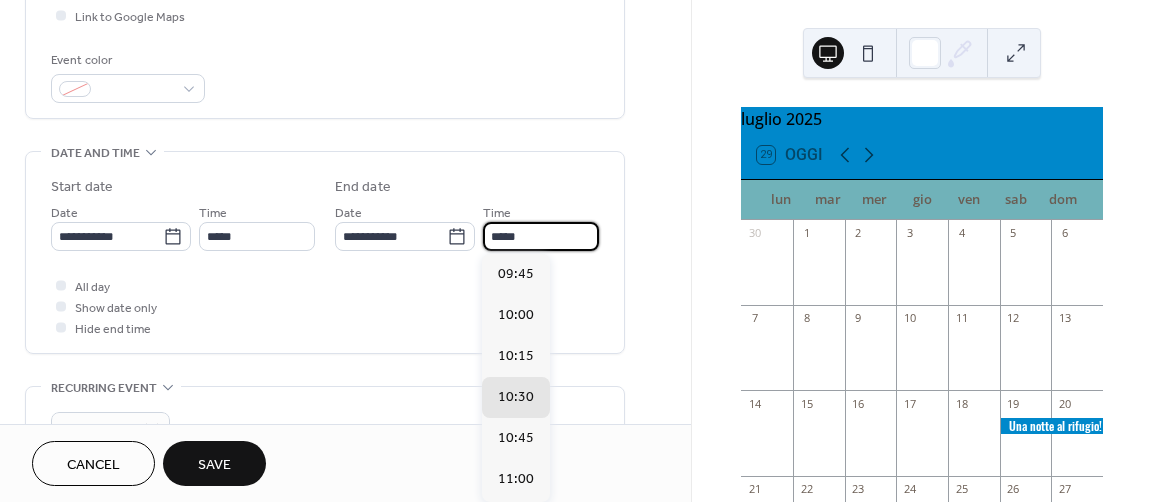 click on "*****" at bounding box center (541, 236) 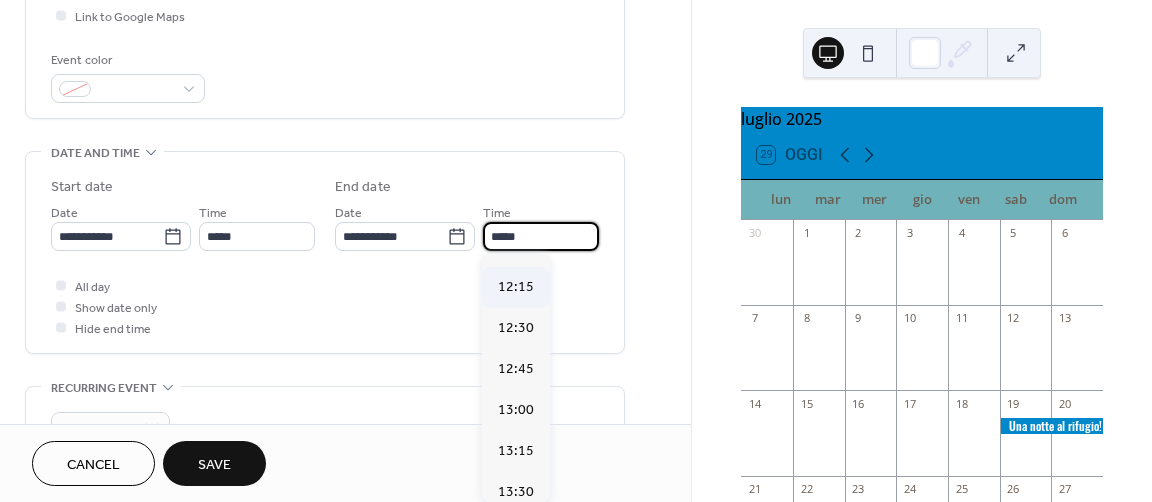 scroll, scrollTop: 400, scrollLeft: 0, axis: vertical 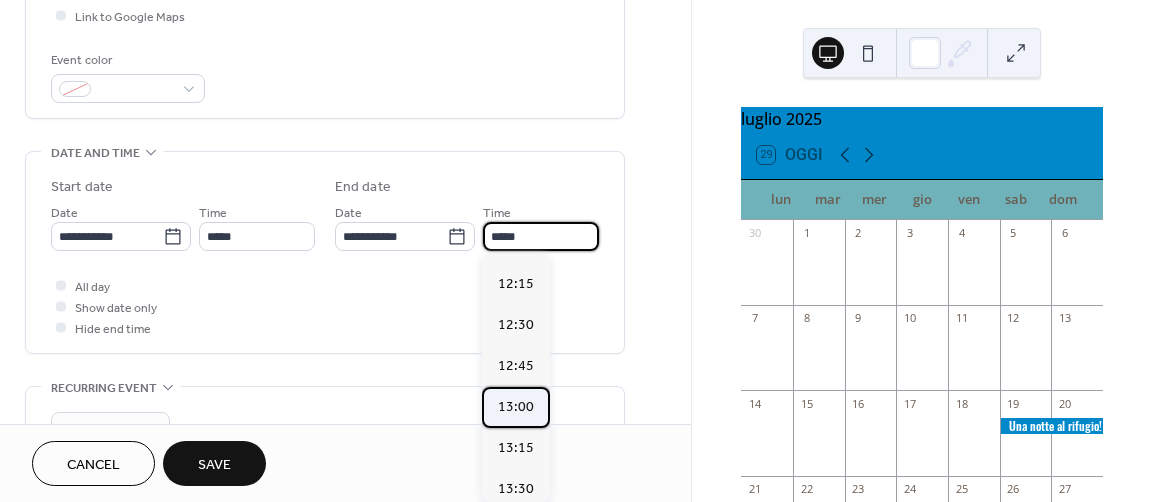 click on "13:00" at bounding box center [516, 406] 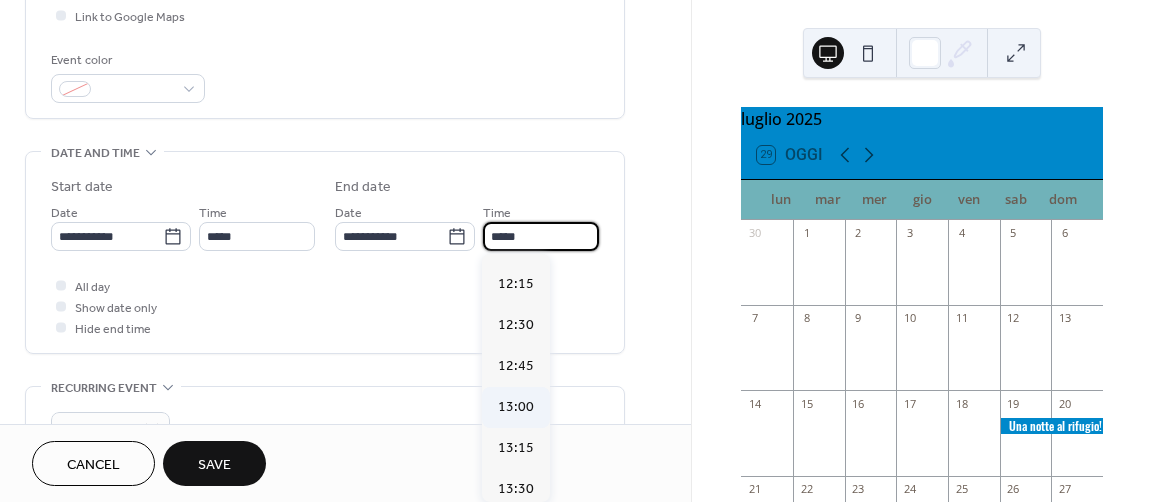 type on "*****" 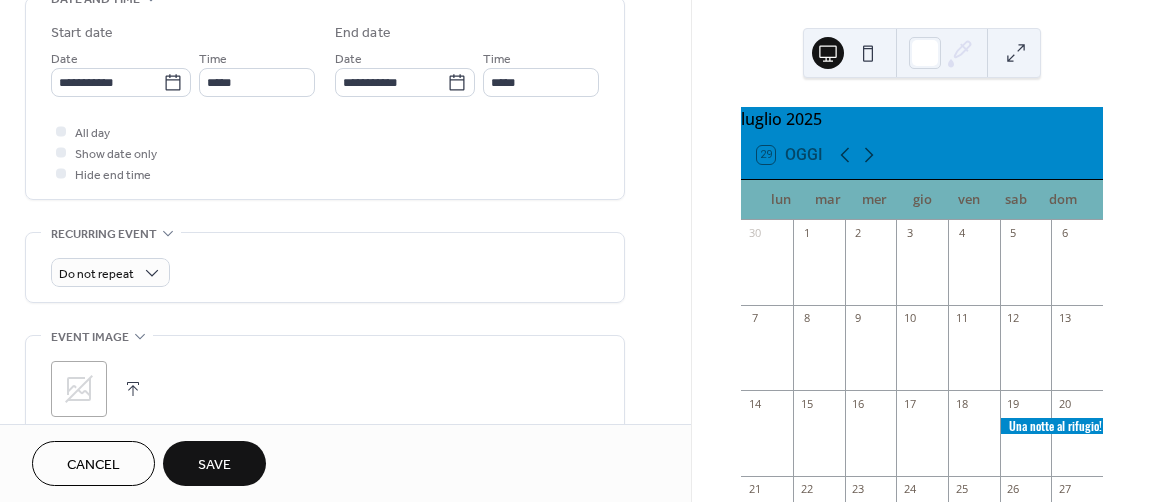 scroll, scrollTop: 700, scrollLeft: 0, axis: vertical 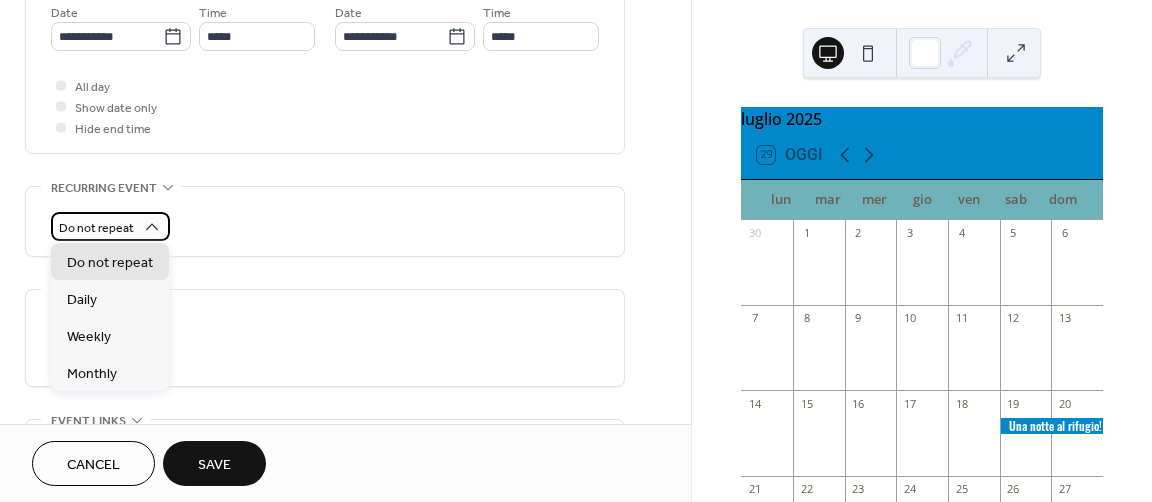 click 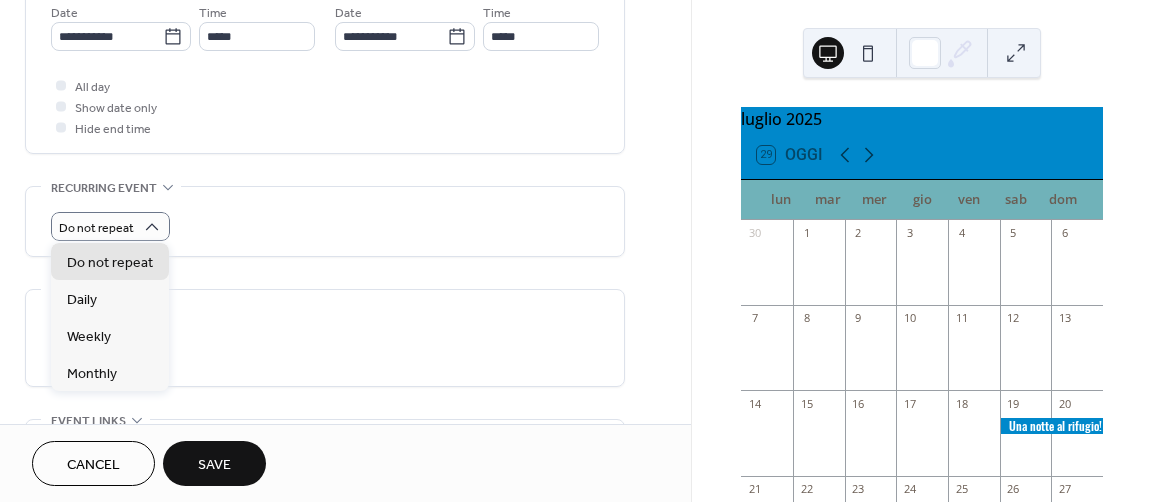 click on ";" at bounding box center [325, 343] 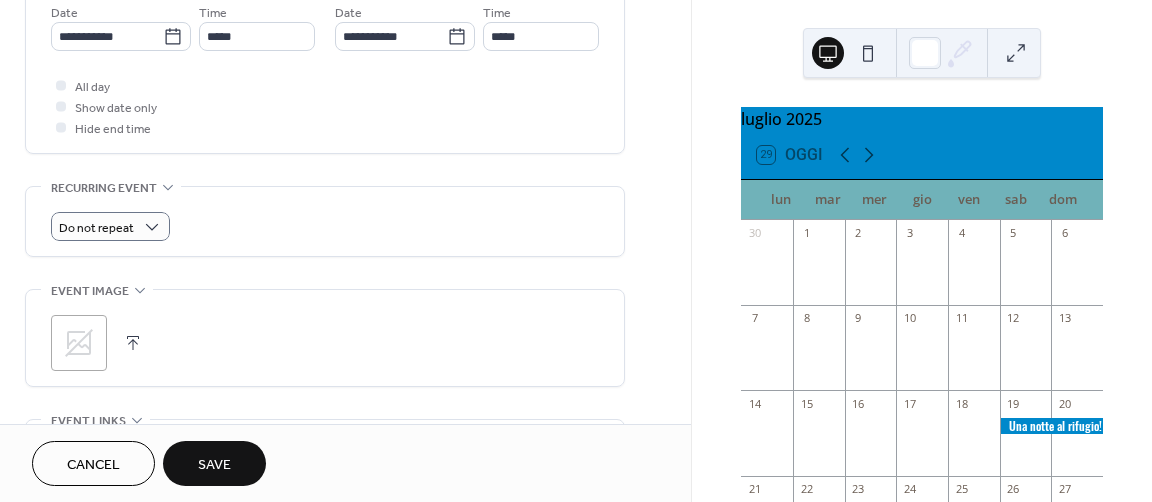 click 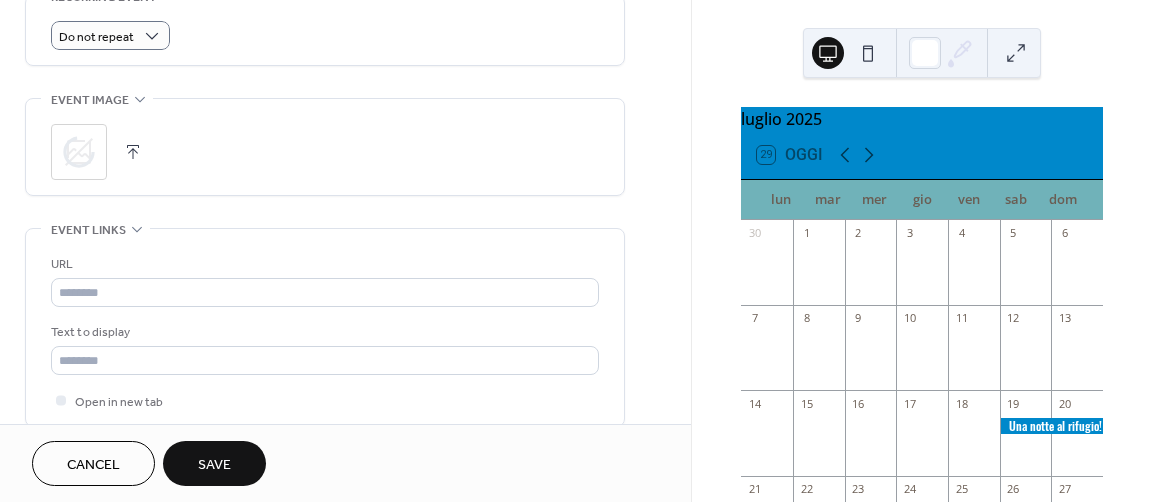 scroll, scrollTop: 900, scrollLeft: 0, axis: vertical 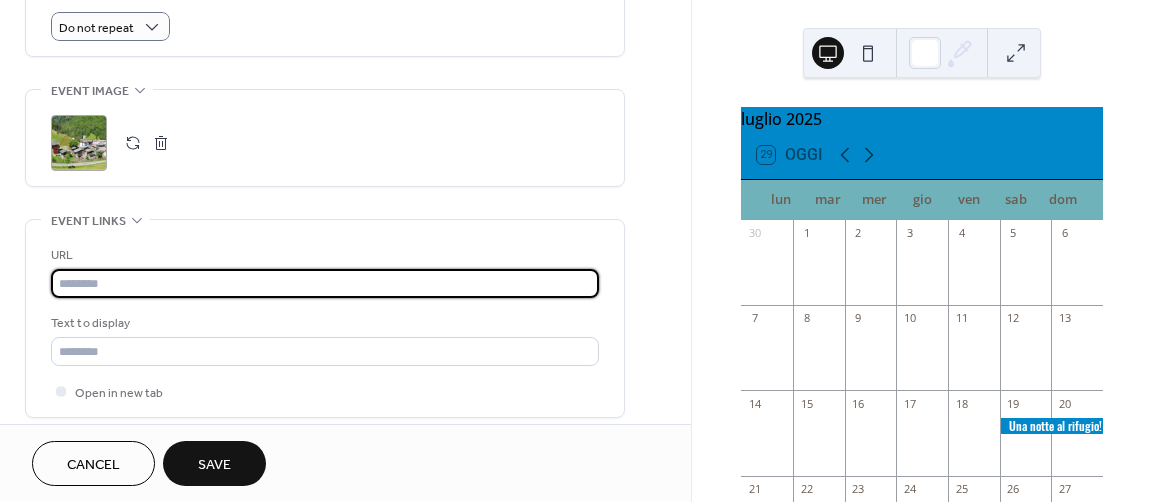 click at bounding box center (325, 283) 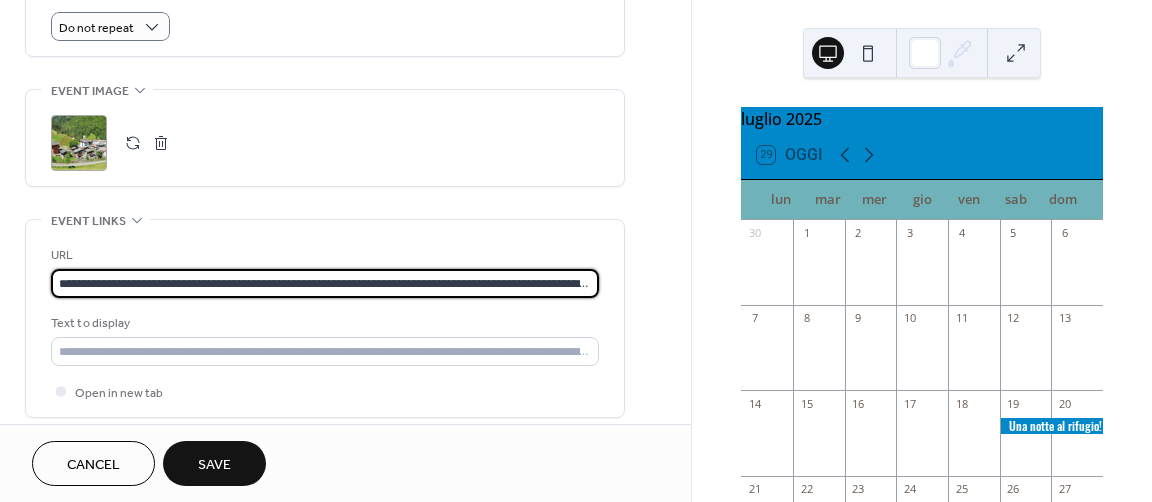 scroll, scrollTop: 0, scrollLeft: 101, axis: horizontal 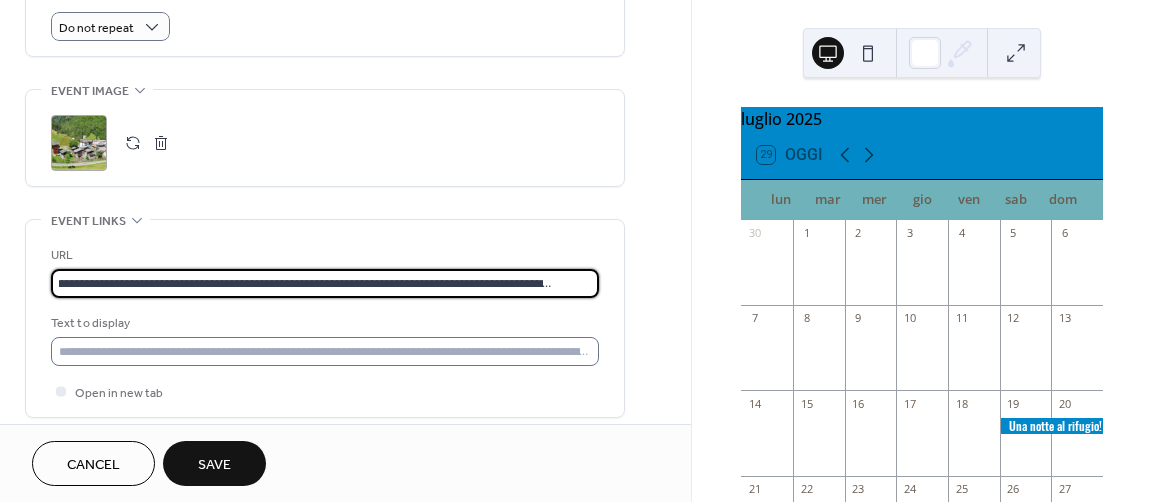 type on "**********" 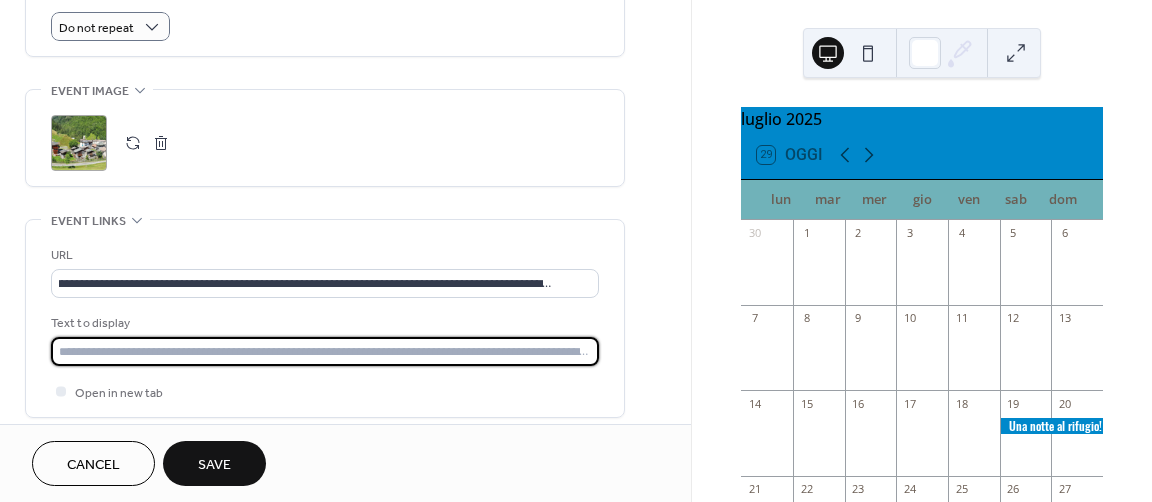 click at bounding box center [325, 351] 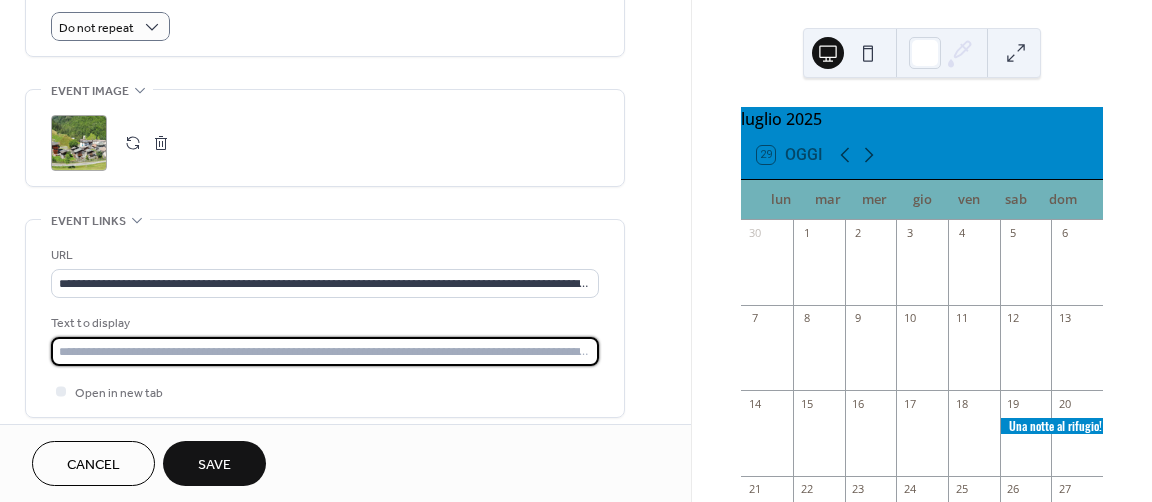 click at bounding box center [325, 351] 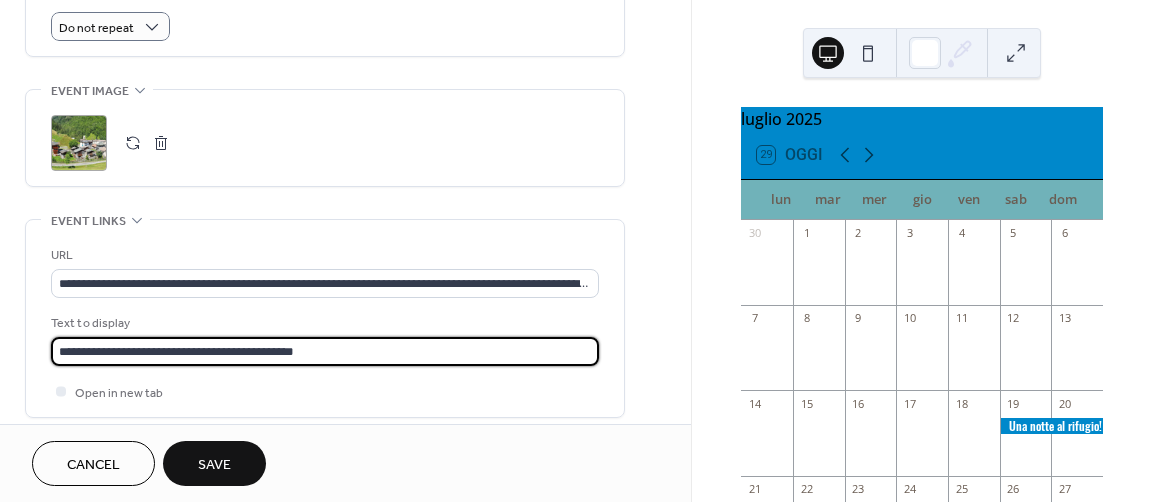 type on "**********" 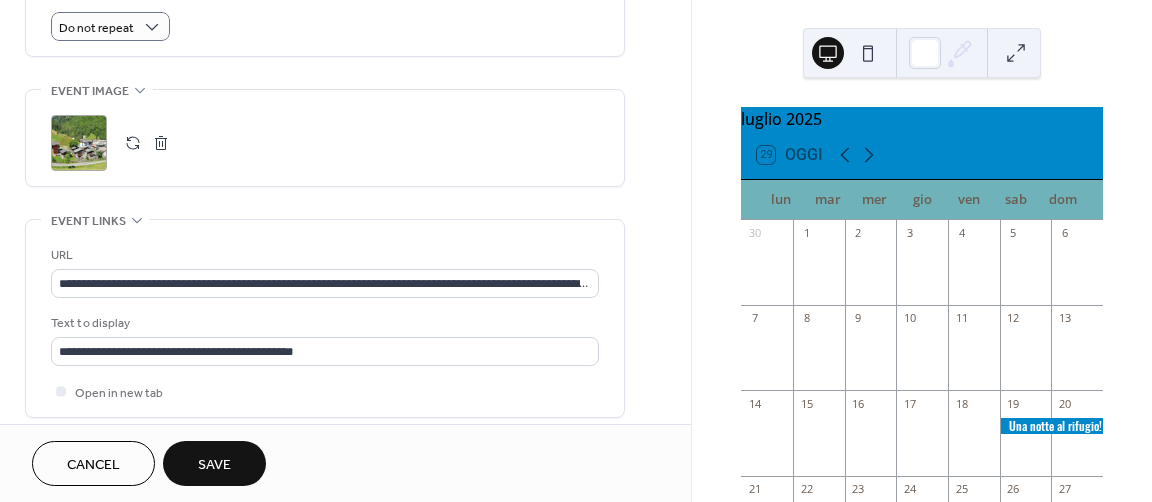 click on "Save" at bounding box center [214, 465] 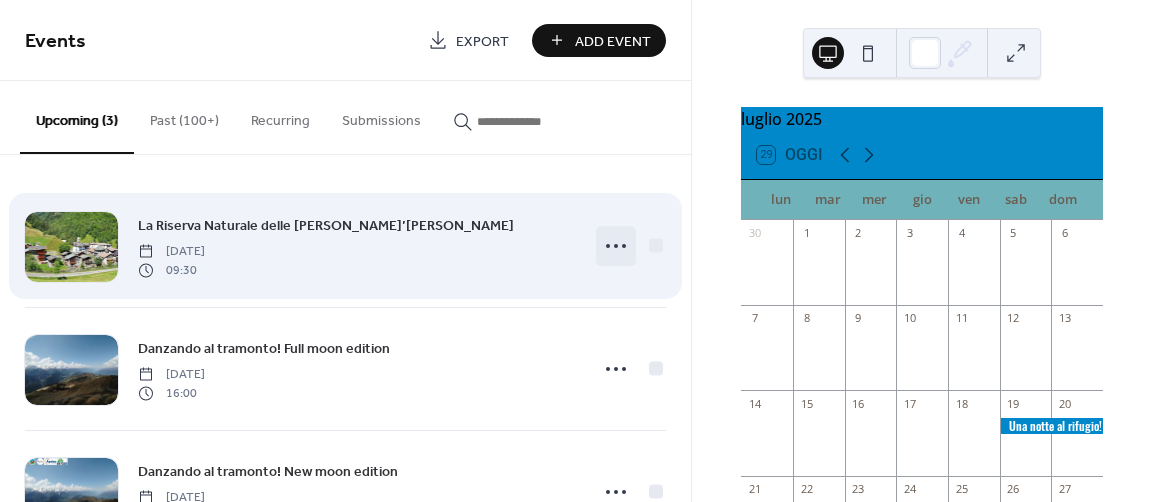 click 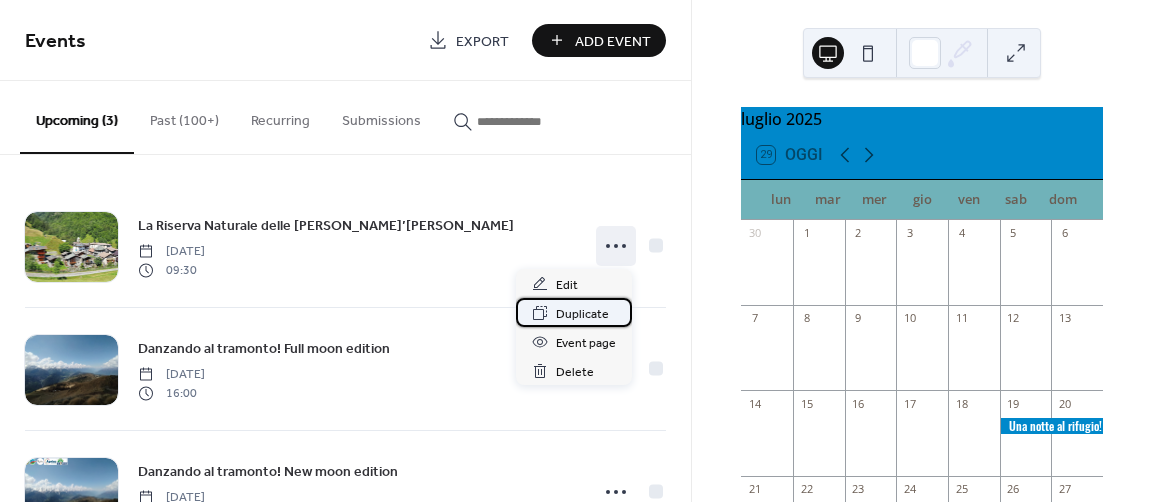 click on "Duplicate" at bounding box center [582, 314] 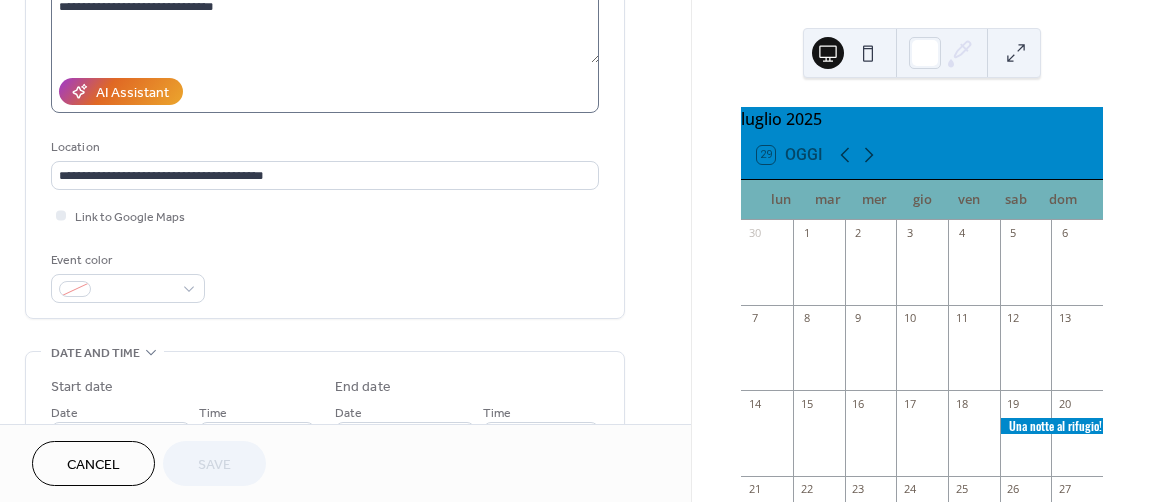 scroll, scrollTop: 400, scrollLeft: 0, axis: vertical 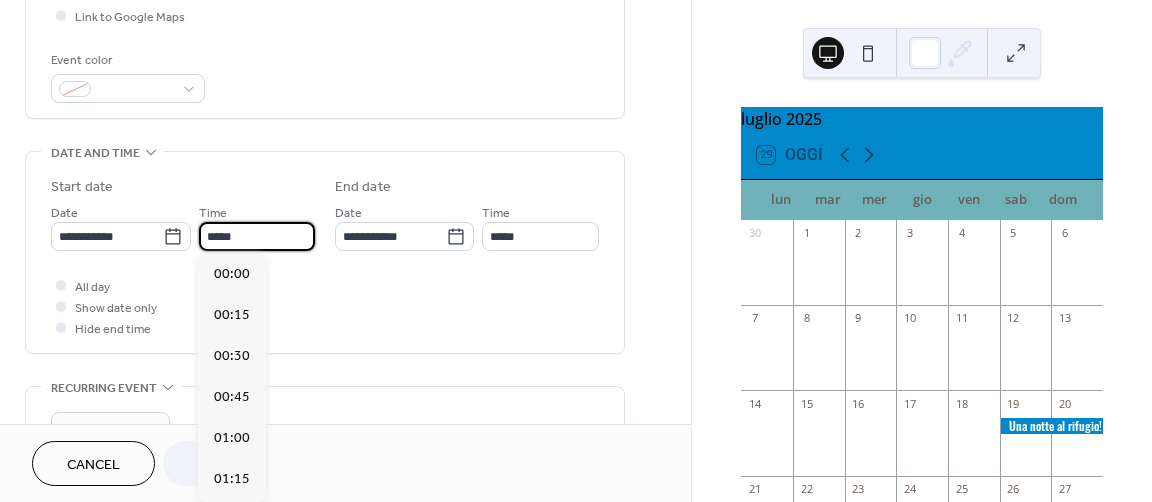 click on "*****" at bounding box center [257, 236] 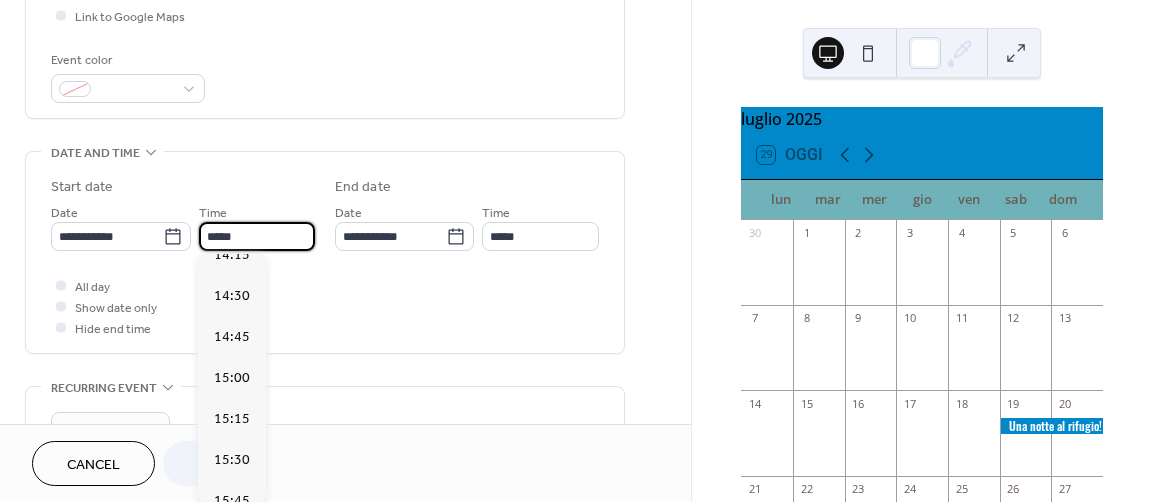 scroll, scrollTop: 2358, scrollLeft: 0, axis: vertical 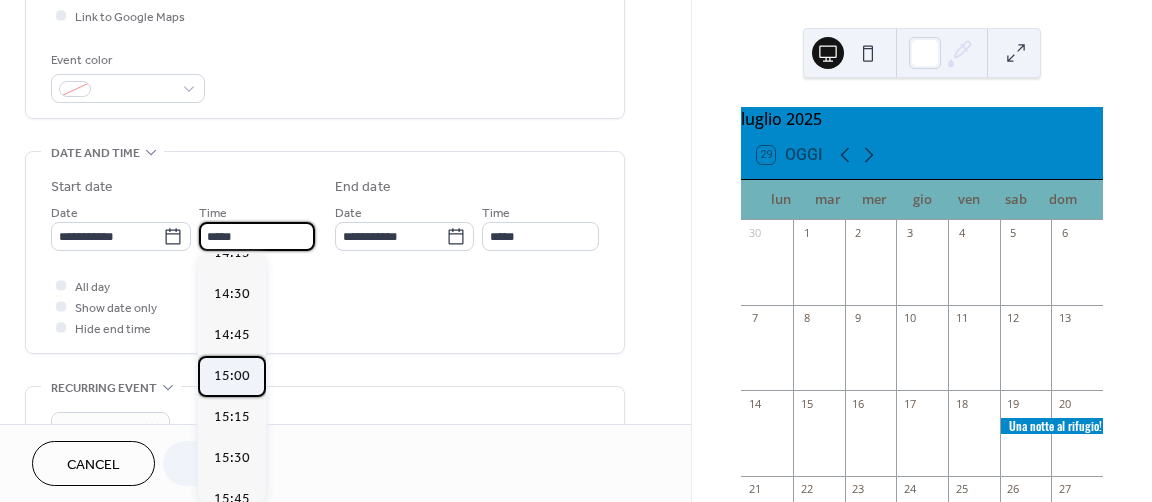 click on "15:00" at bounding box center [232, 375] 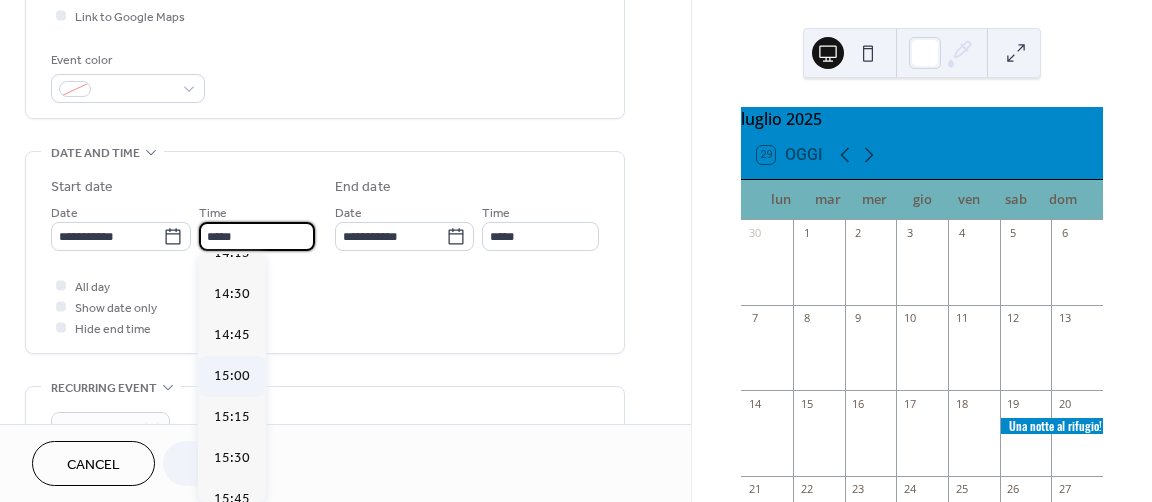 type on "*****" 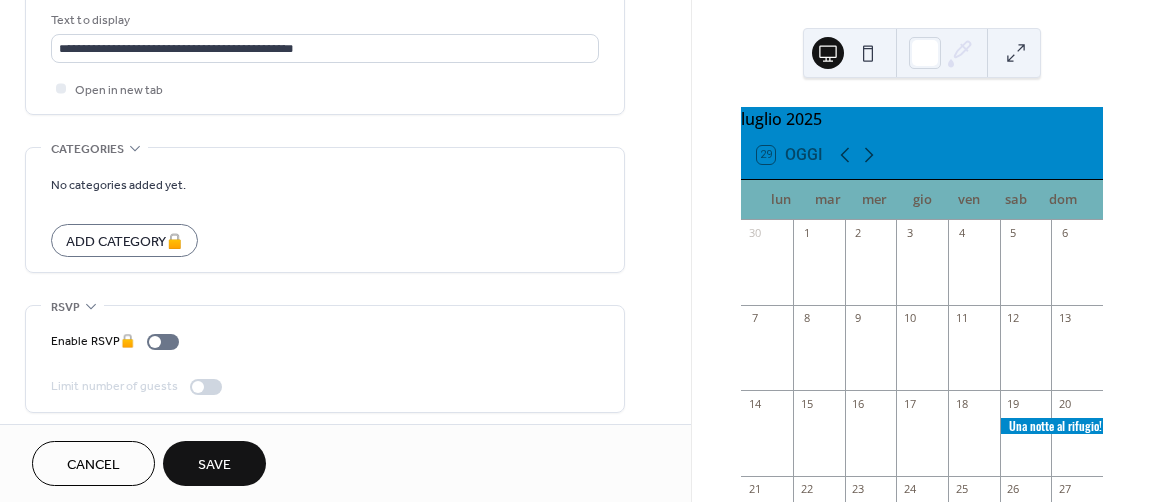 scroll, scrollTop: 1206, scrollLeft: 0, axis: vertical 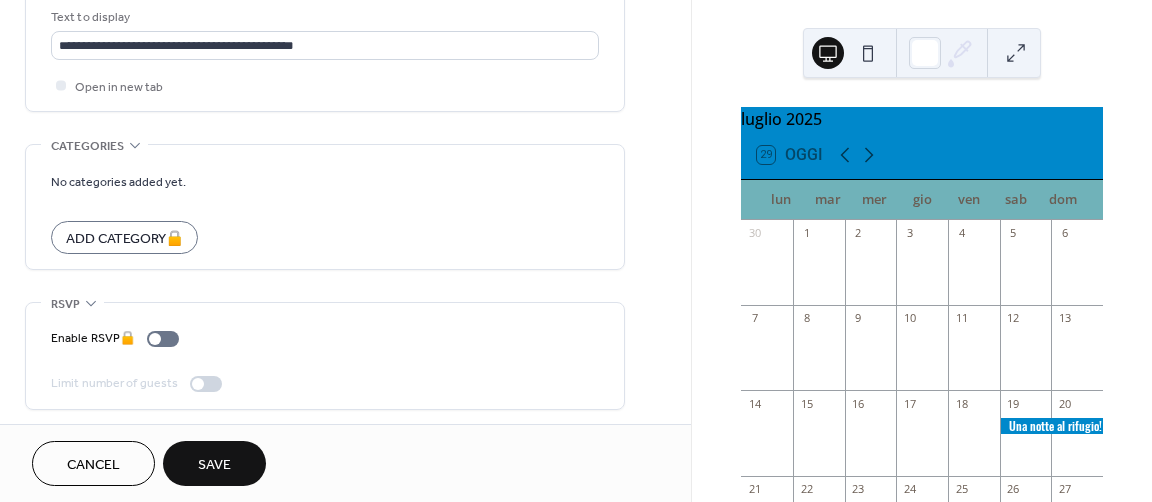 click on "Save" at bounding box center [214, 465] 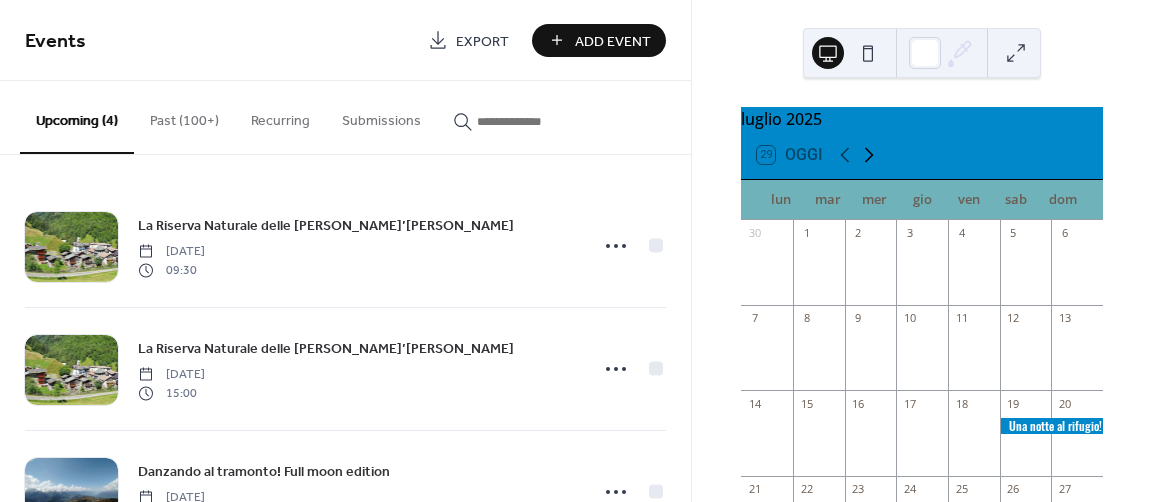 click 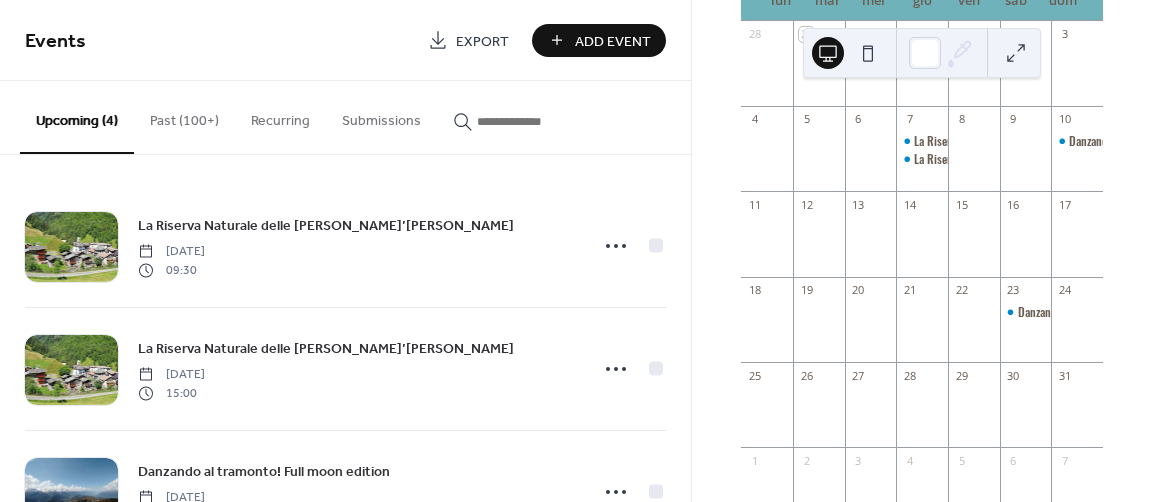 scroll, scrollTop: 200, scrollLeft: 0, axis: vertical 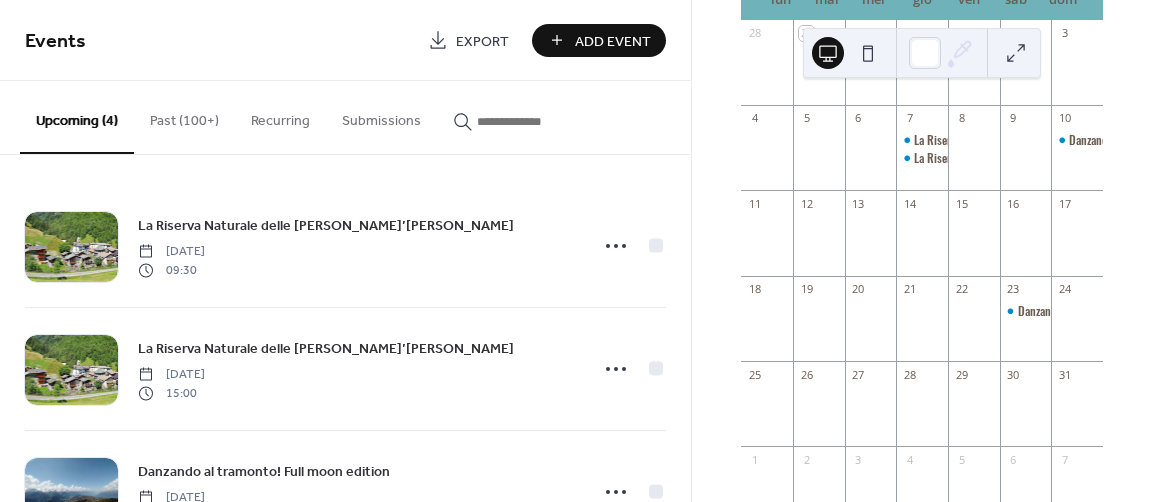 click on "Add Event" at bounding box center (613, 41) 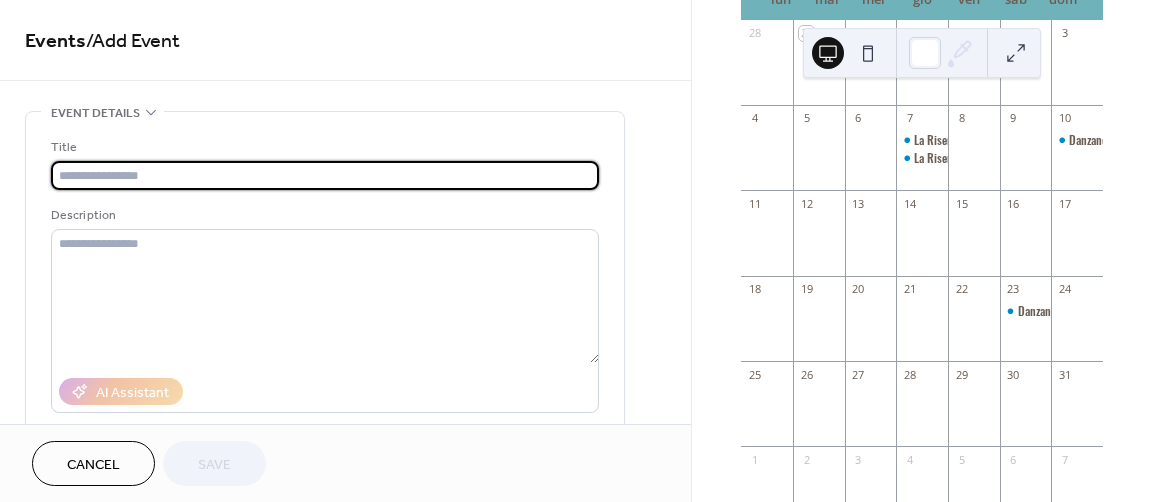 click at bounding box center [325, 175] 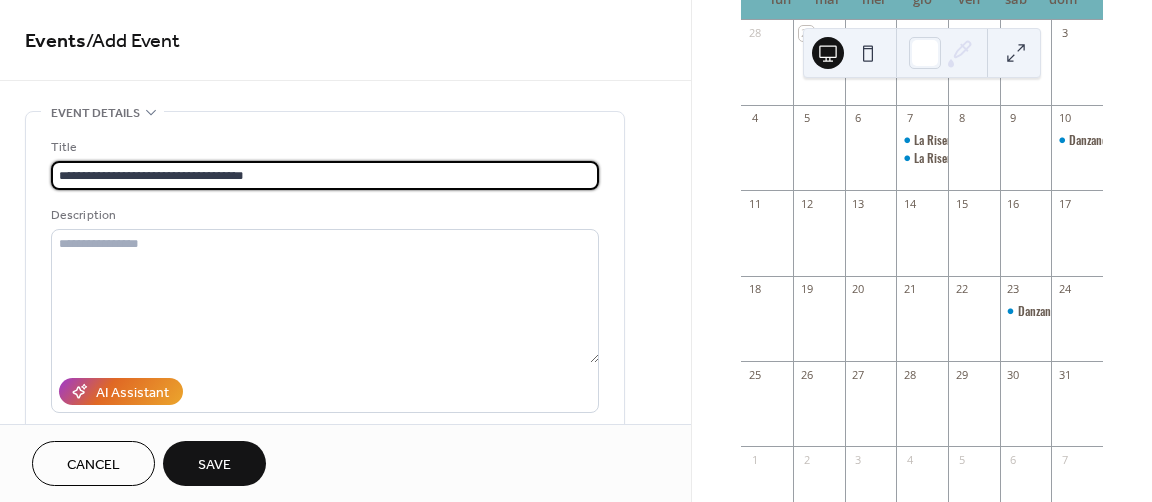 type on "**********" 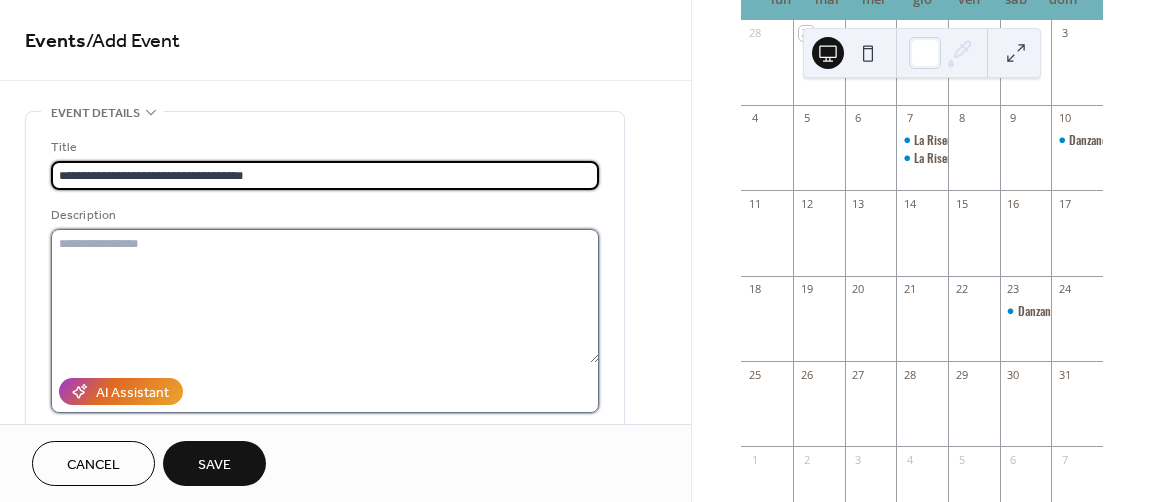 click at bounding box center [325, 296] 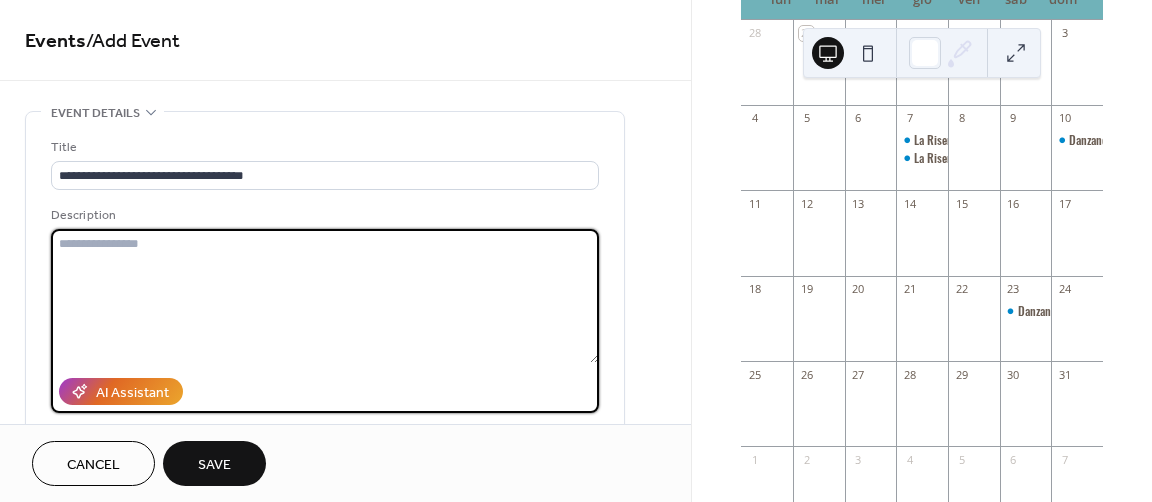 paste on "**********" 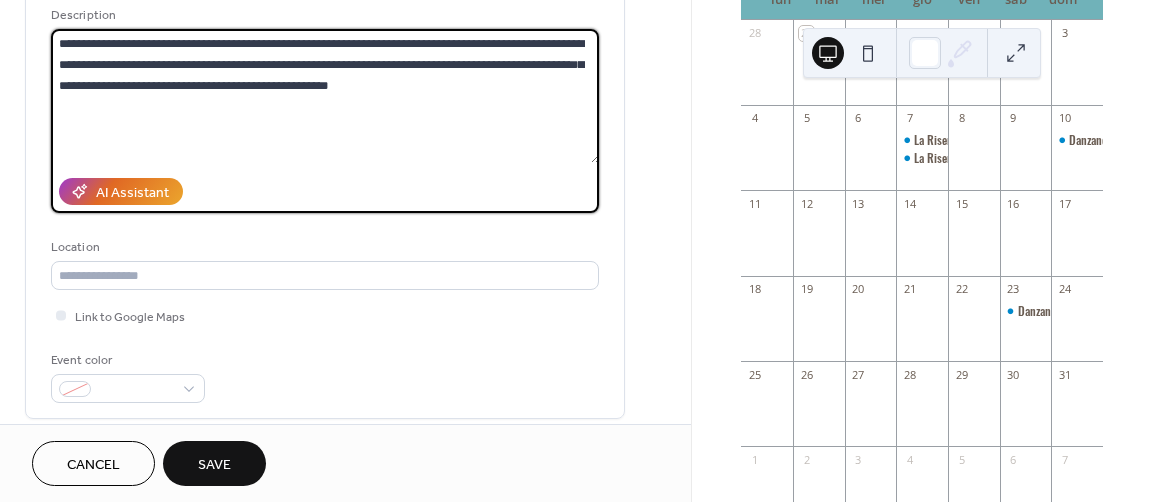 scroll, scrollTop: 300, scrollLeft: 0, axis: vertical 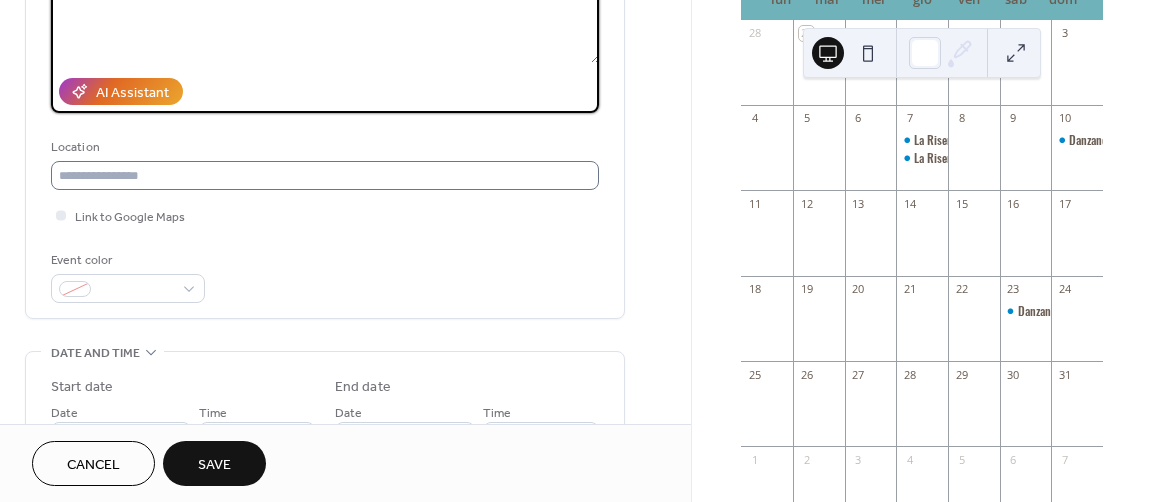 type on "**********" 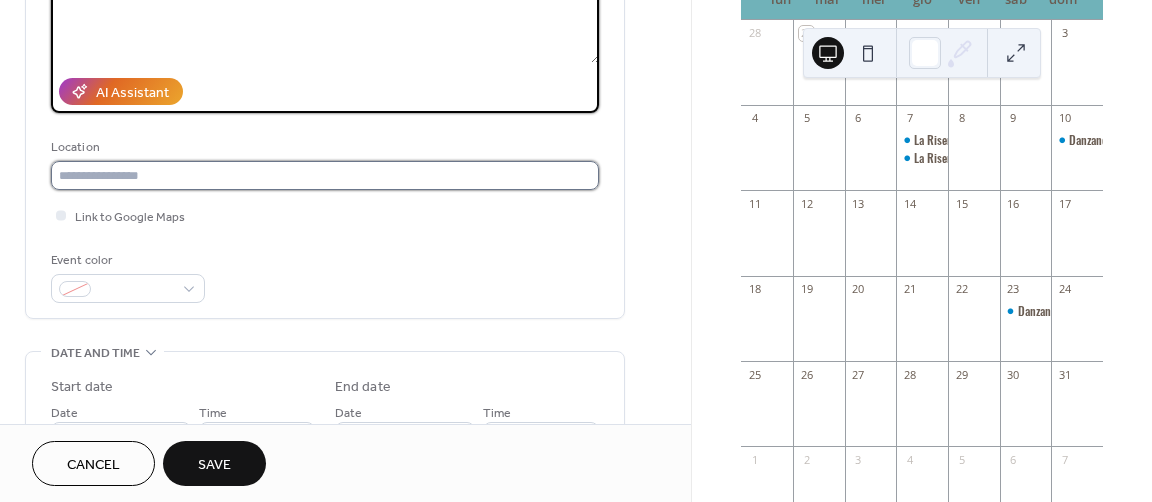 click at bounding box center (325, 175) 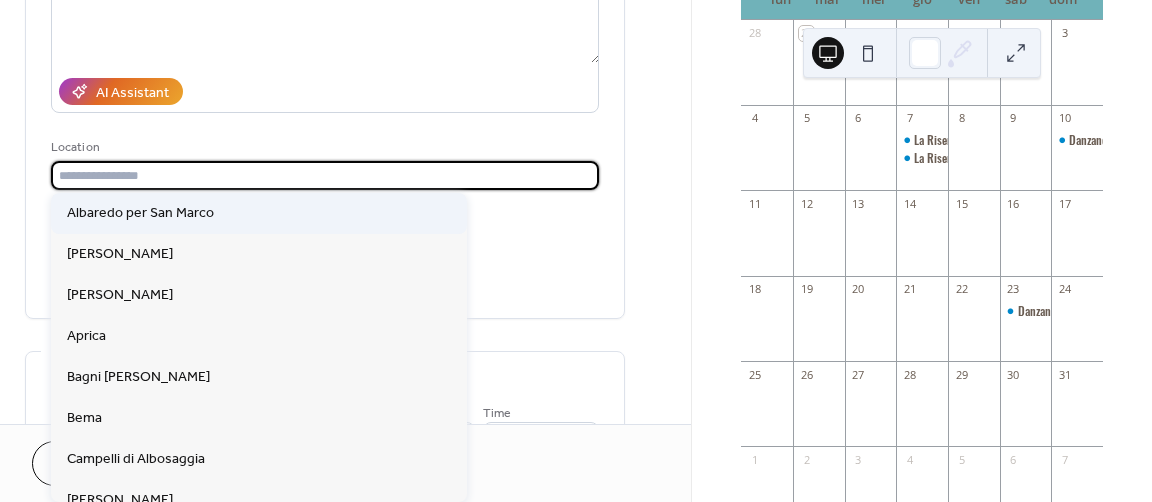 paste on "**********" 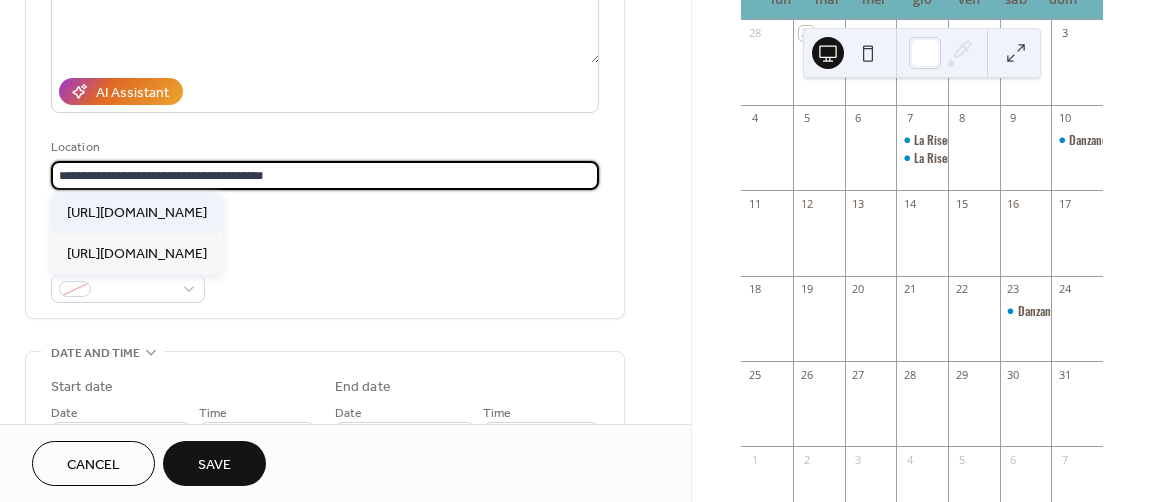 type on "**********" 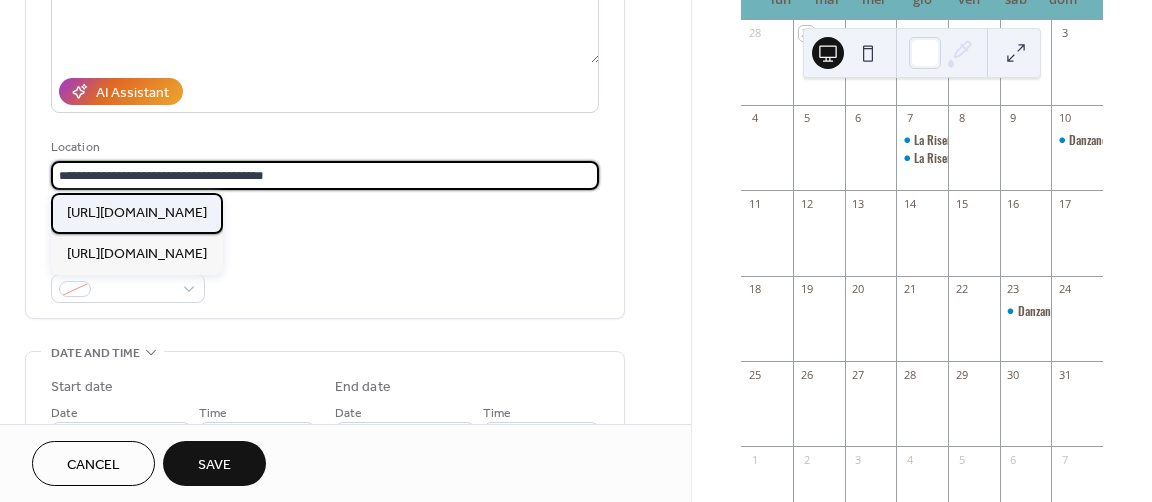 click on "[URL][DOMAIN_NAME]" at bounding box center [137, 213] 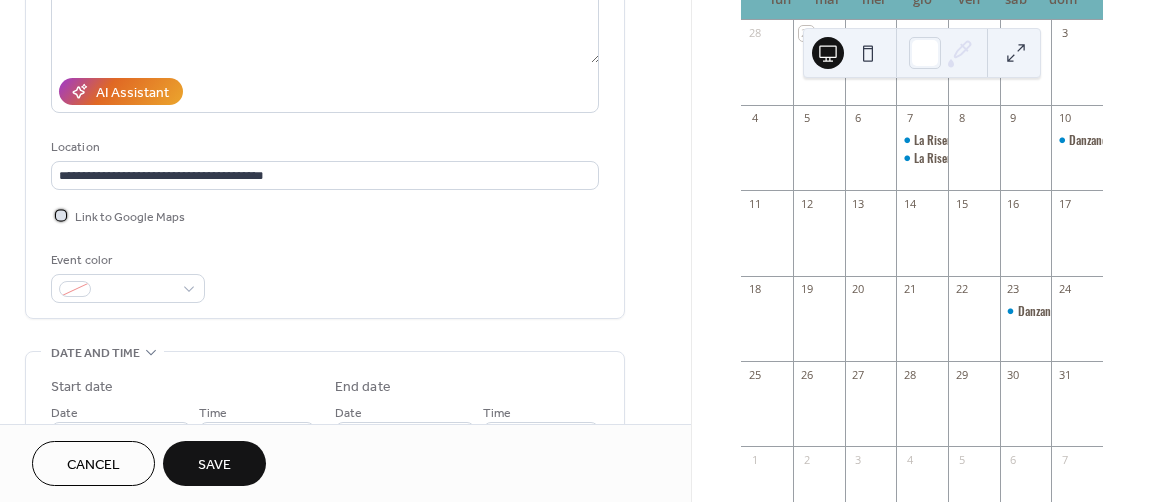 click at bounding box center (61, 215) 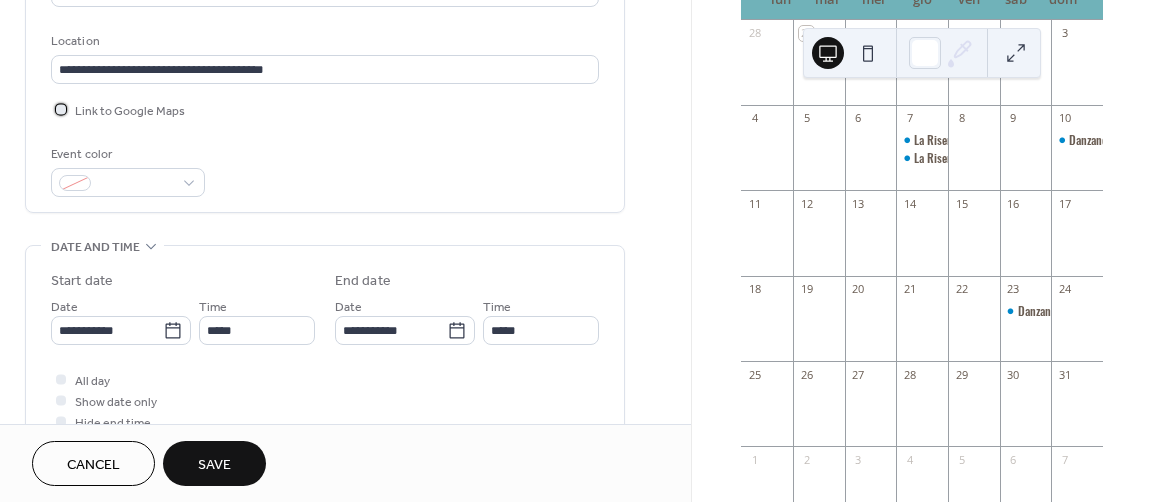 scroll, scrollTop: 500, scrollLeft: 0, axis: vertical 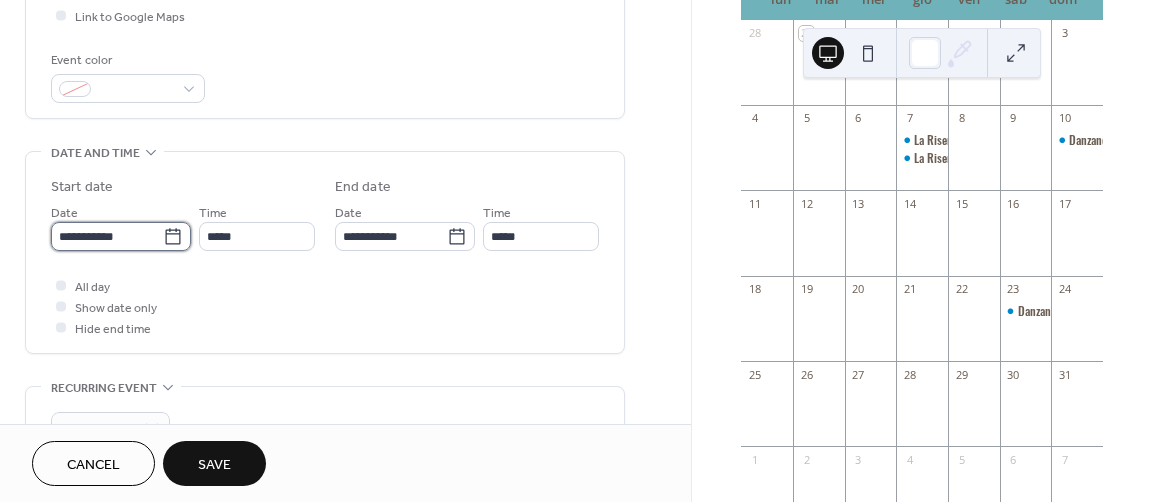 click on "**********" at bounding box center (107, 236) 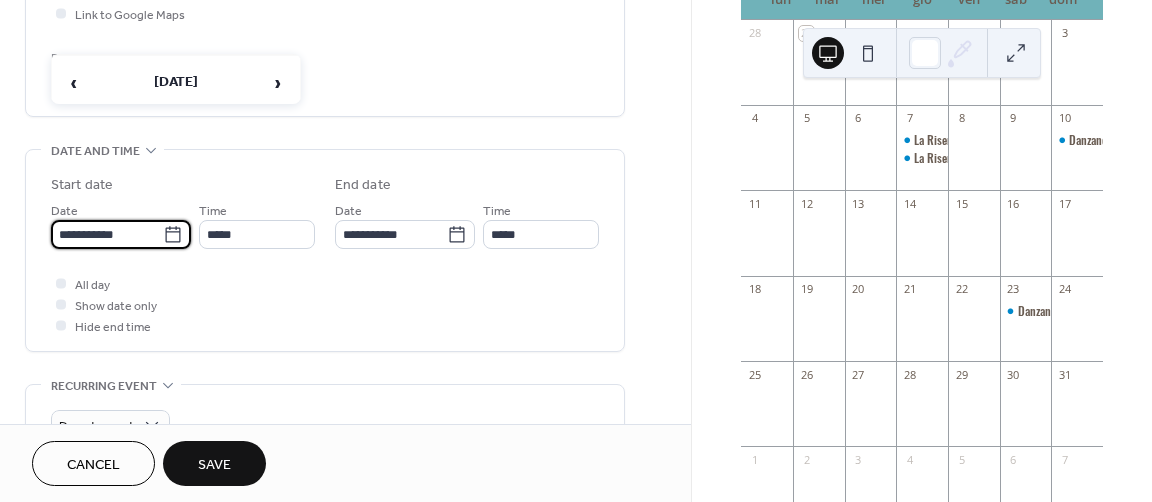scroll, scrollTop: 500, scrollLeft: 0, axis: vertical 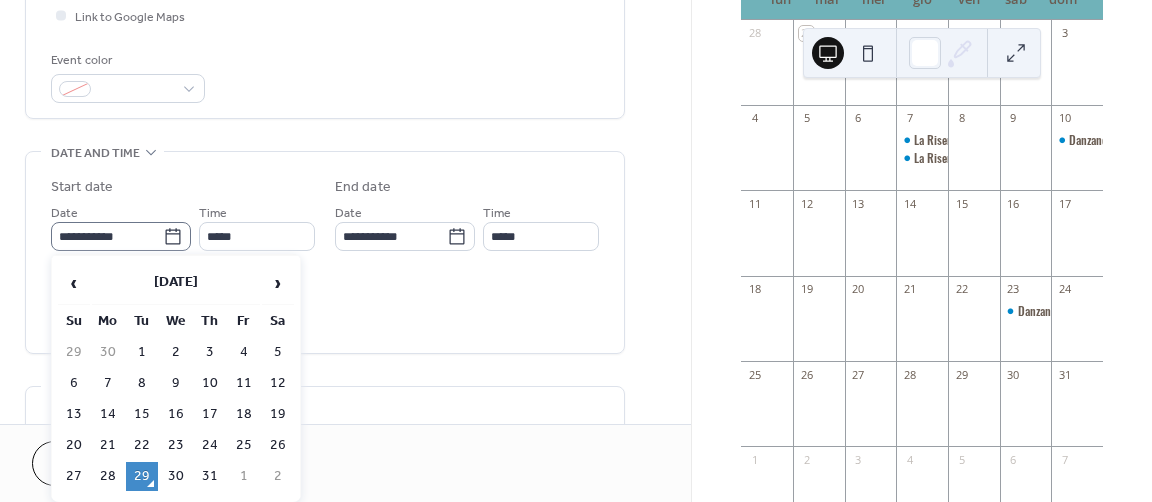click 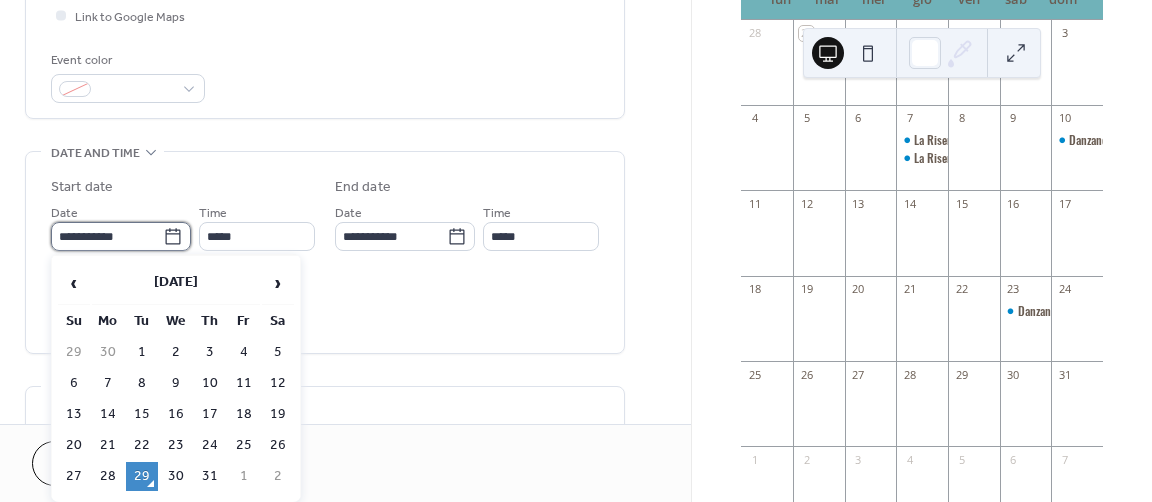 click on "**********" at bounding box center (107, 236) 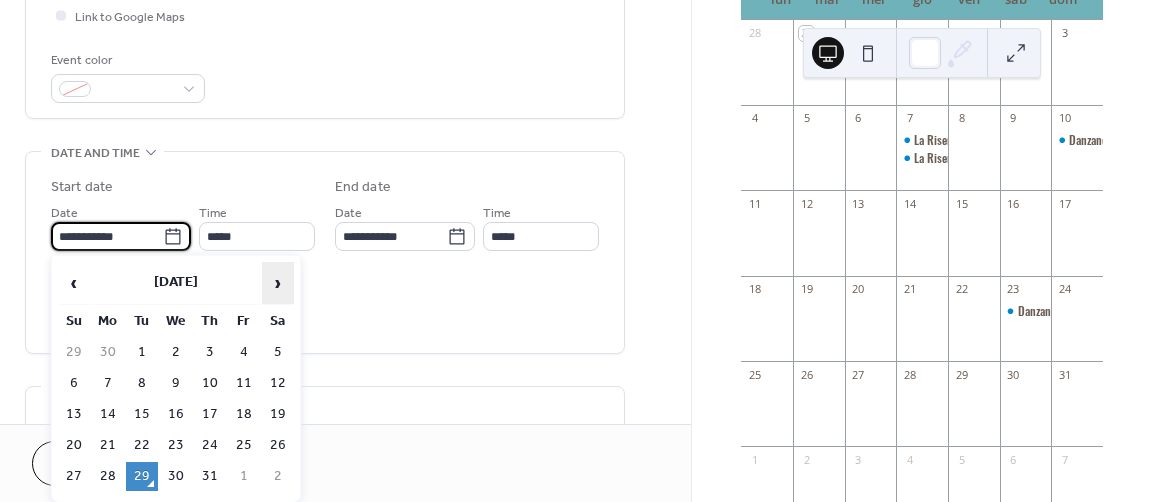 click on "›" at bounding box center [278, 283] 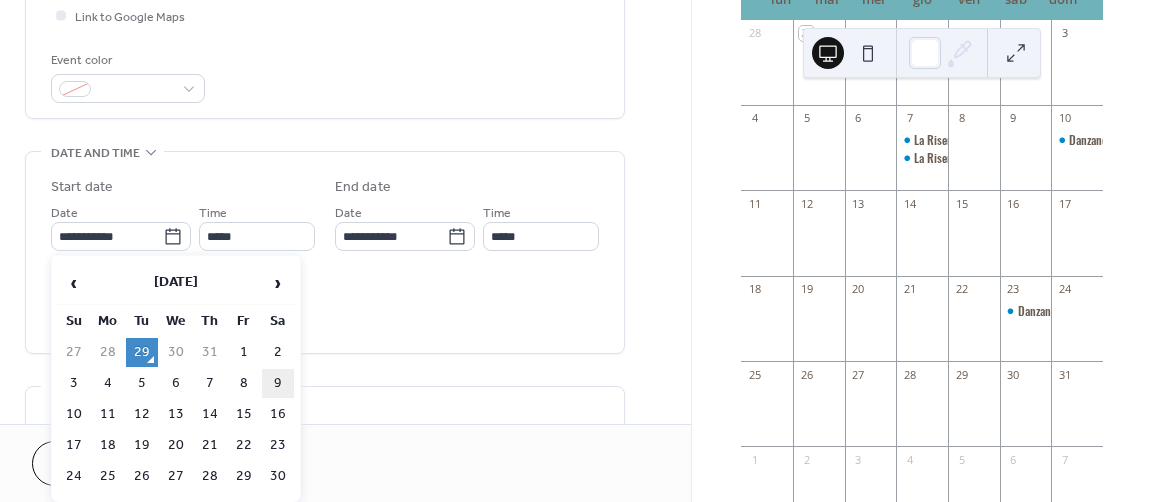 click on "9" at bounding box center (278, 383) 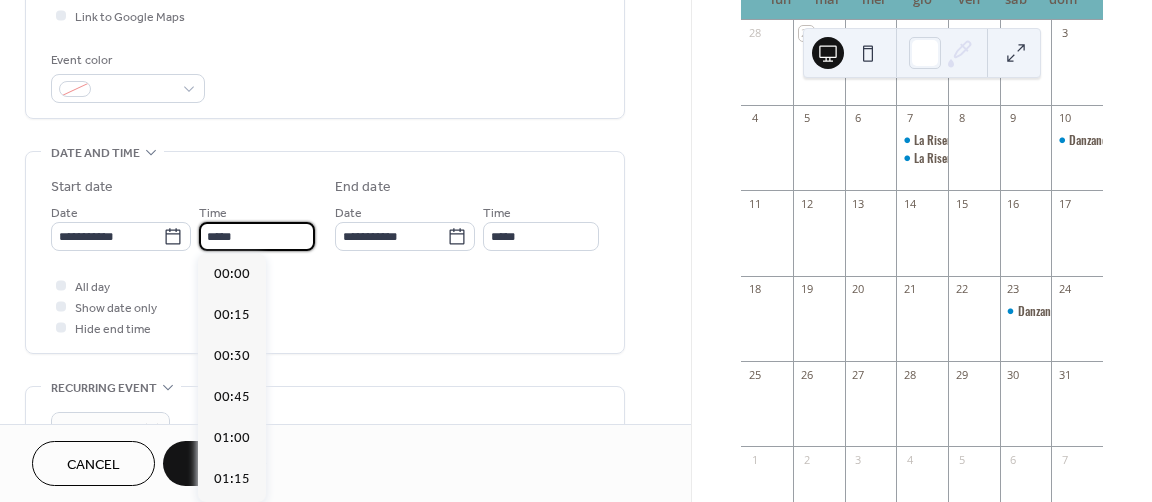 click on "*****" at bounding box center (257, 236) 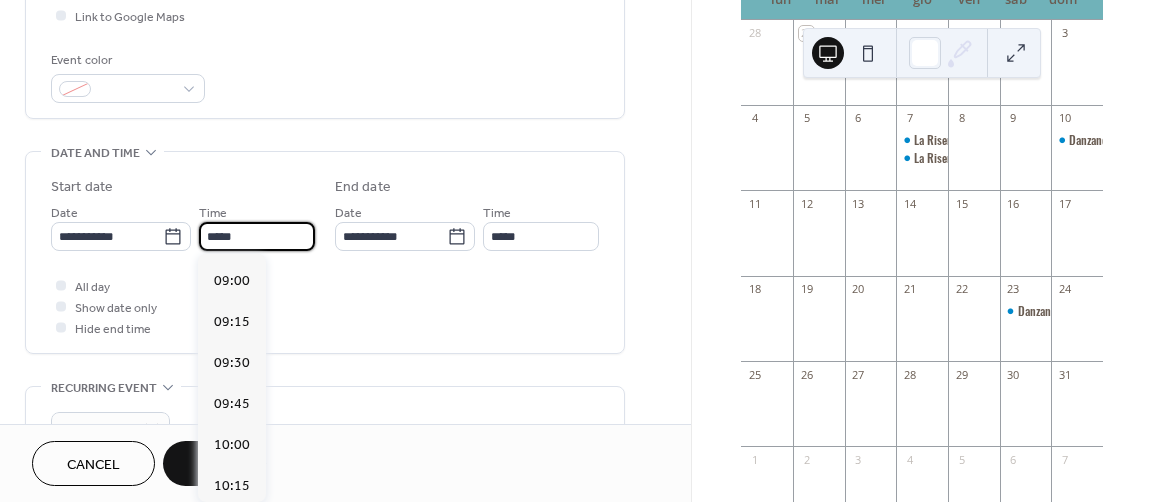 scroll, scrollTop: 1468, scrollLeft: 0, axis: vertical 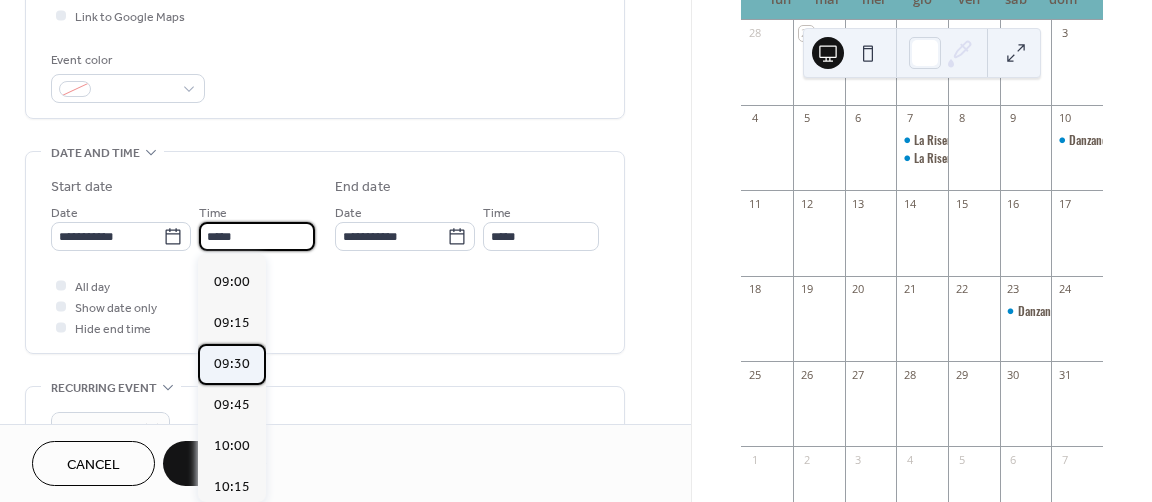 click on "09:30" at bounding box center (232, 363) 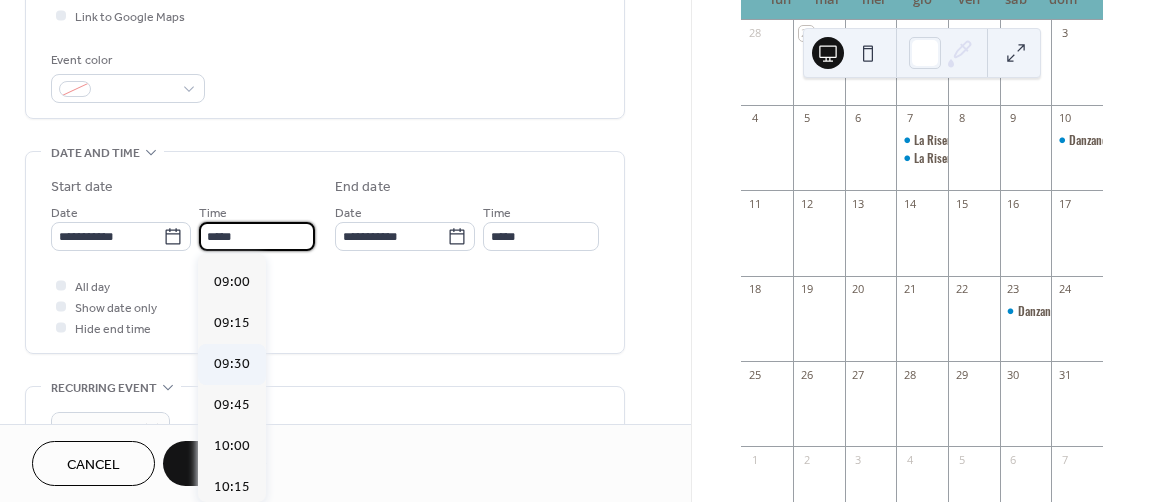 type on "*****" 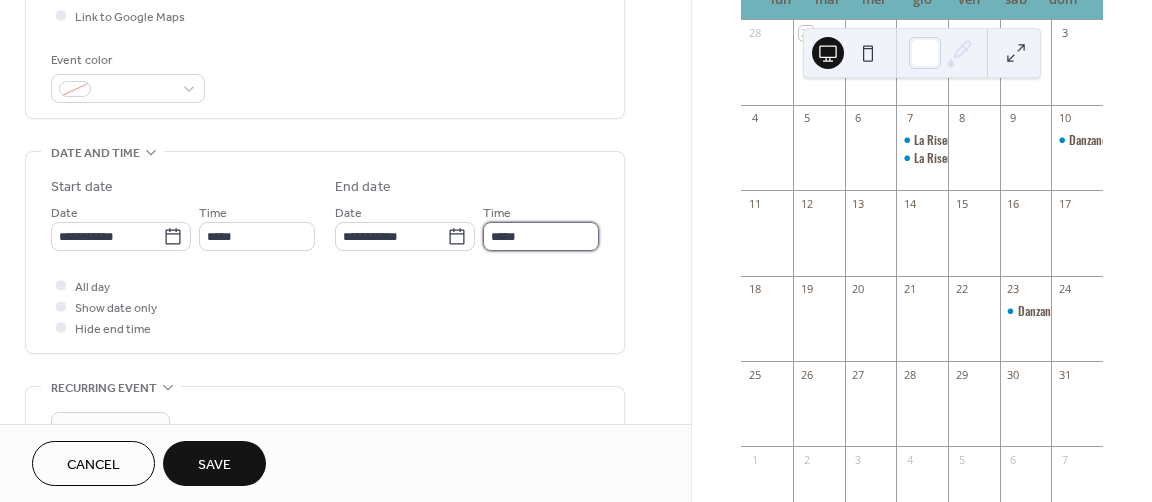 click on "*****" at bounding box center [541, 236] 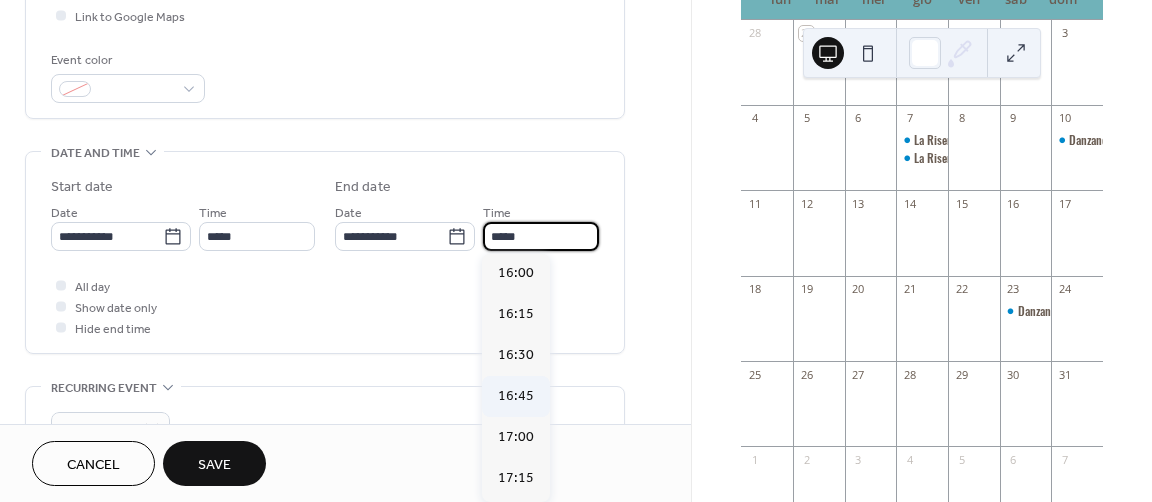 scroll, scrollTop: 1100, scrollLeft: 0, axis: vertical 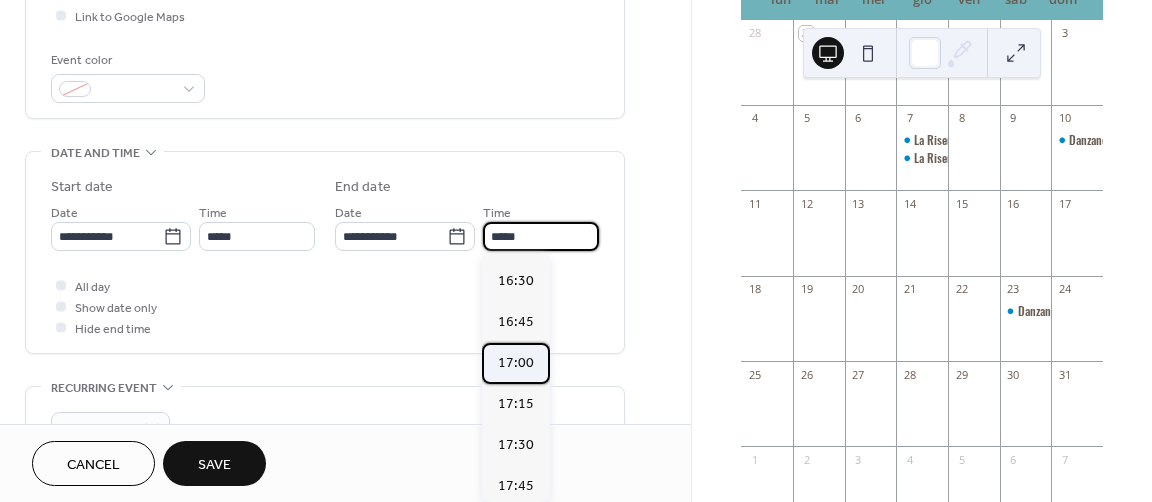 click on "17:00" at bounding box center [516, 362] 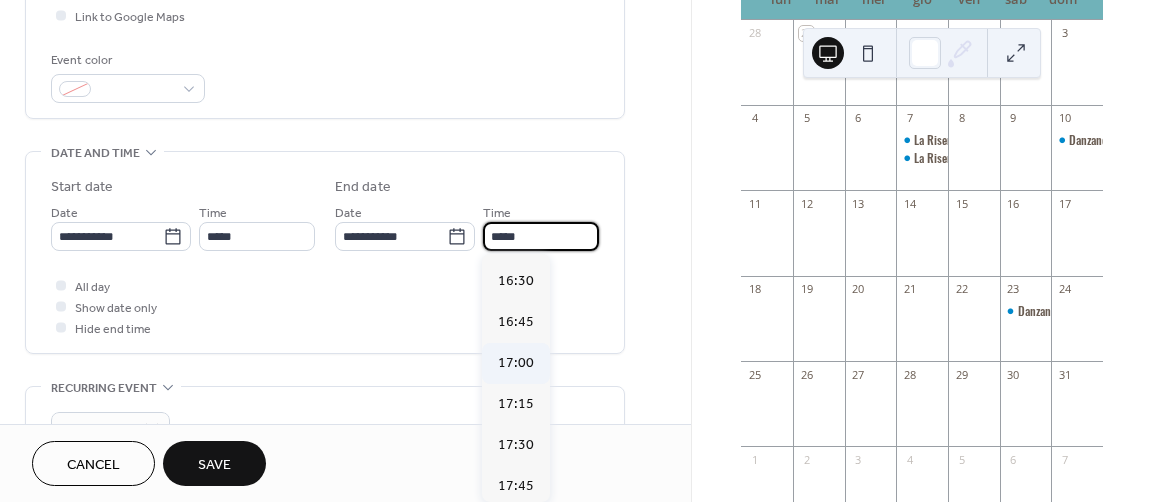 type on "*****" 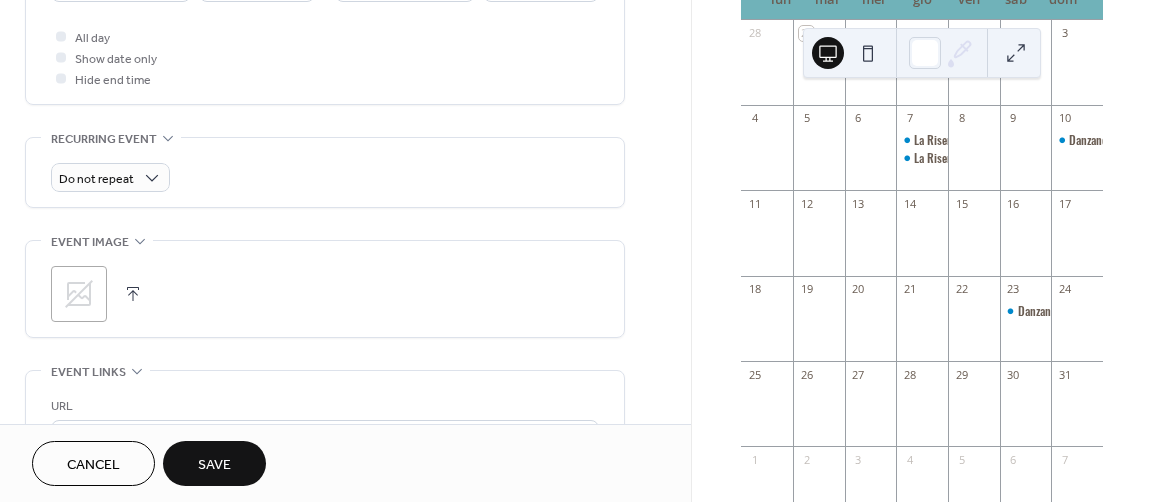 scroll, scrollTop: 800, scrollLeft: 0, axis: vertical 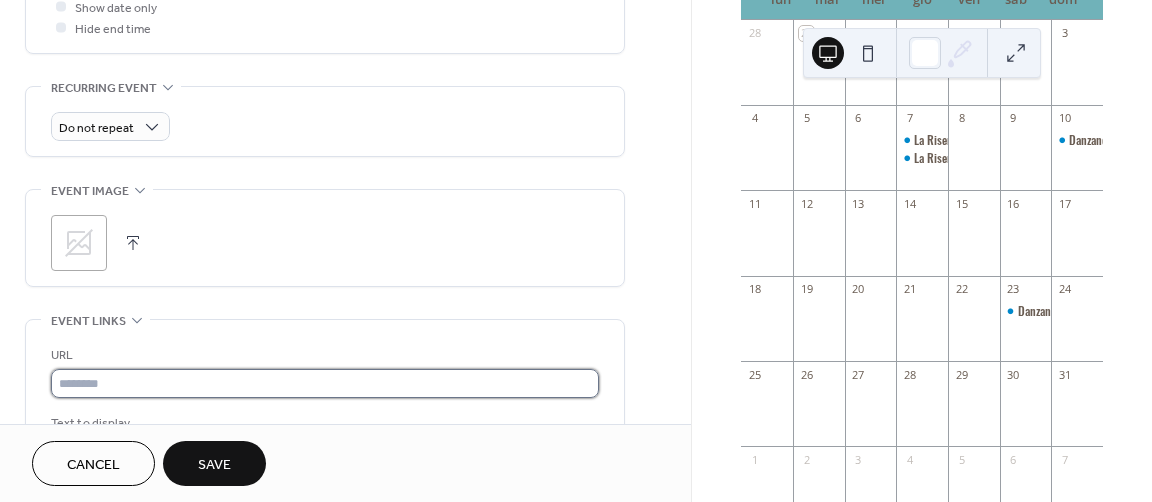 click at bounding box center (325, 383) 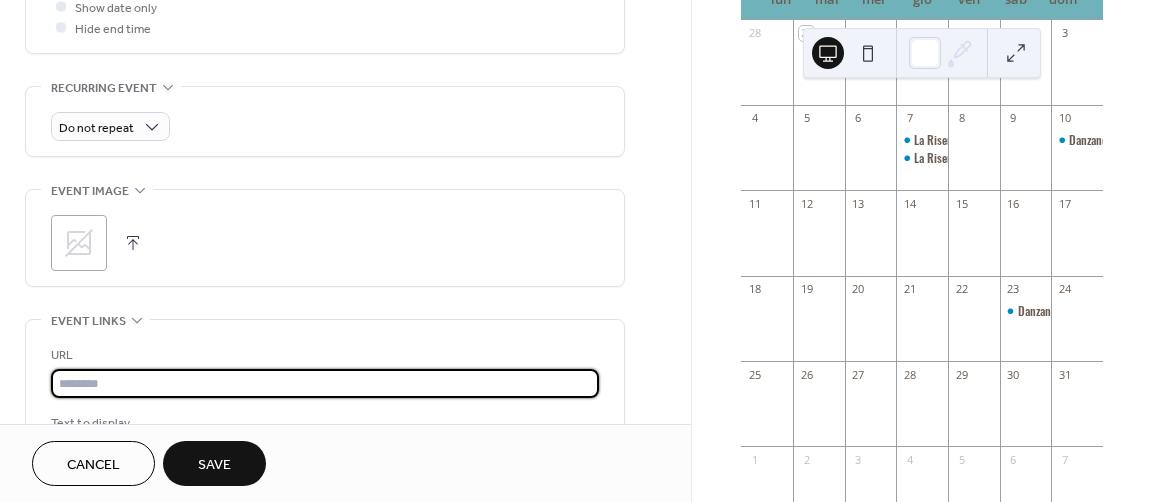 paste on "**********" 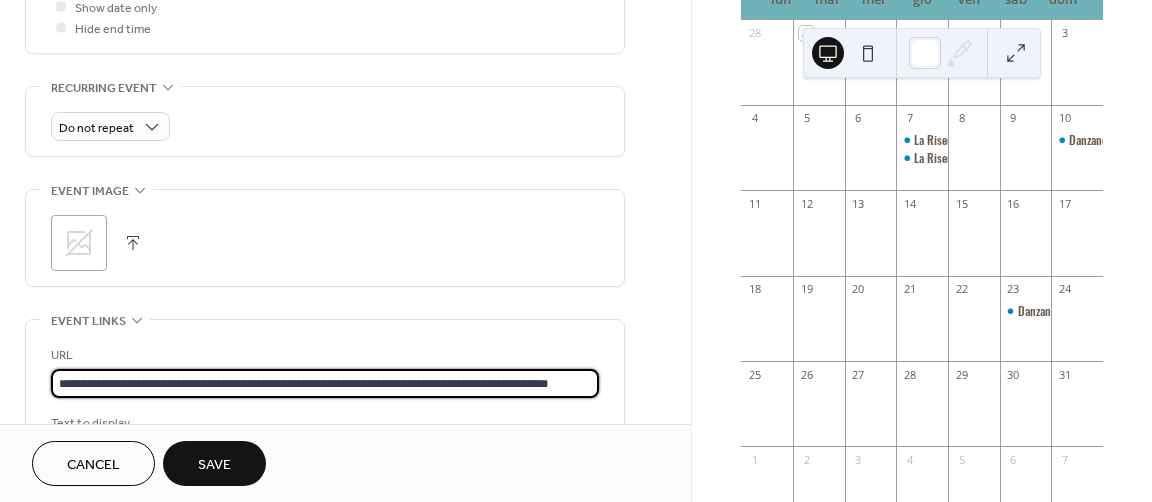 scroll, scrollTop: 0, scrollLeft: 25, axis: horizontal 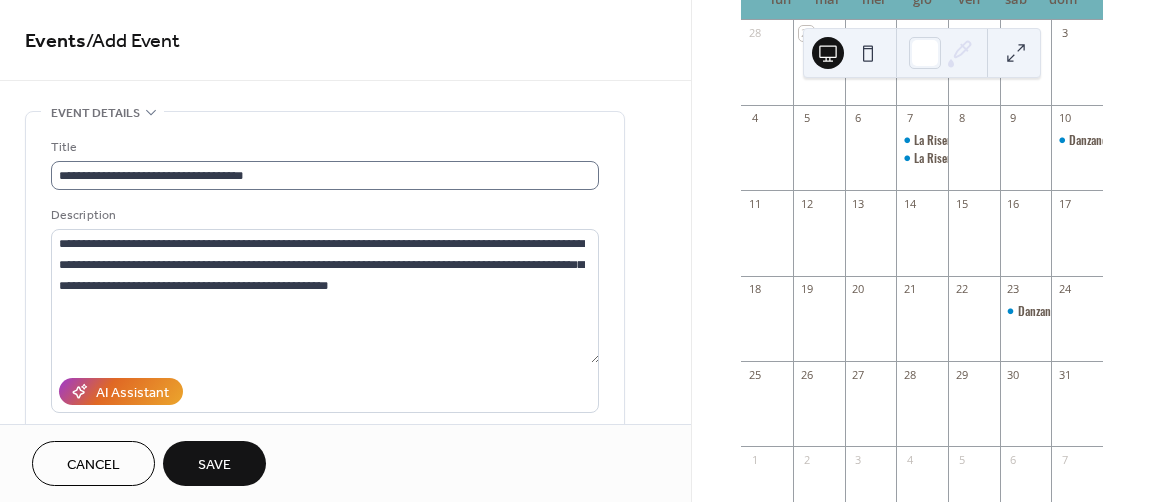 type on "**********" 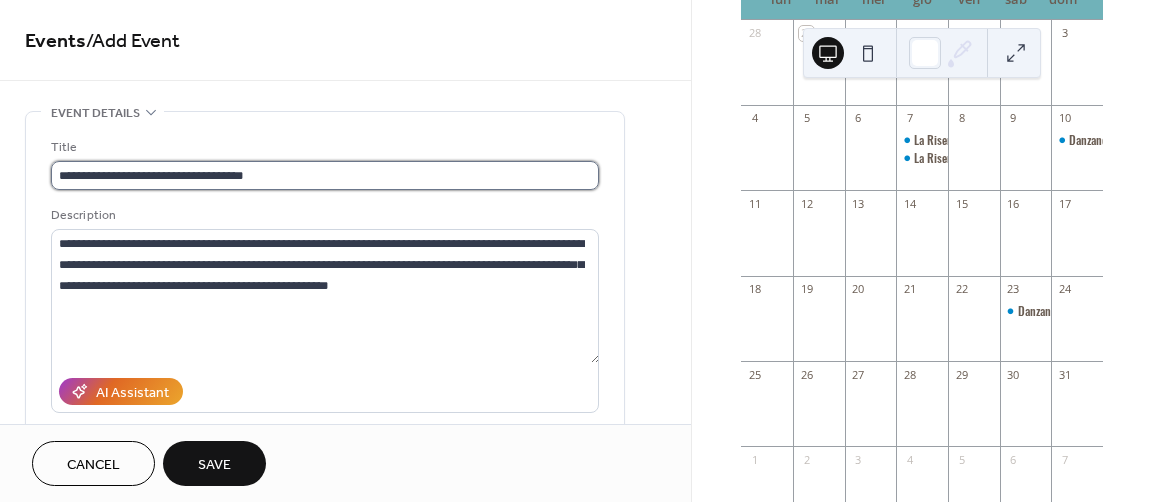 scroll, scrollTop: 0, scrollLeft: 0, axis: both 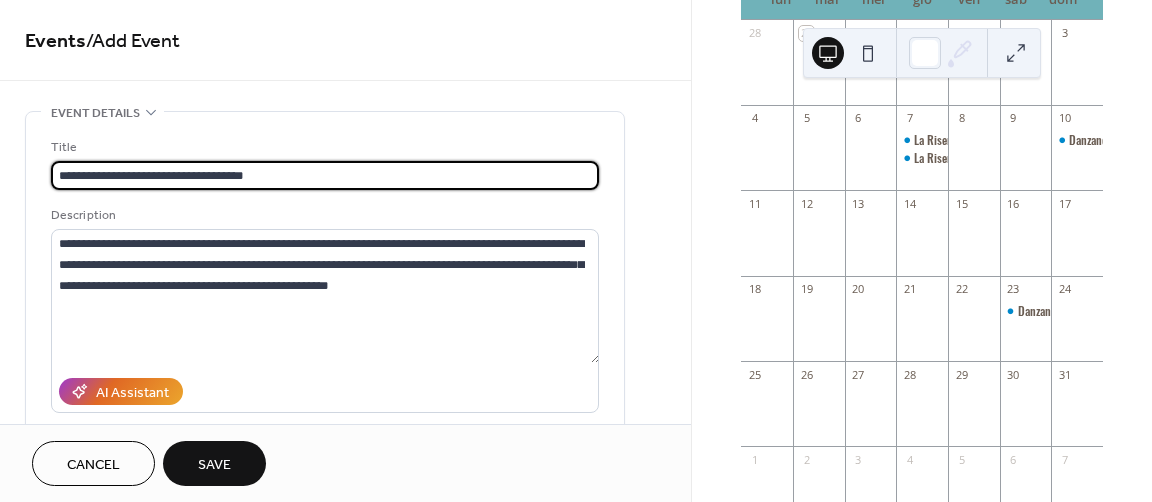 drag, startPoint x: 296, startPoint y: 175, endPoint x: -32, endPoint y: 160, distance: 328.3428 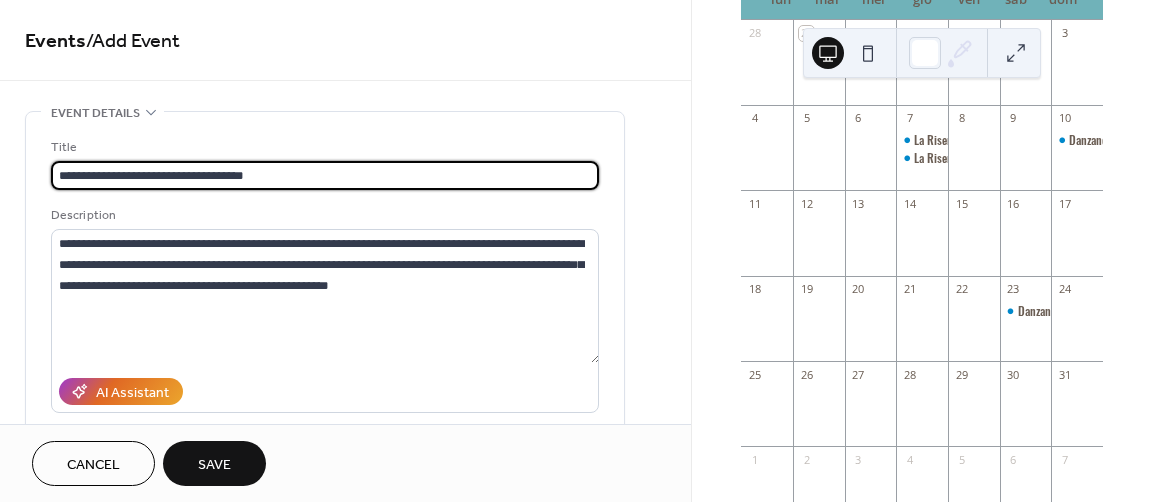 click on "**********" at bounding box center [576, 251] 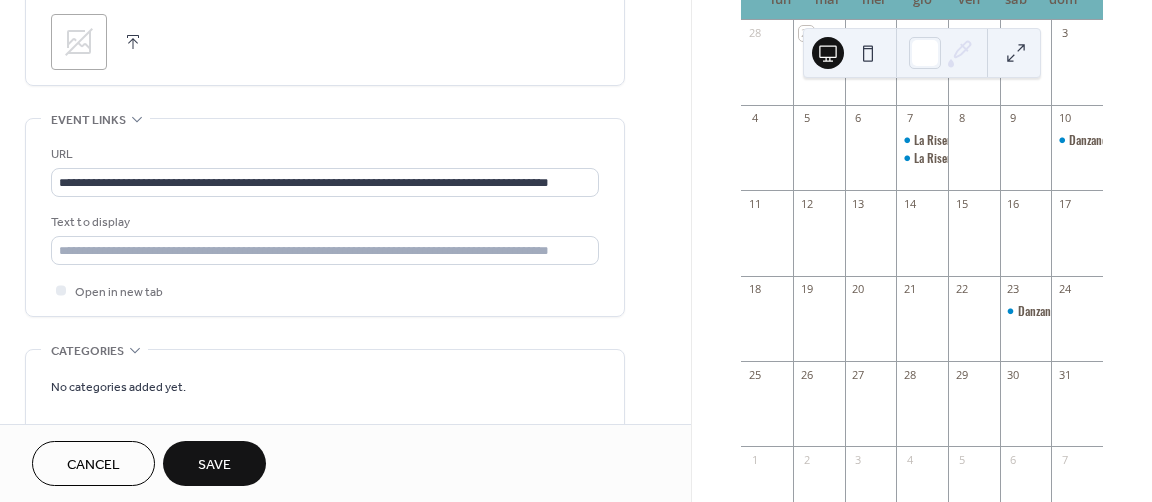 scroll, scrollTop: 1000, scrollLeft: 0, axis: vertical 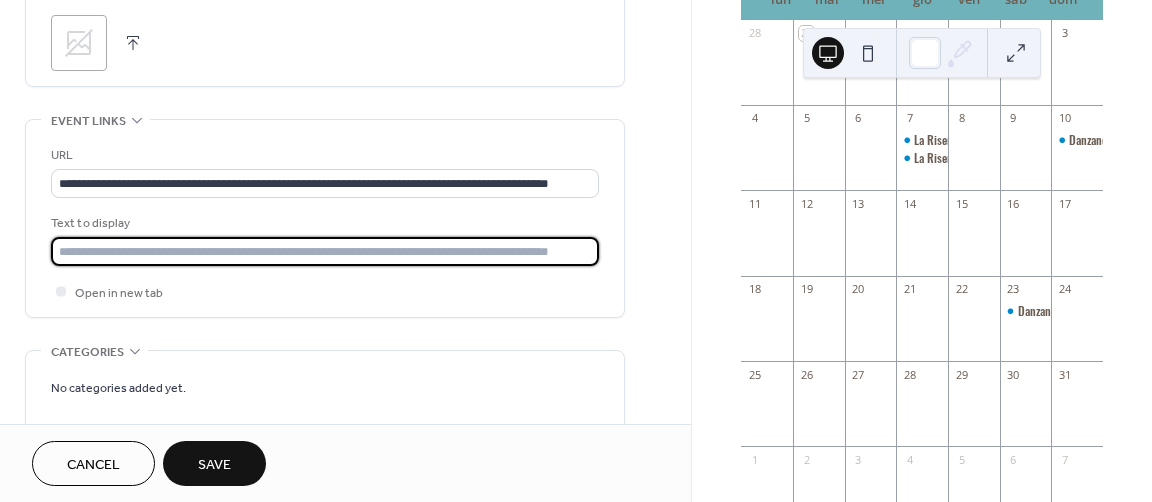 click at bounding box center [325, 251] 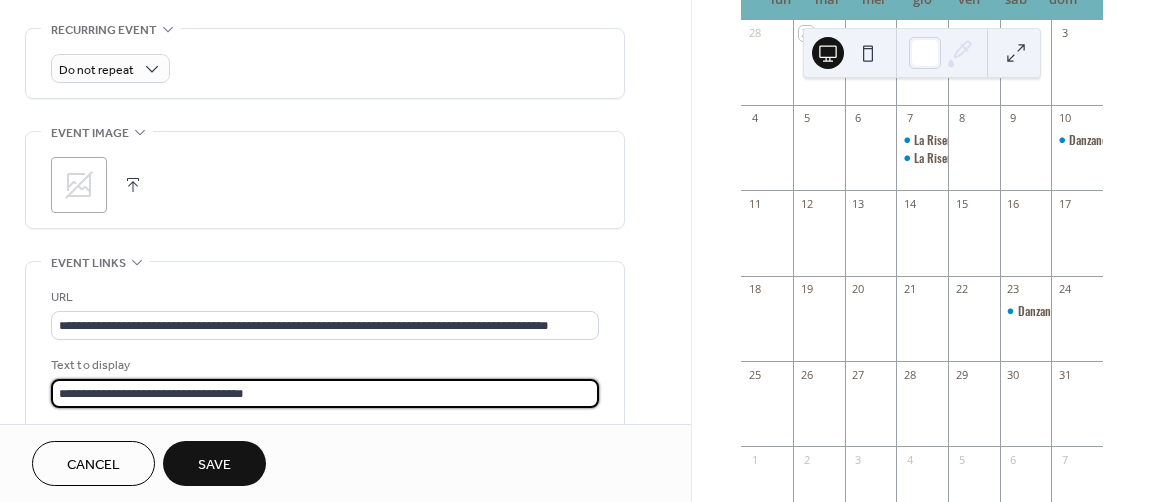 scroll, scrollTop: 800, scrollLeft: 0, axis: vertical 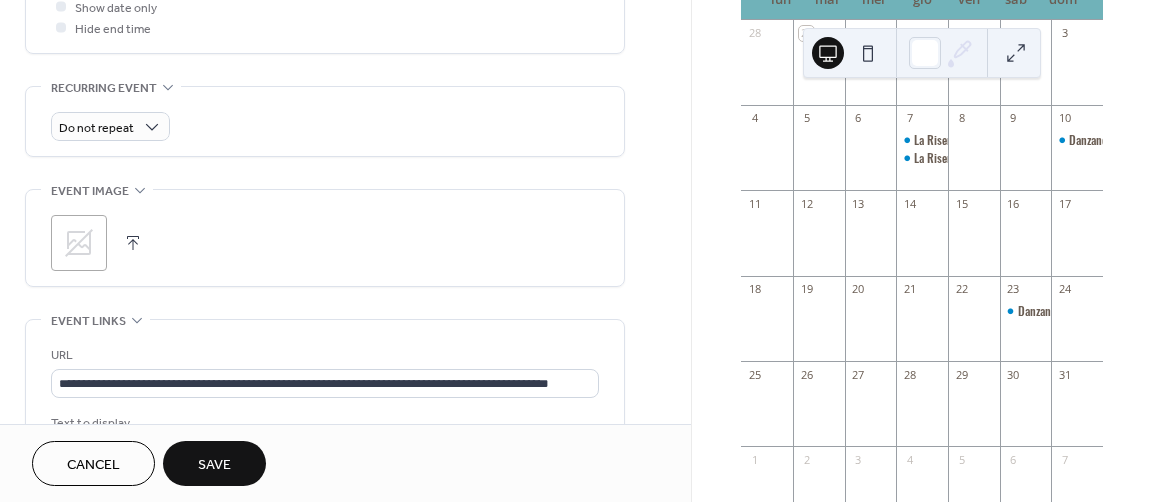 type on "**********" 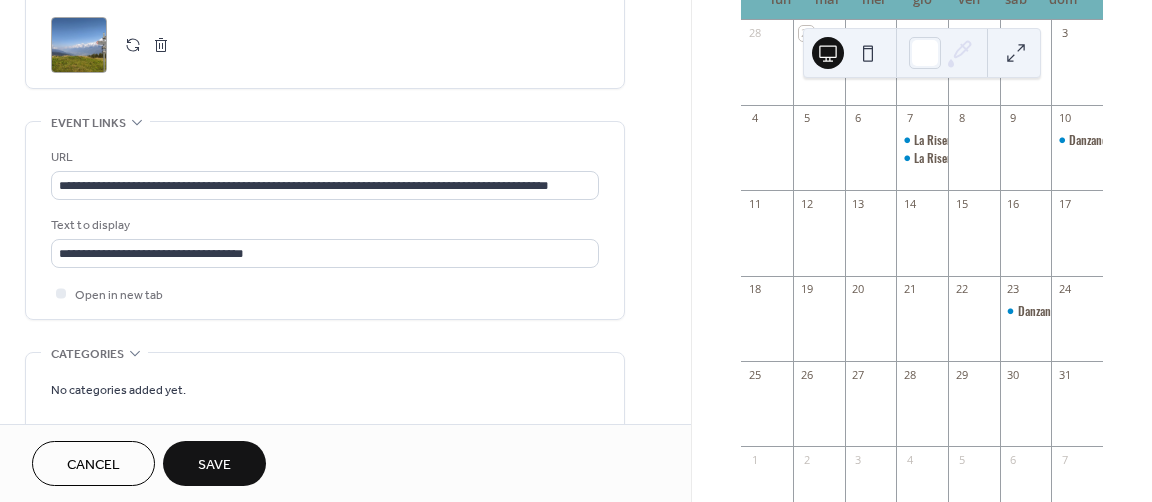 scroll, scrollTop: 1000, scrollLeft: 0, axis: vertical 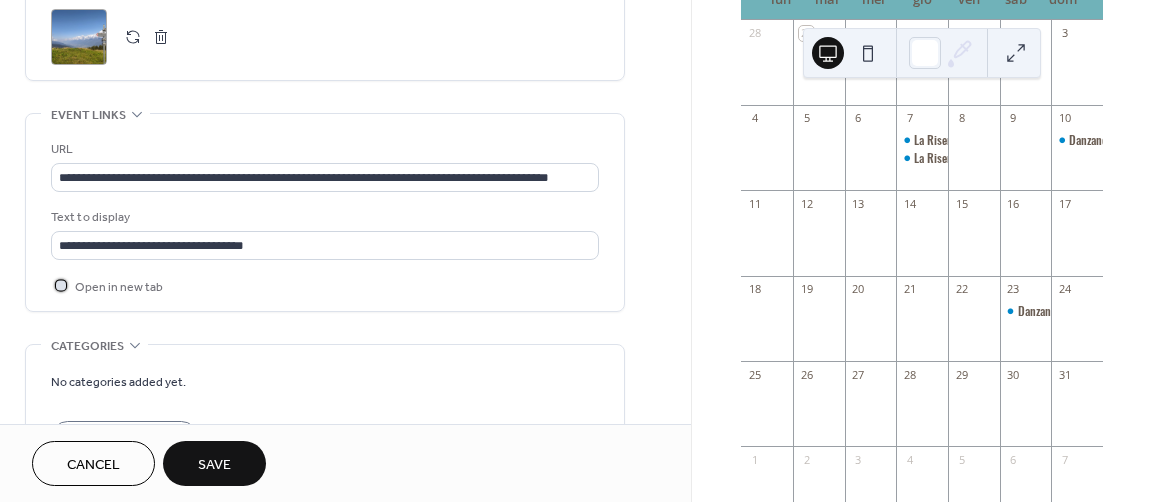 click 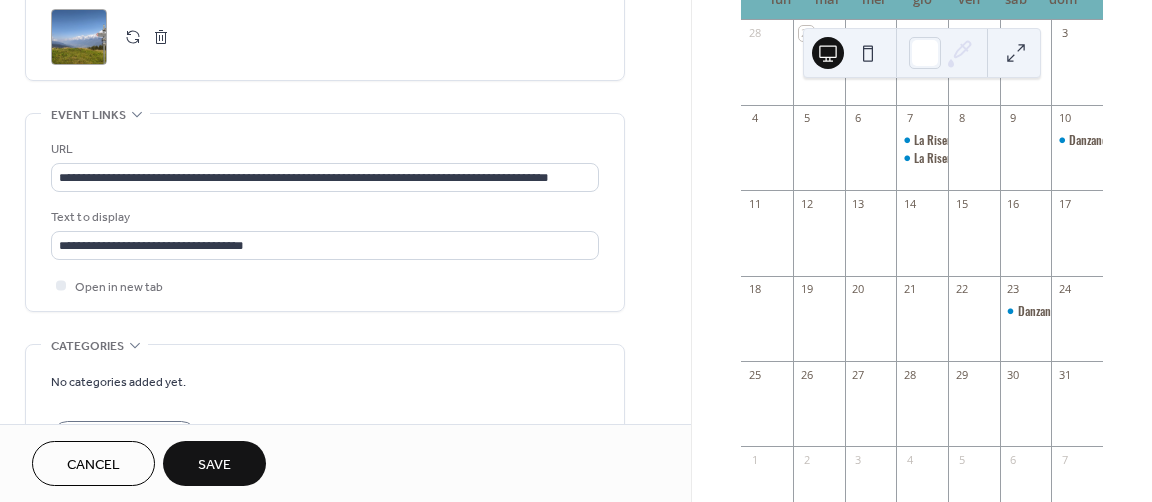 click on "Save" at bounding box center (214, 465) 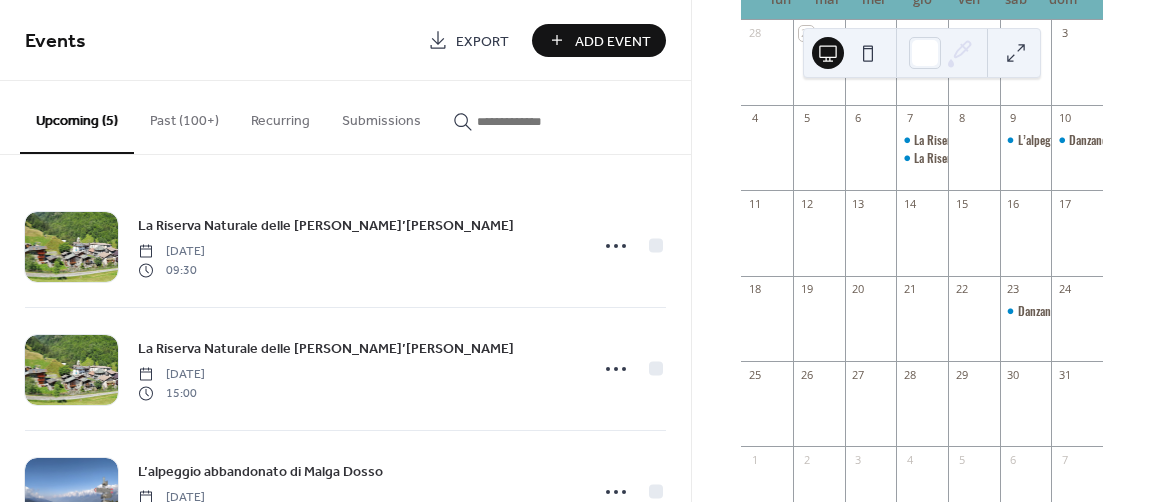 click on "Add Event" at bounding box center (613, 41) 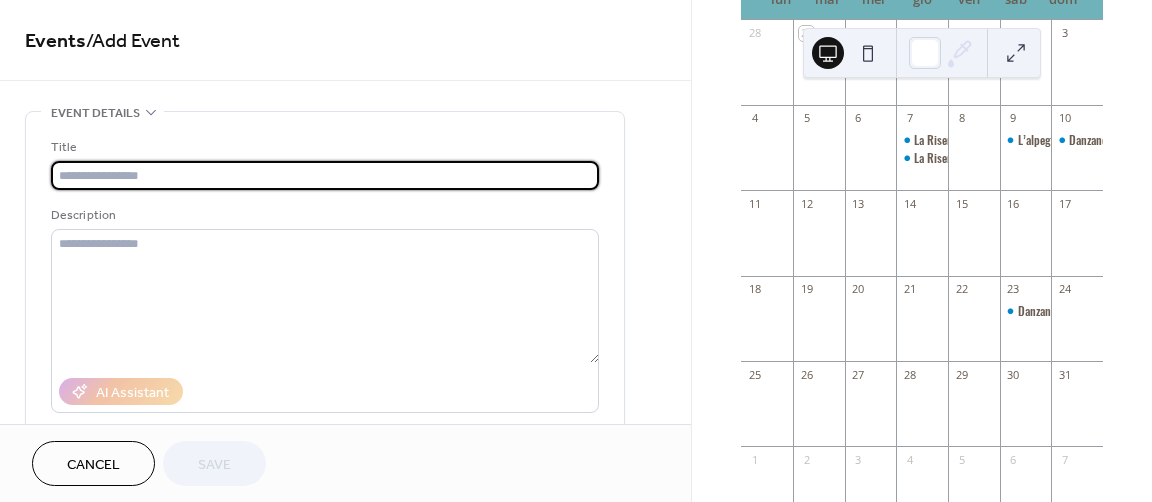 click at bounding box center (325, 175) 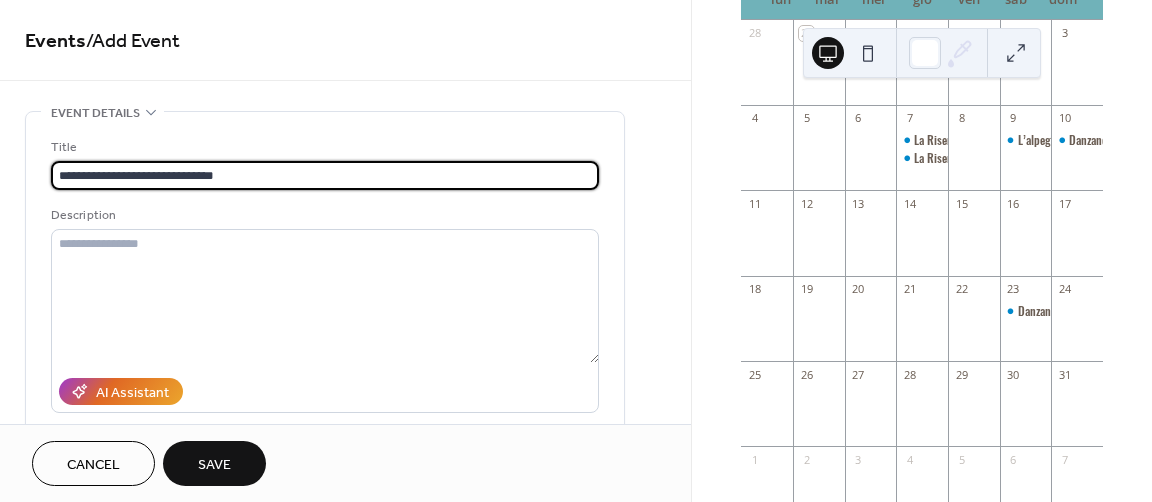 type on "**********" 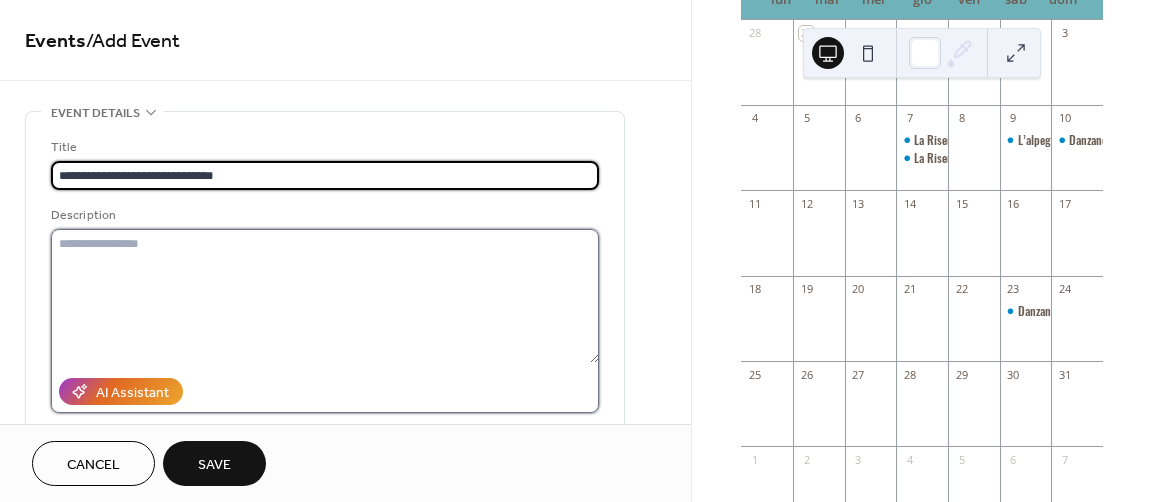 click at bounding box center [325, 296] 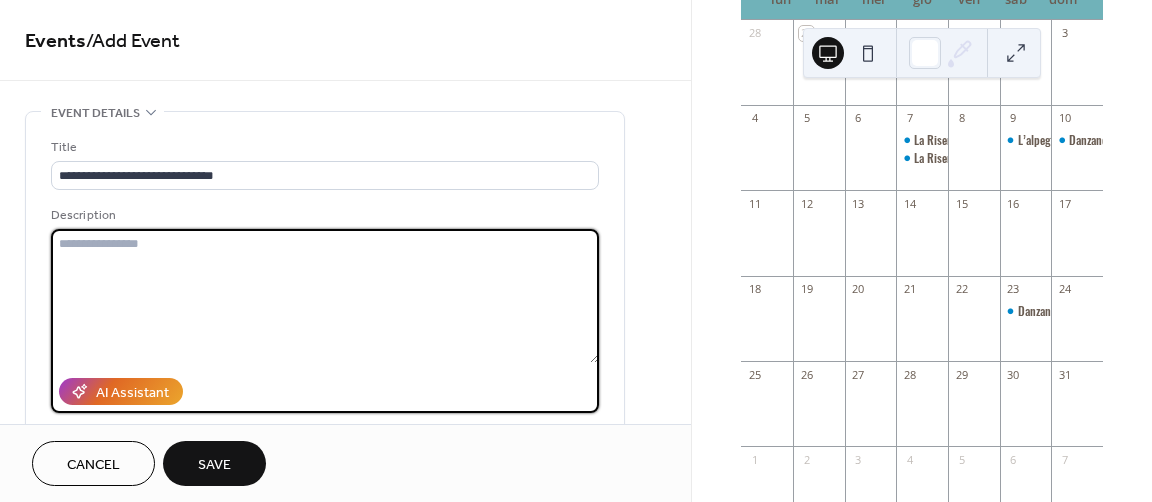 paste on "**********" 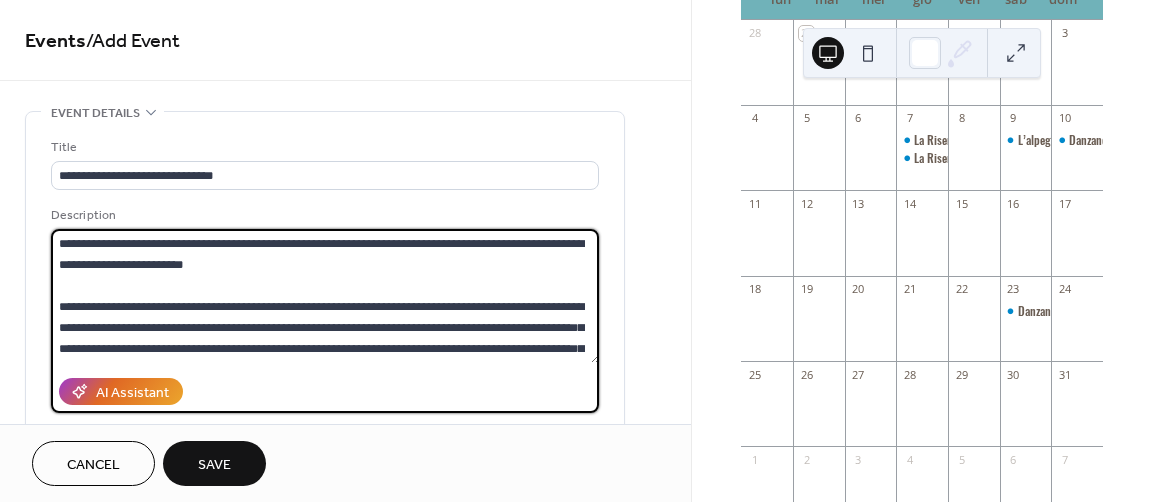 scroll, scrollTop: 18, scrollLeft: 0, axis: vertical 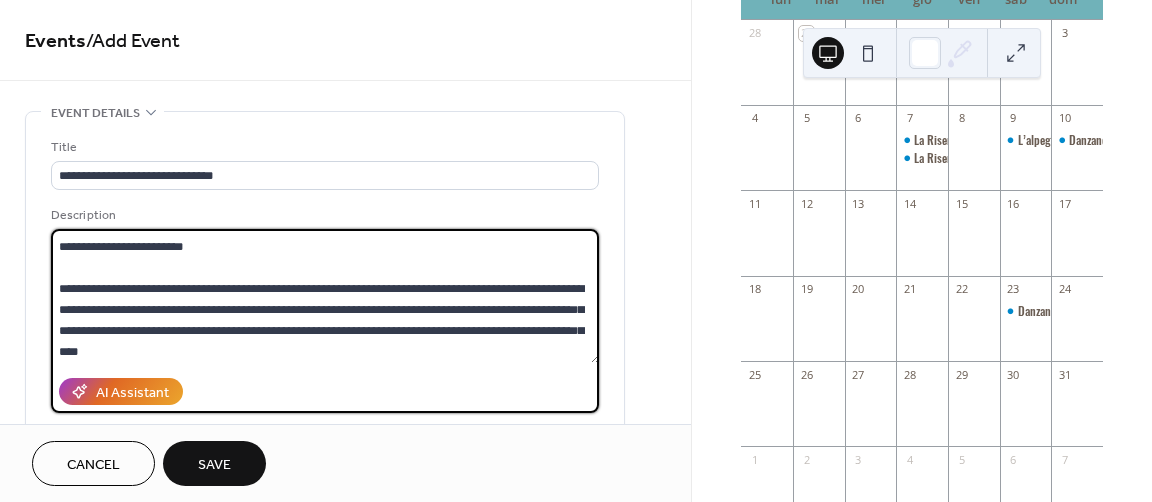 click on "**********" at bounding box center [325, 296] 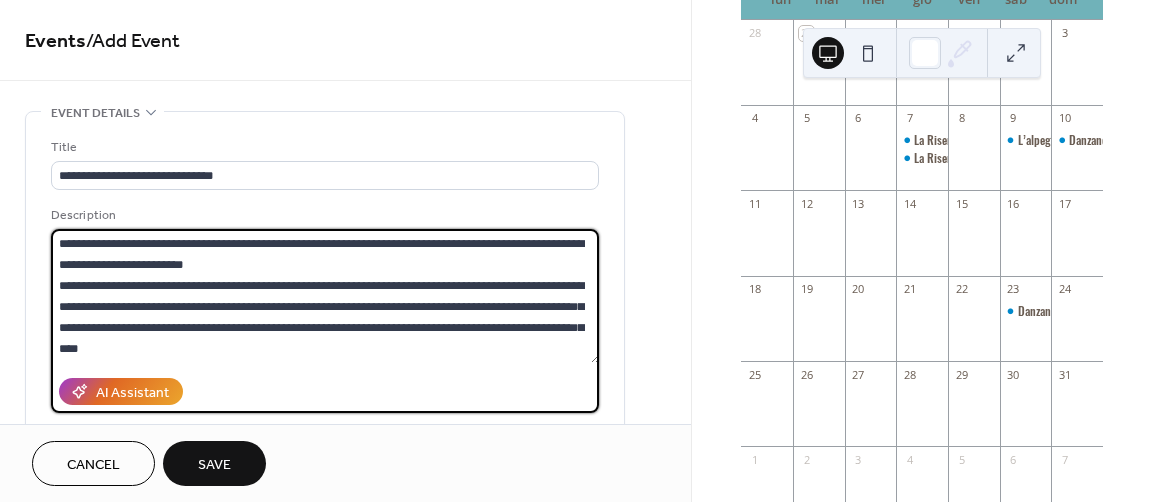 scroll, scrollTop: 0, scrollLeft: 0, axis: both 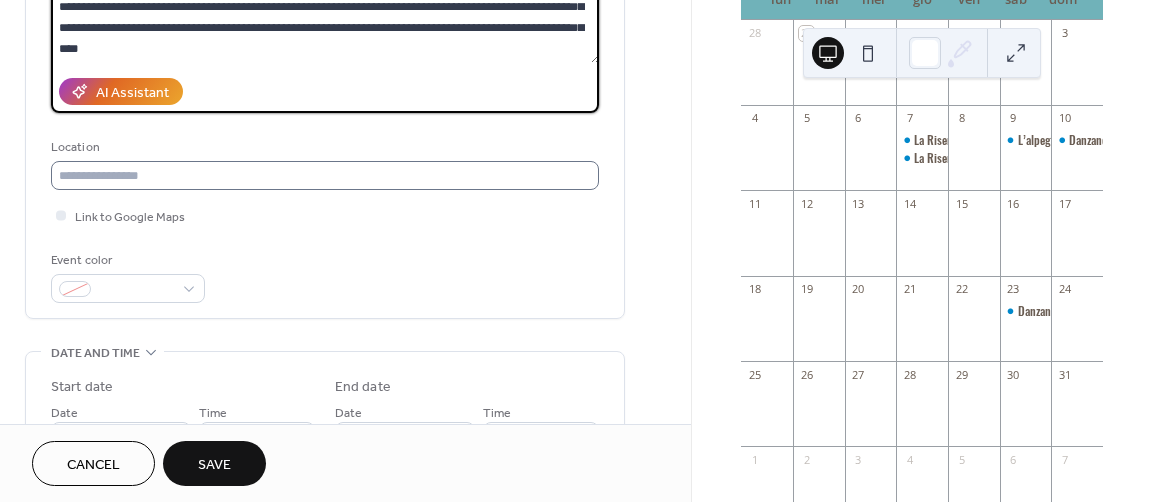type on "**********" 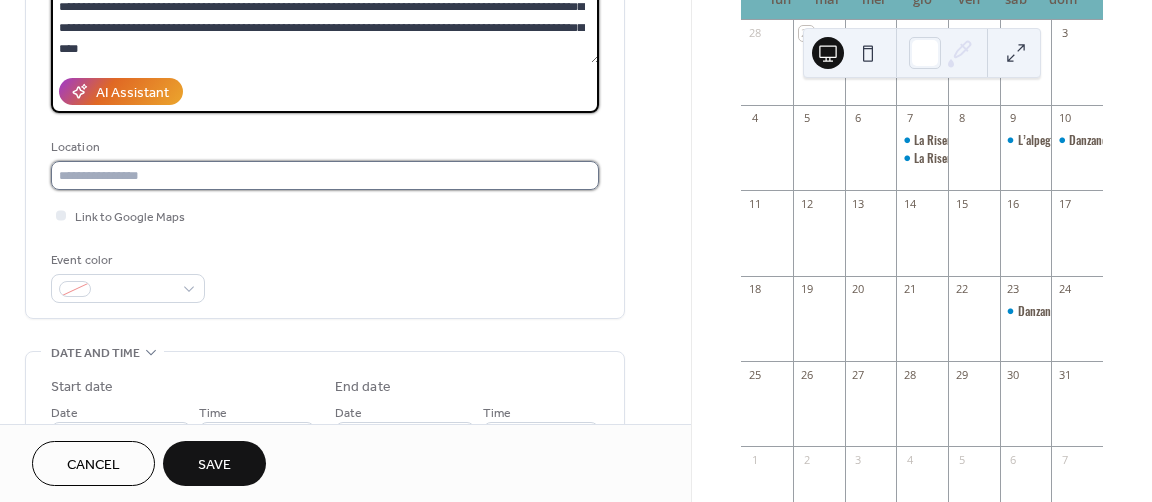 click at bounding box center (325, 175) 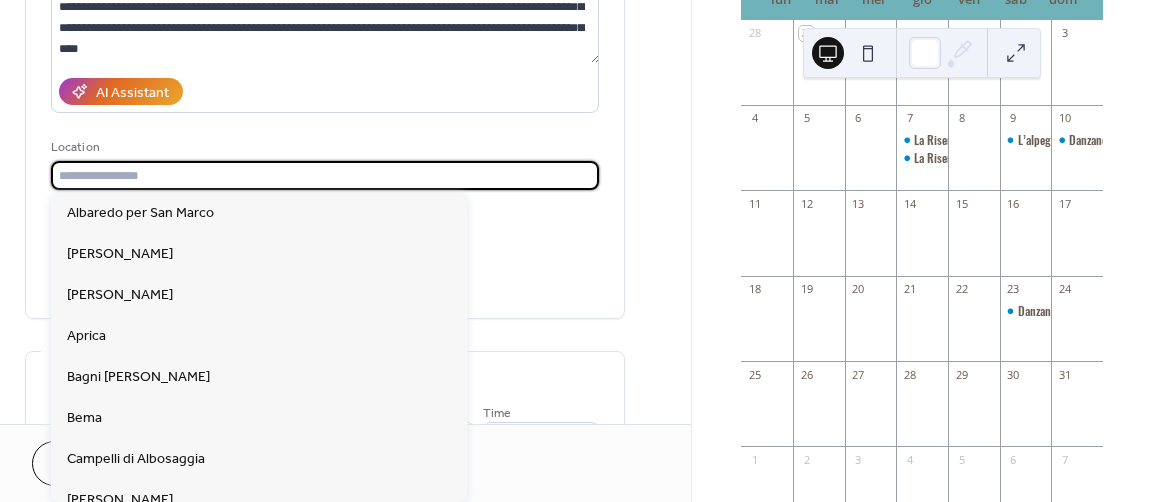 click at bounding box center [325, 175] 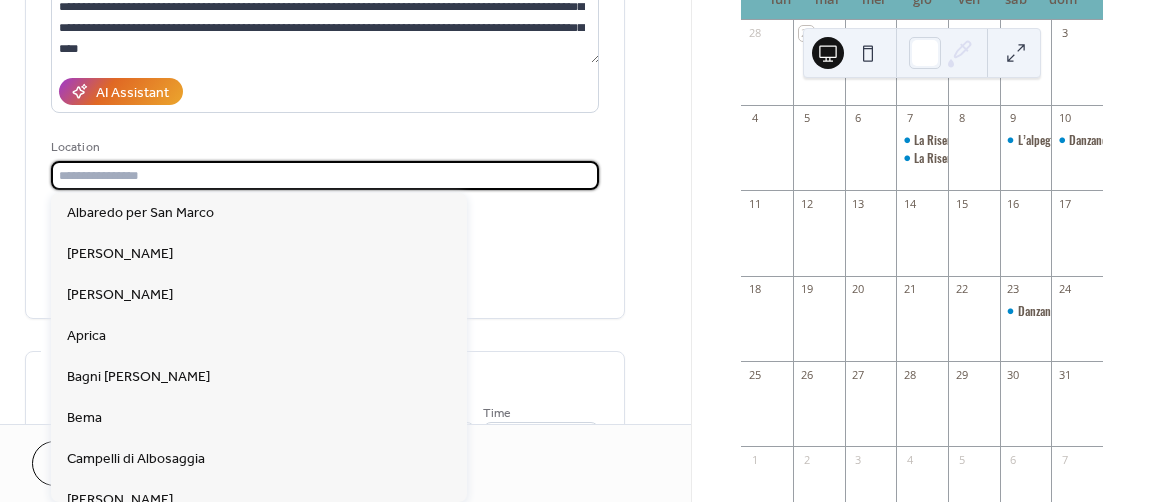 paste on "**********" 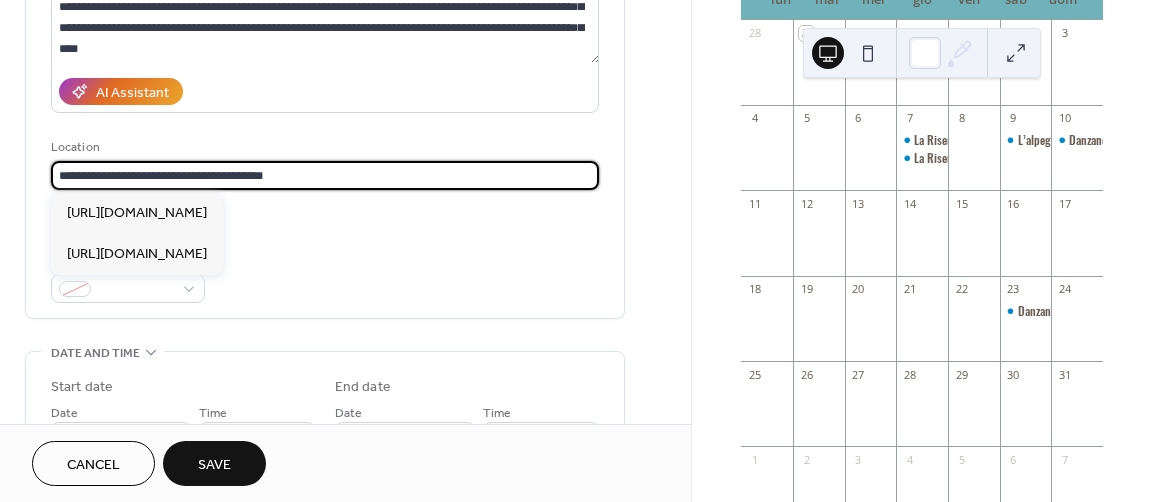 type on "**********" 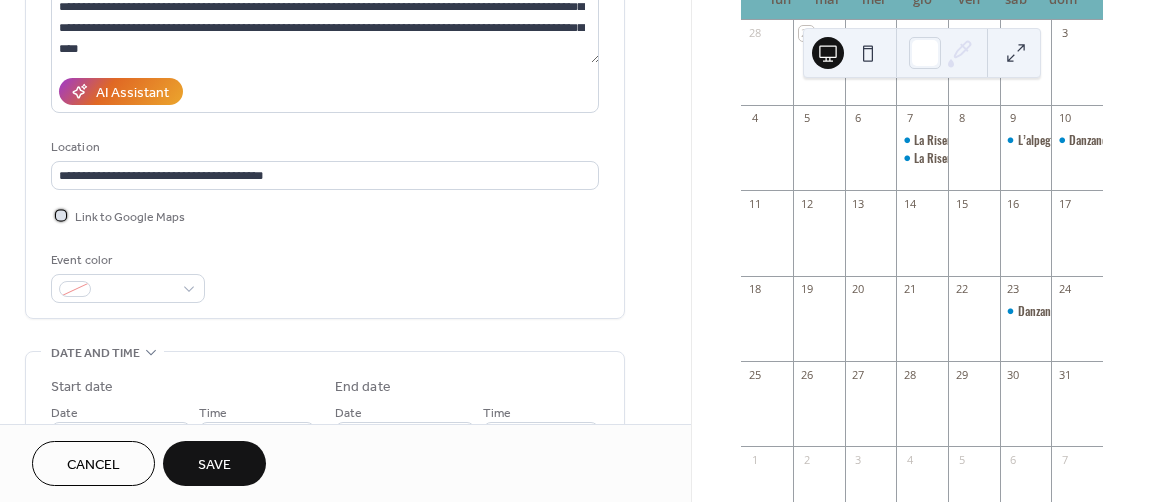 click at bounding box center [61, 215] 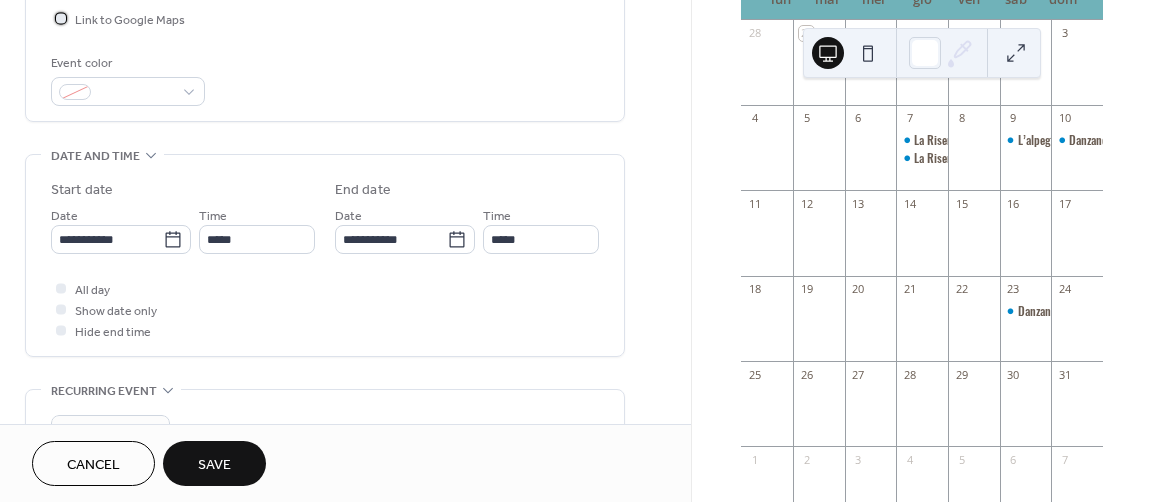 scroll, scrollTop: 500, scrollLeft: 0, axis: vertical 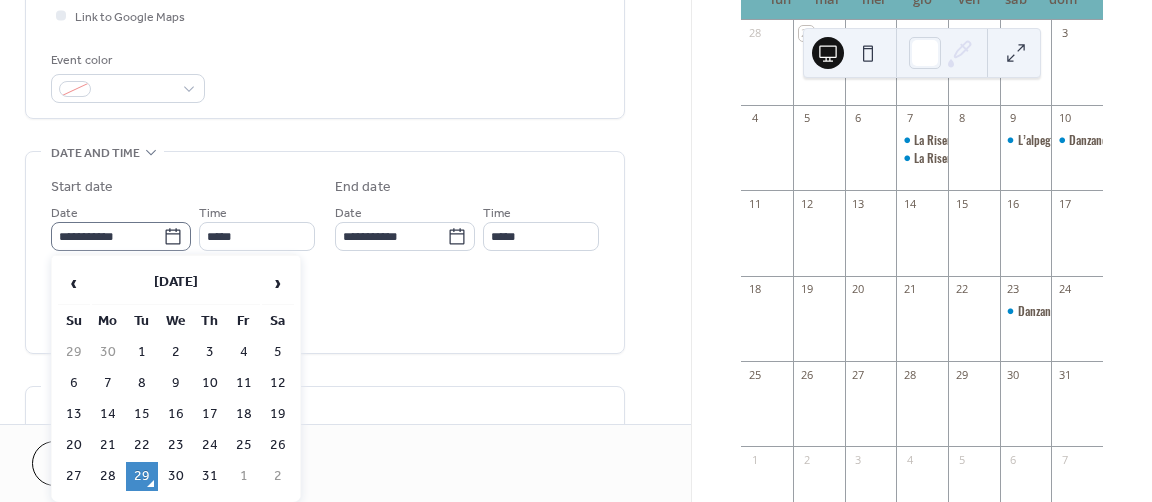 click 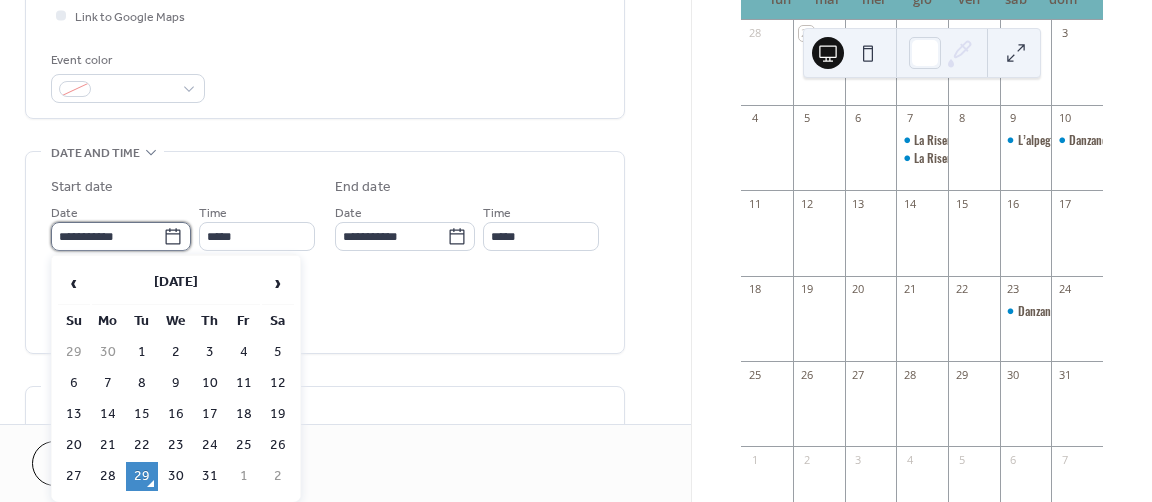 click on "**********" at bounding box center (107, 236) 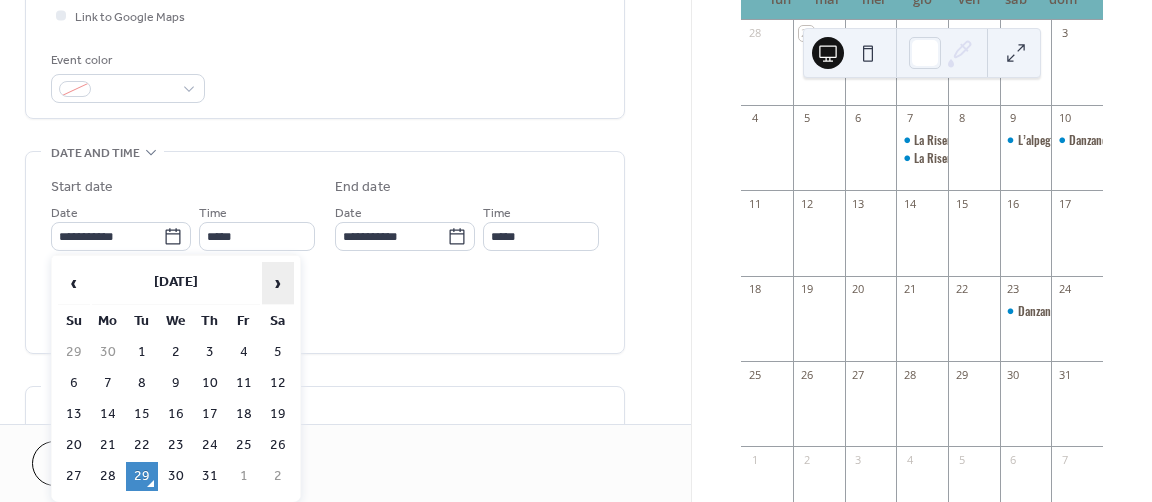 click on "›" at bounding box center (278, 283) 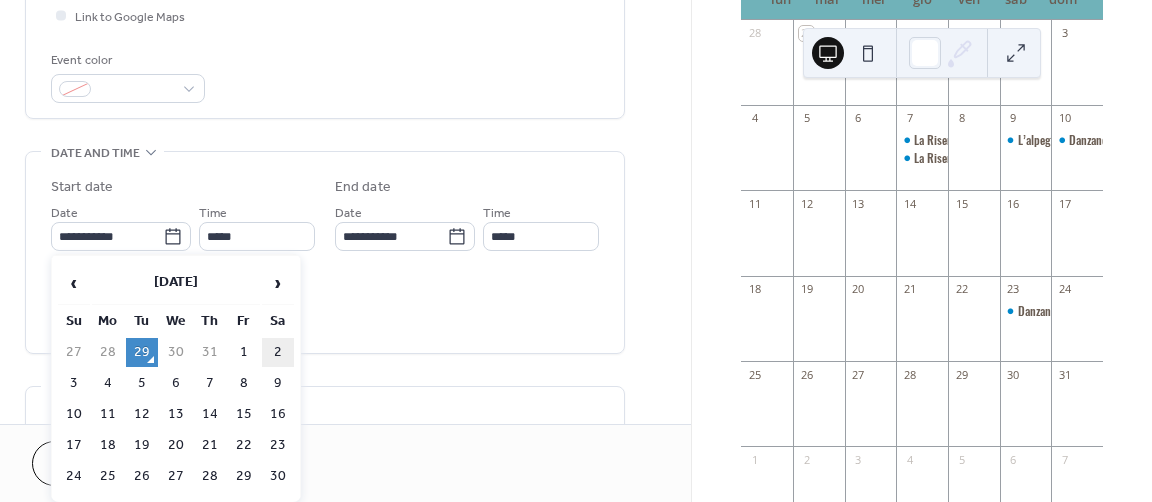 click on "2" at bounding box center [278, 352] 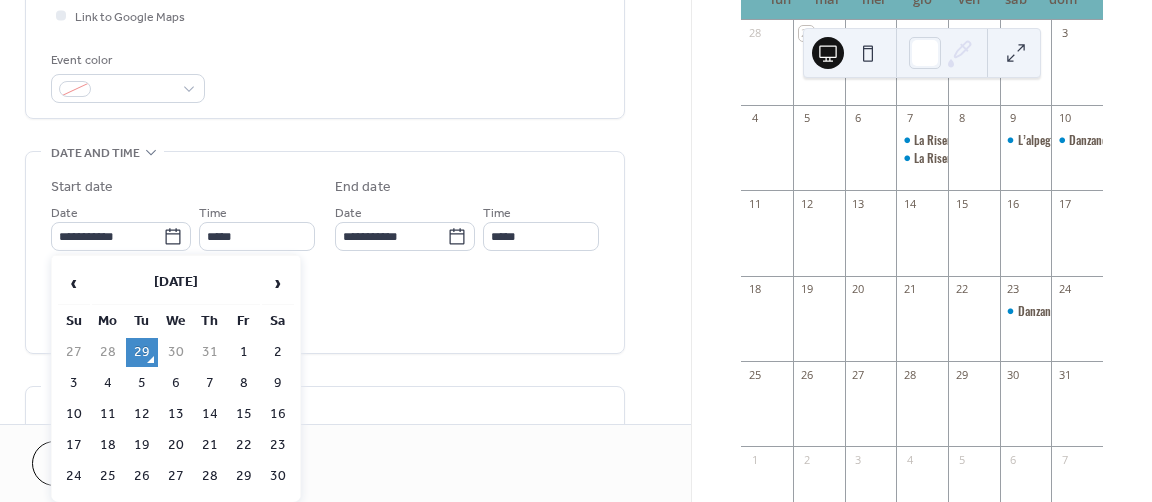 type on "**********" 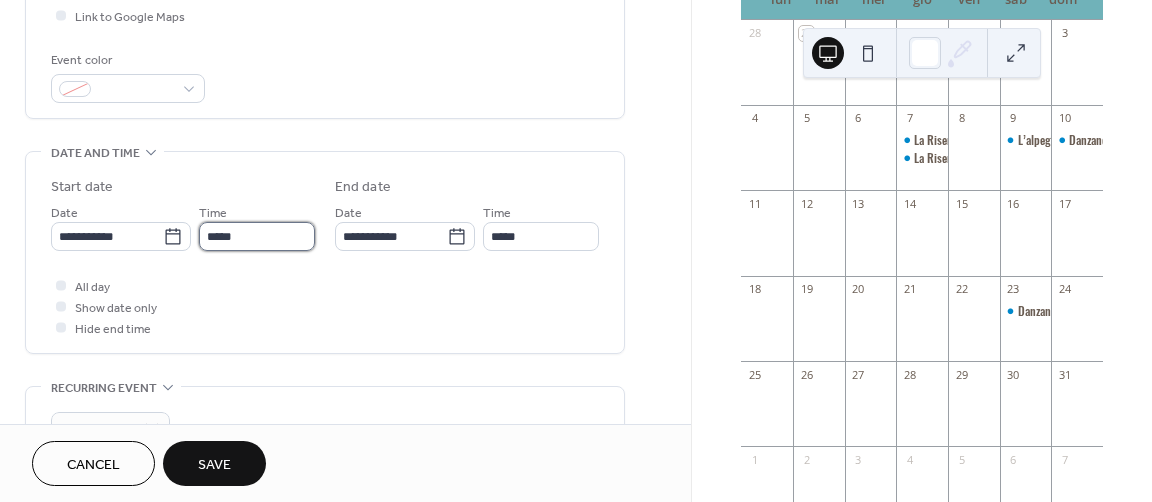 click on "*****" at bounding box center [257, 236] 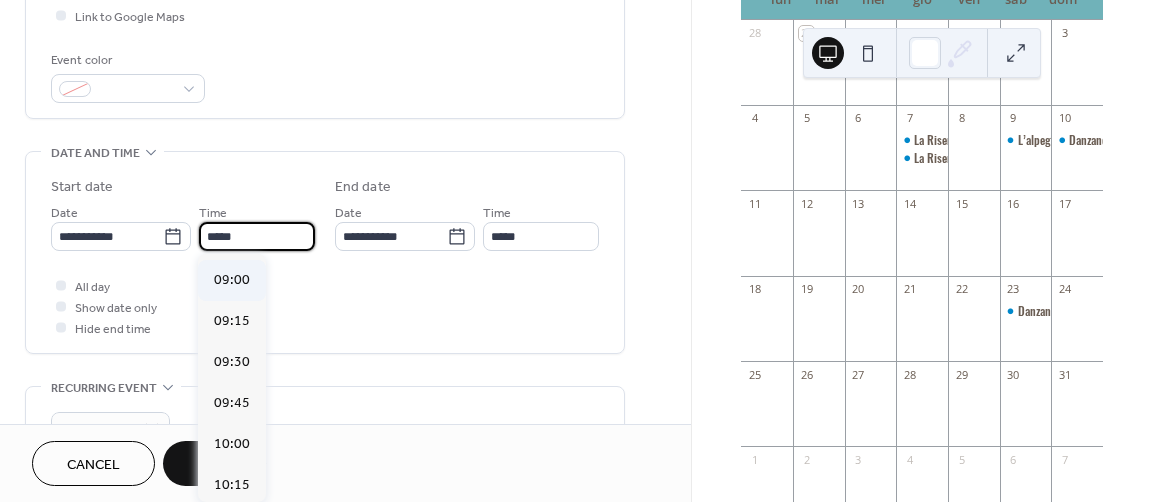scroll, scrollTop: 1468, scrollLeft: 0, axis: vertical 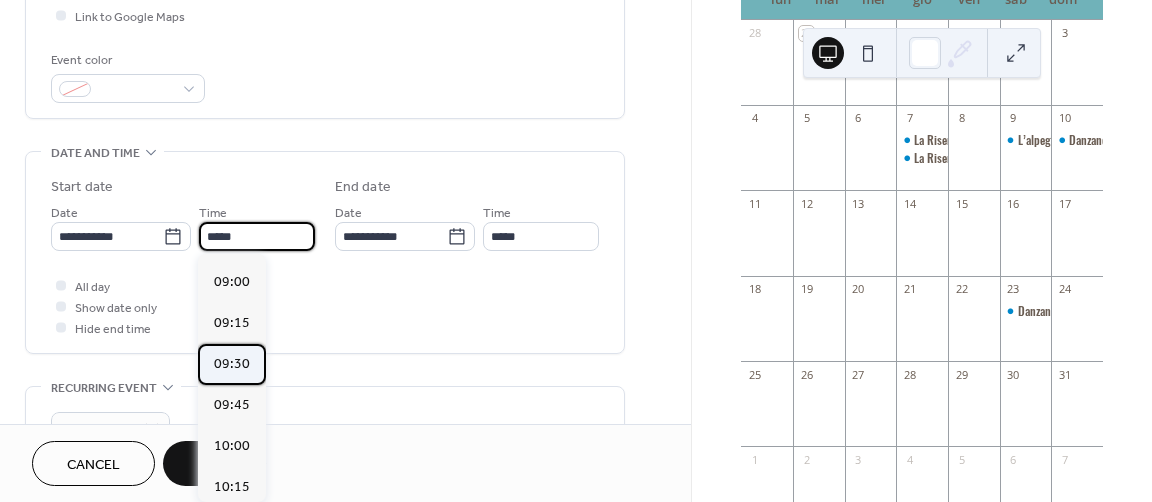 click on "09:30" at bounding box center (232, 363) 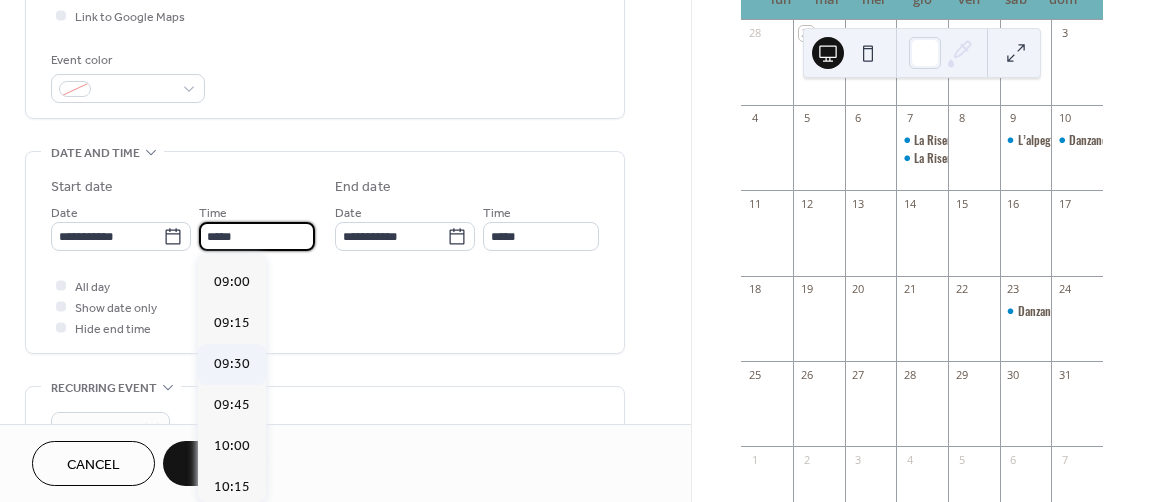 type on "*****" 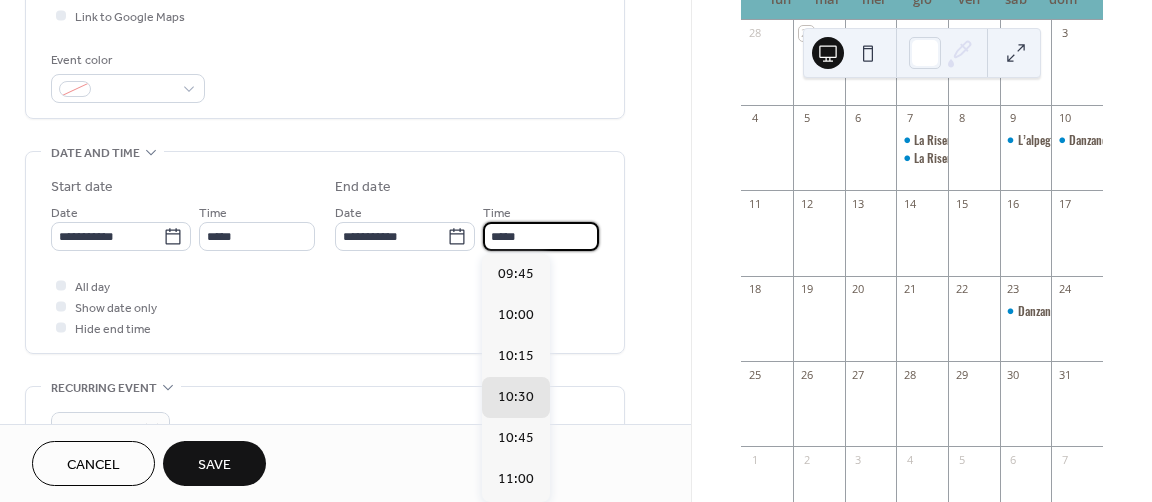 click on "*****" at bounding box center (541, 236) 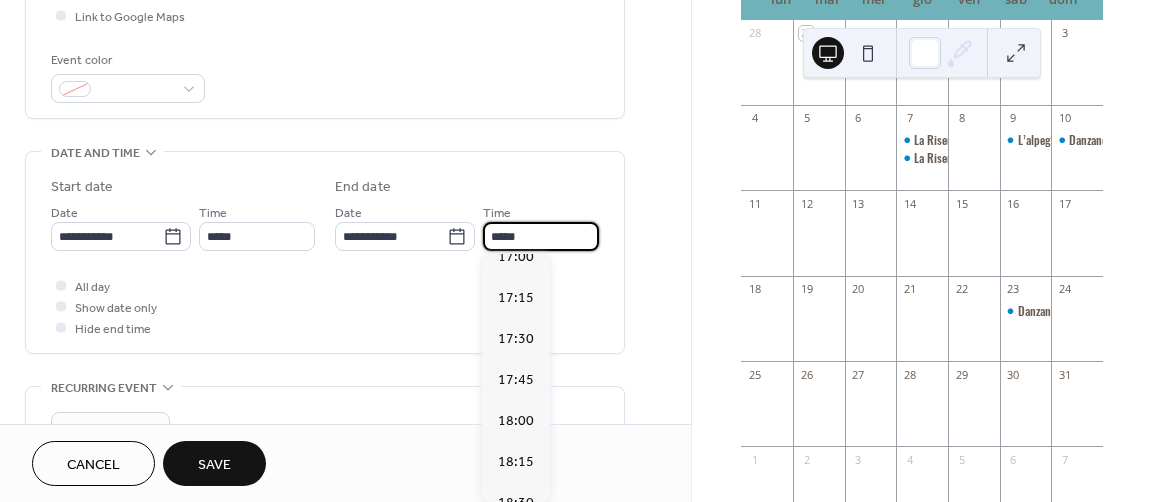 scroll, scrollTop: 1200, scrollLeft: 0, axis: vertical 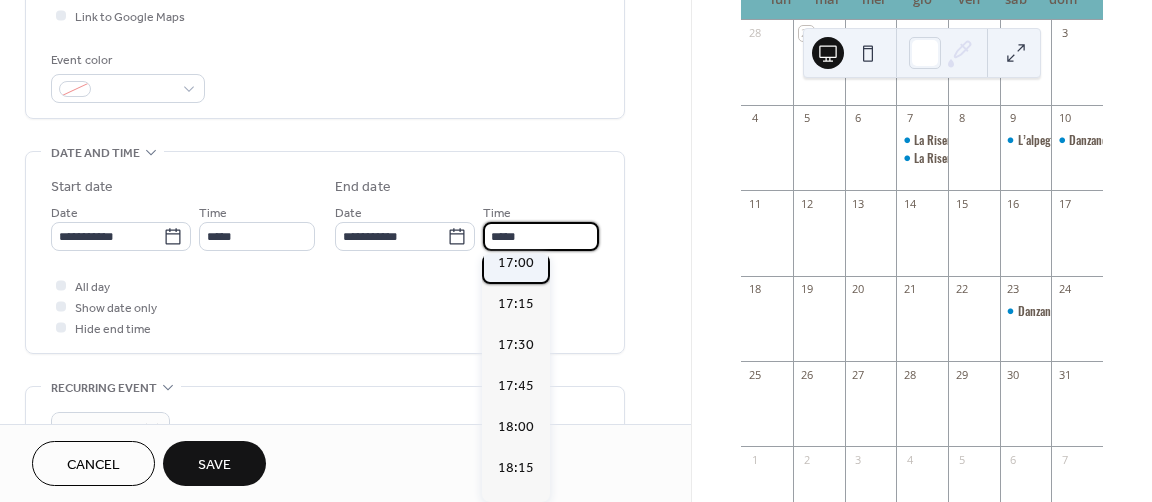 click on "17:00" at bounding box center (516, 262) 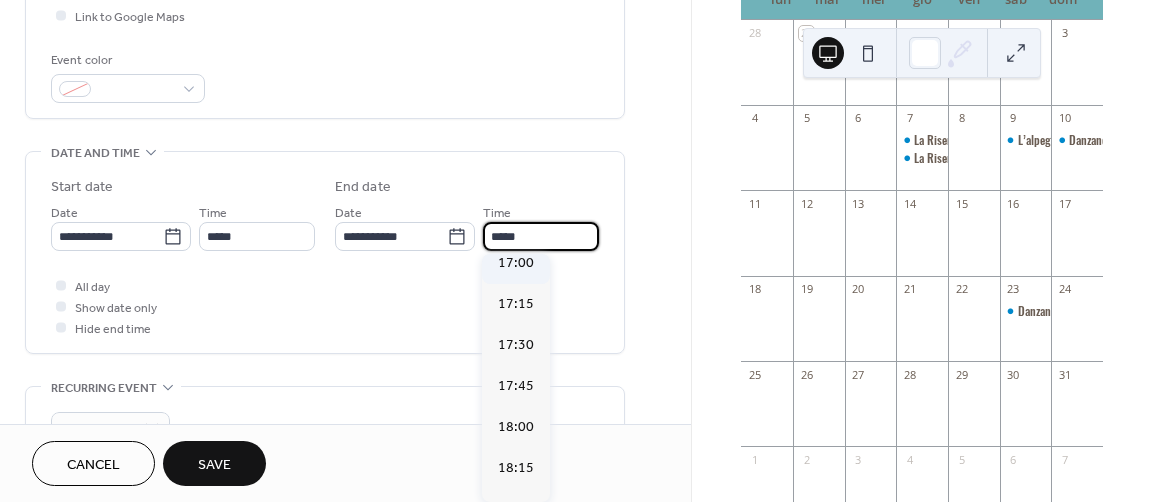 type on "*****" 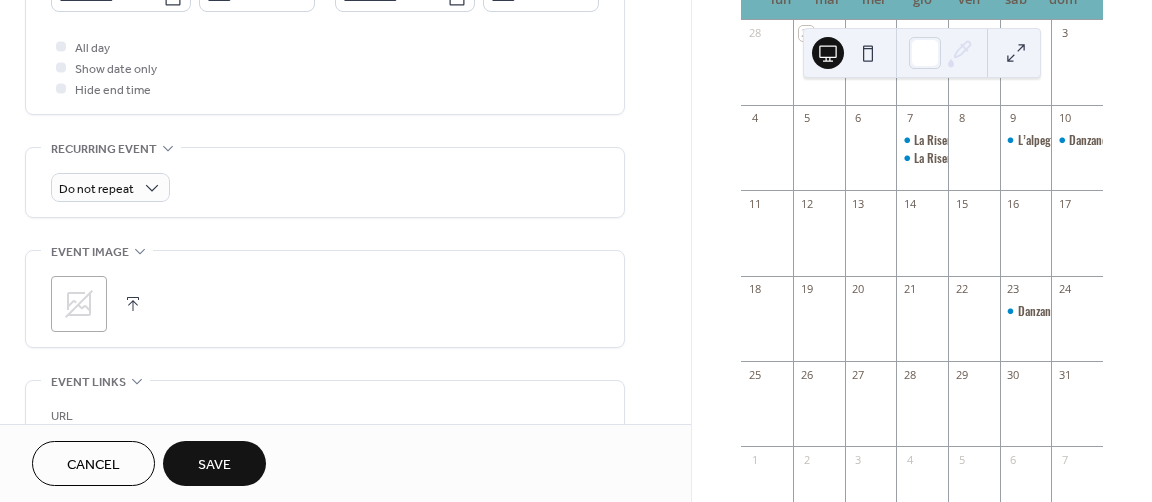 scroll, scrollTop: 800, scrollLeft: 0, axis: vertical 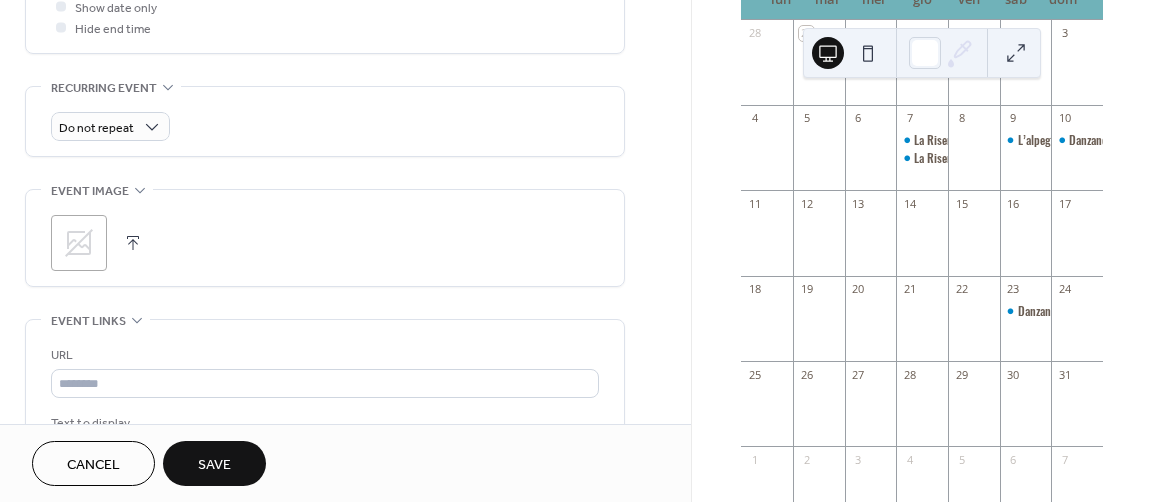 click 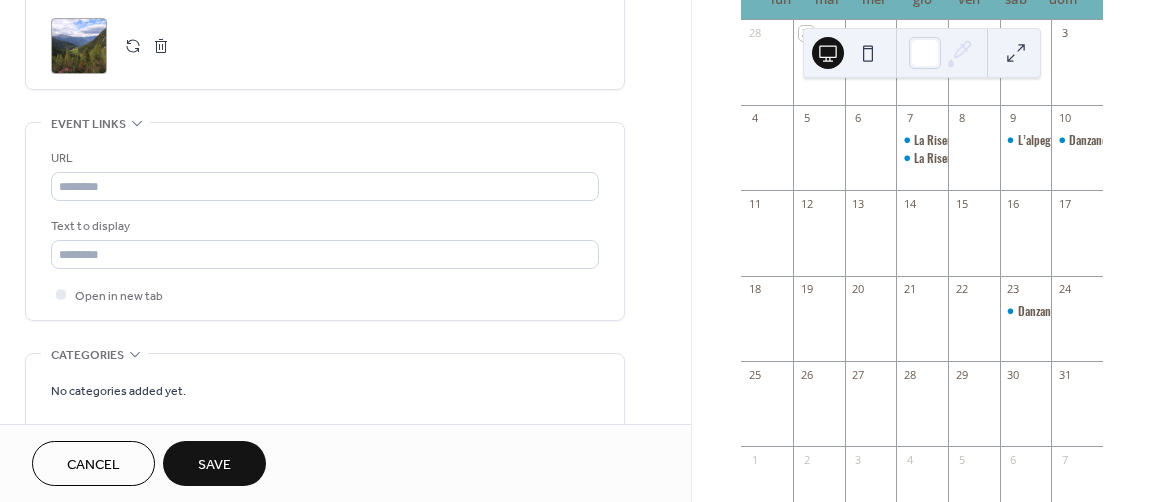 scroll, scrollTop: 1000, scrollLeft: 0, axis: vertical 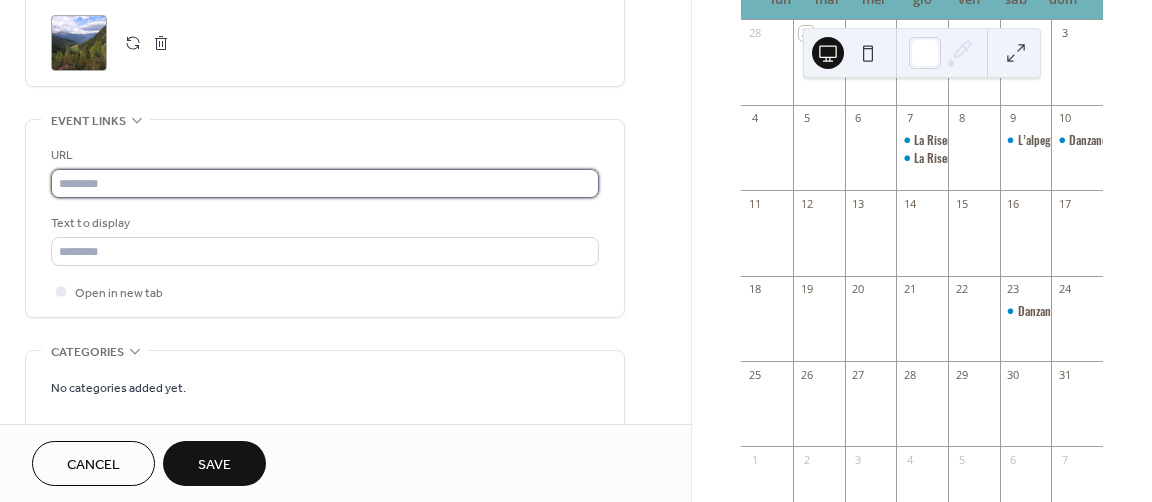 click at bounding box center (325, 183) 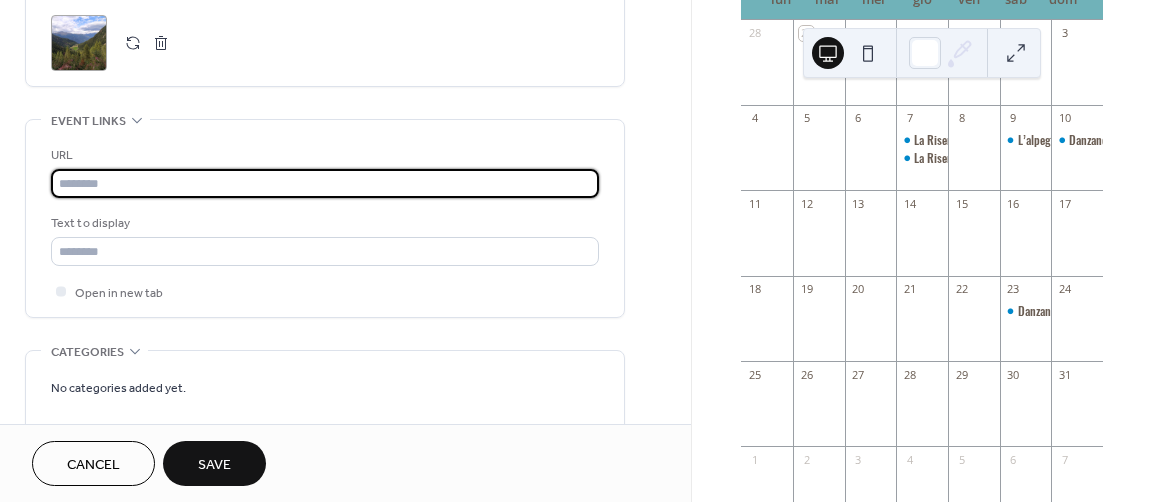 paste on "**********" 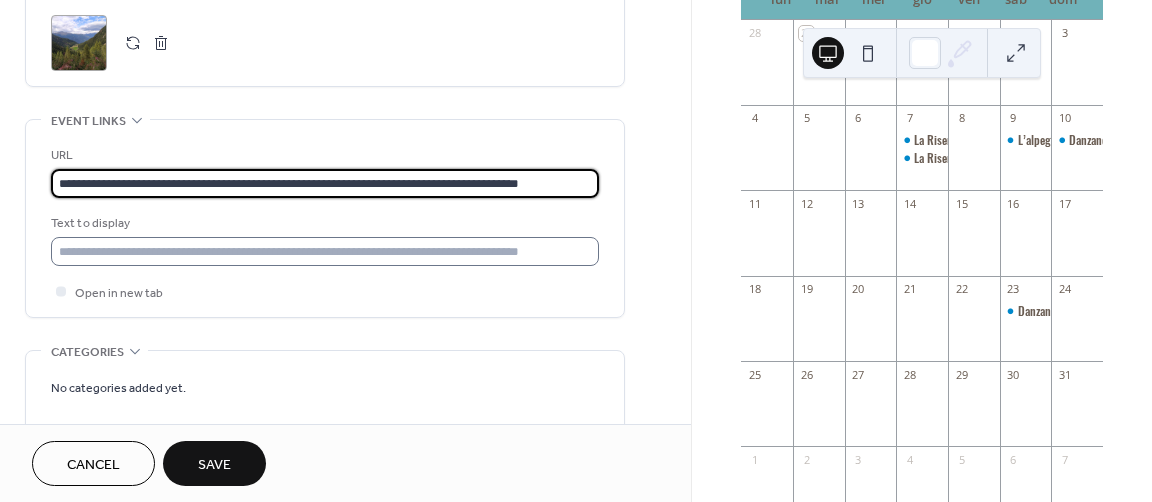 type on "**********" 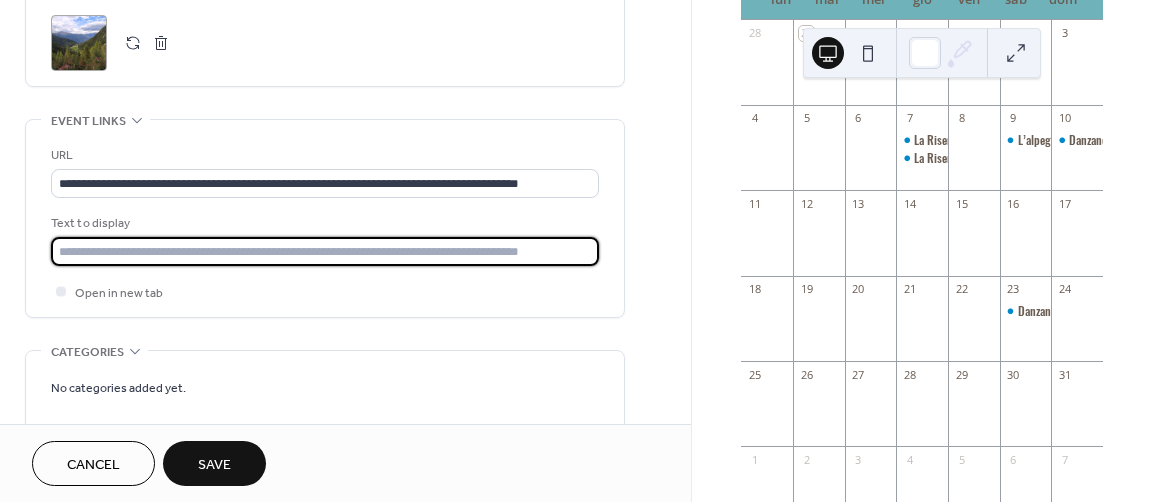click at bounding box center (325, 251) 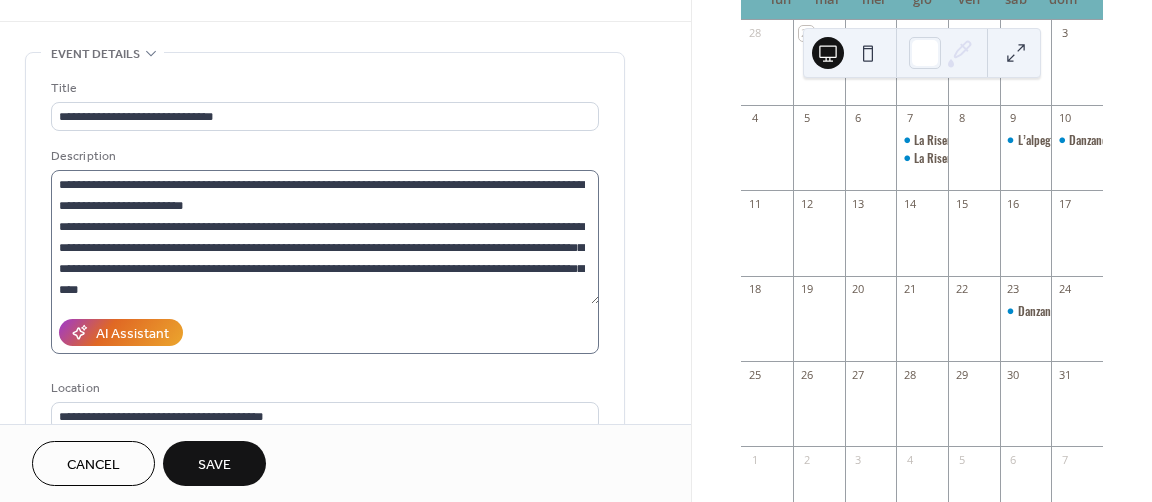 scroll, scrollTop: 0, scrollLeft: 0, axis: both 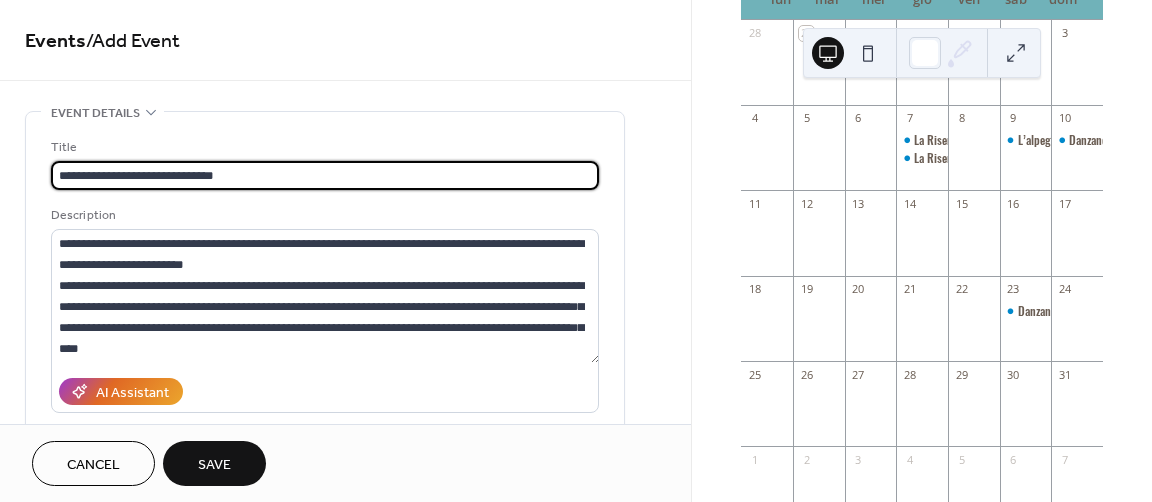 drag, startPoint x: 249, startPoint y: 175, endPoint x: 7, endPoint y: 168, distance: 242.10121 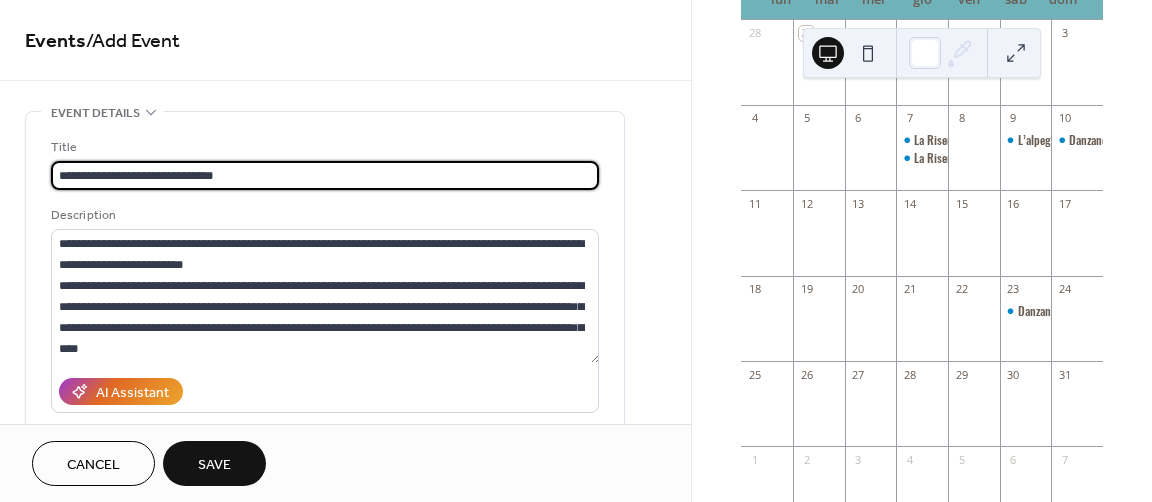 click on "**********" at bounding box center (345, 873) 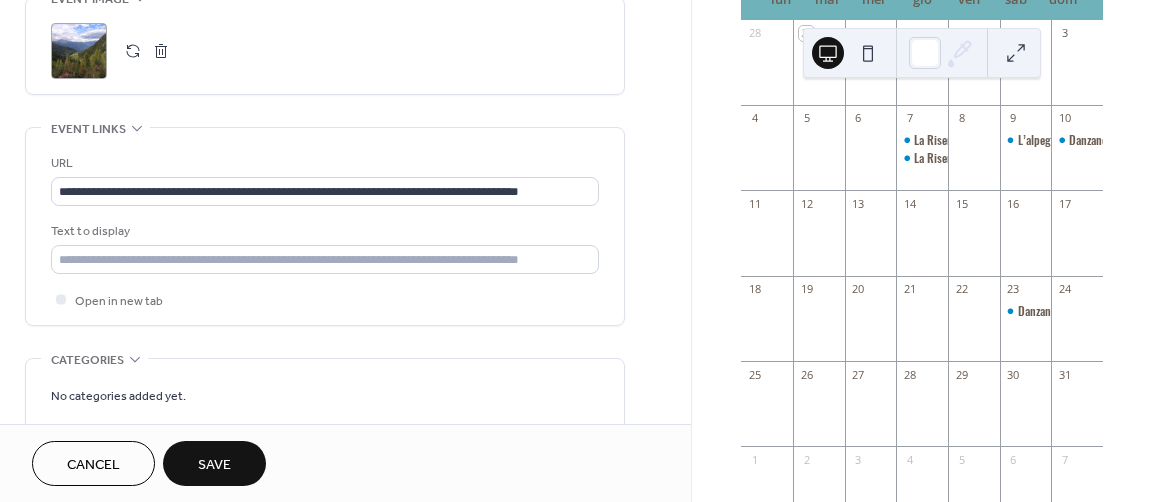 scroll, scrollTop: 900, scrollLeft: 0, axis: vertical 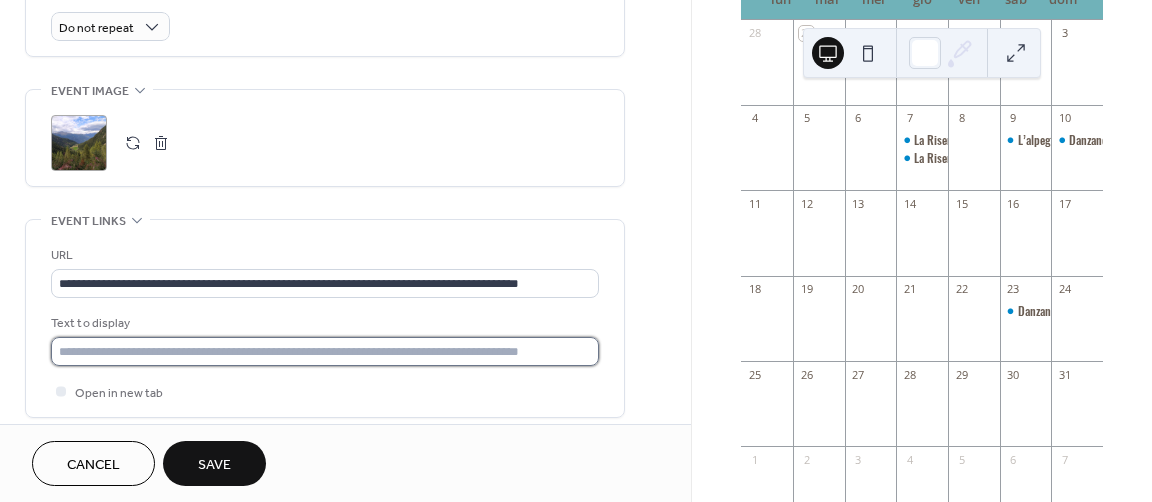 click at bounding box center (325, 351) 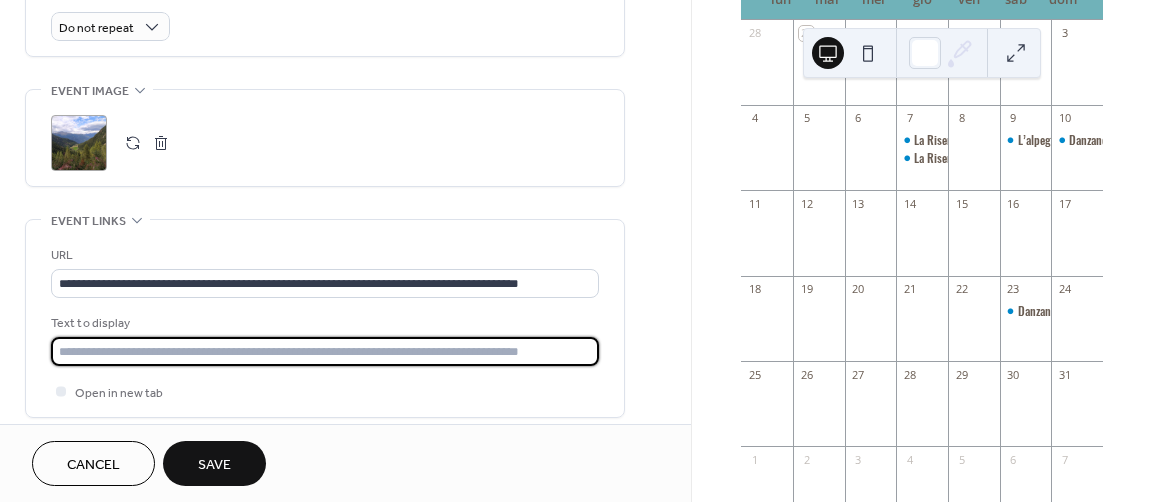 paste on "**********" 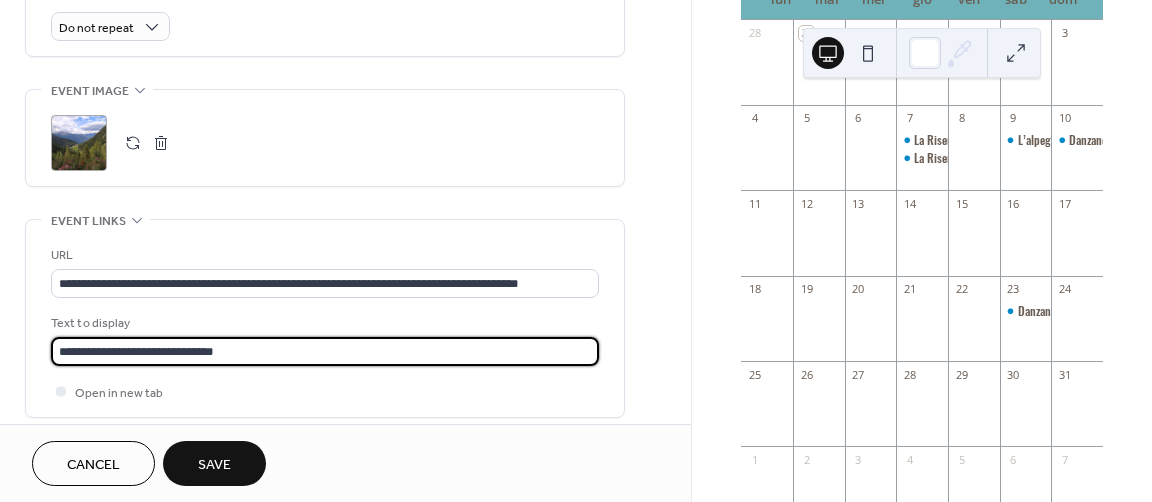 scroll, scrollTop: 0, scrollLeft: 0, axis: both 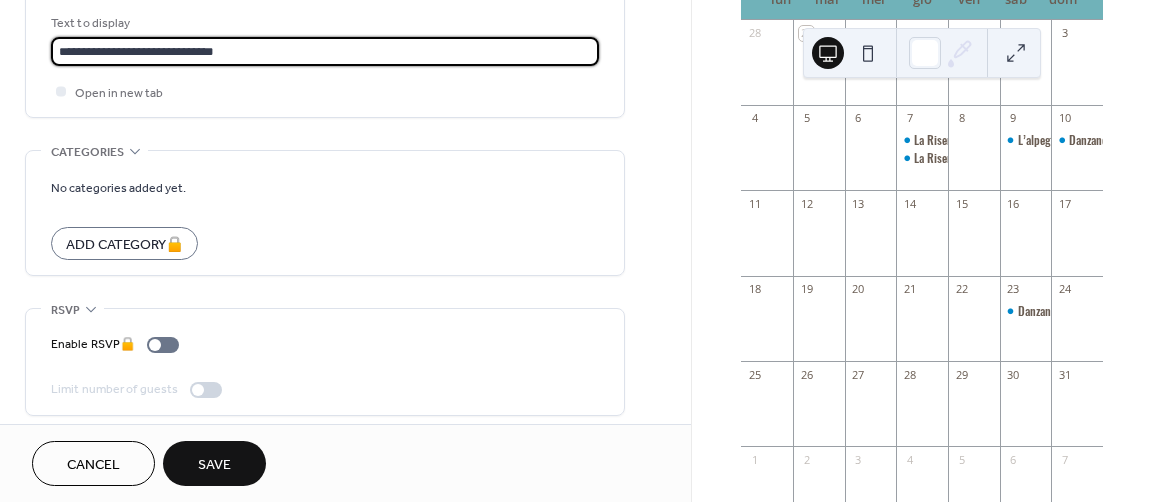 type on "**********" 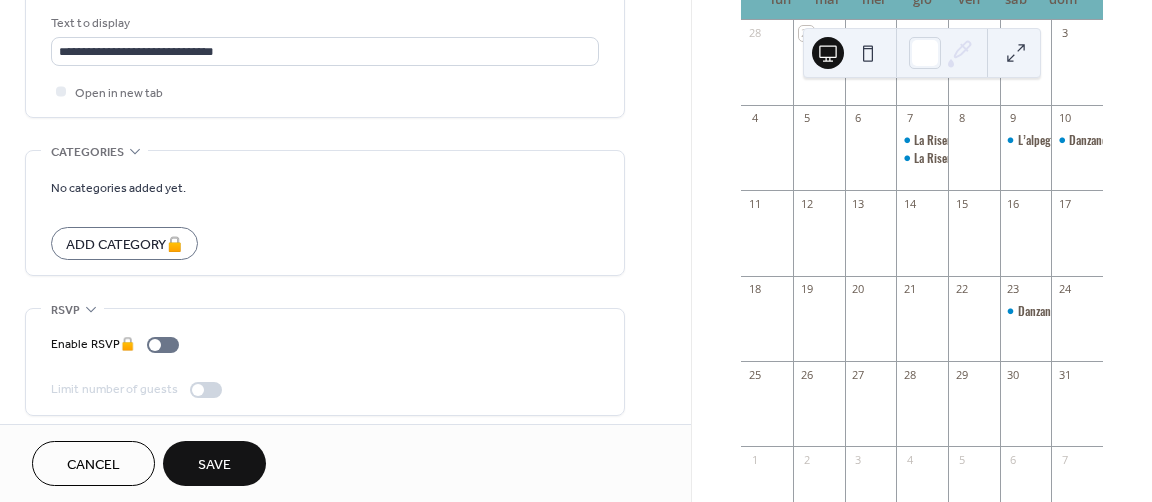 click on "Save" at bounding box center (214, 465) 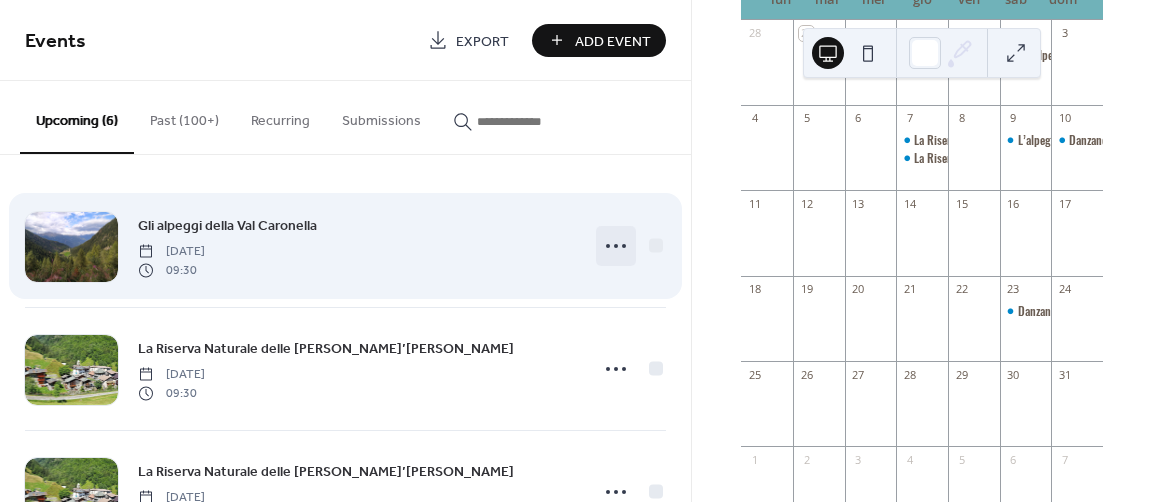 click 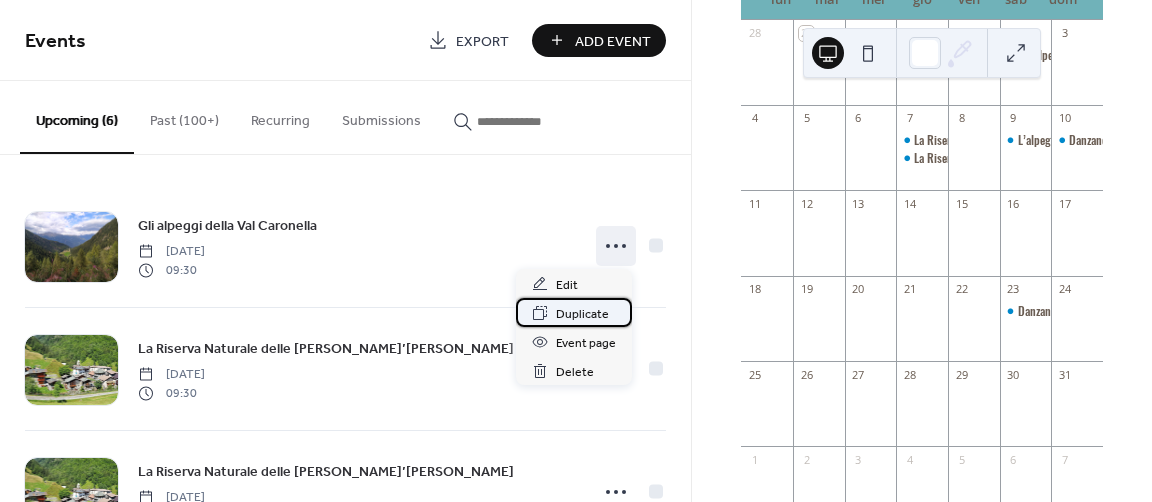 click on "Duplicate" at bounding box center [582, 314] 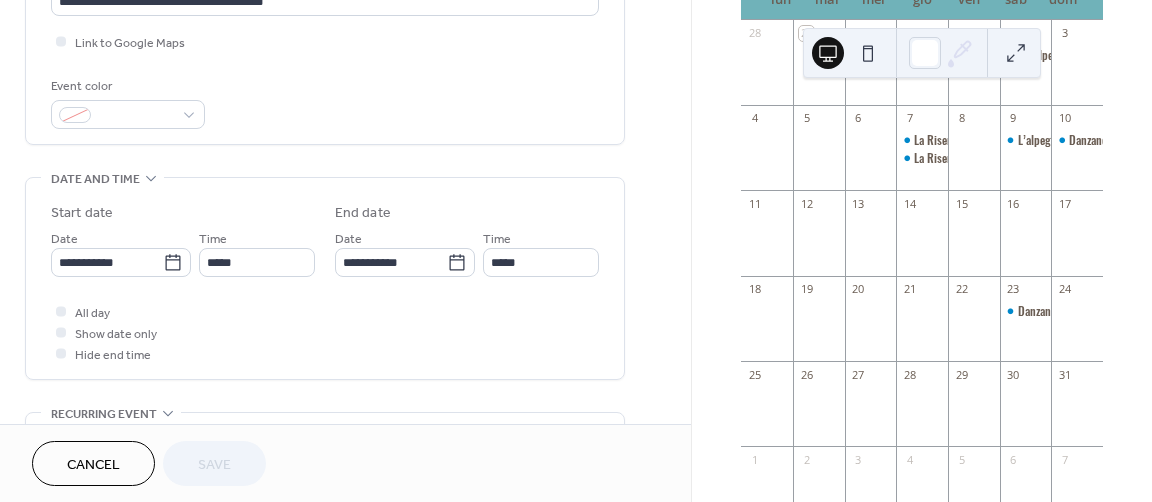 scroll, scrollTop: 500, scrollLeft: 0, axis: vertical 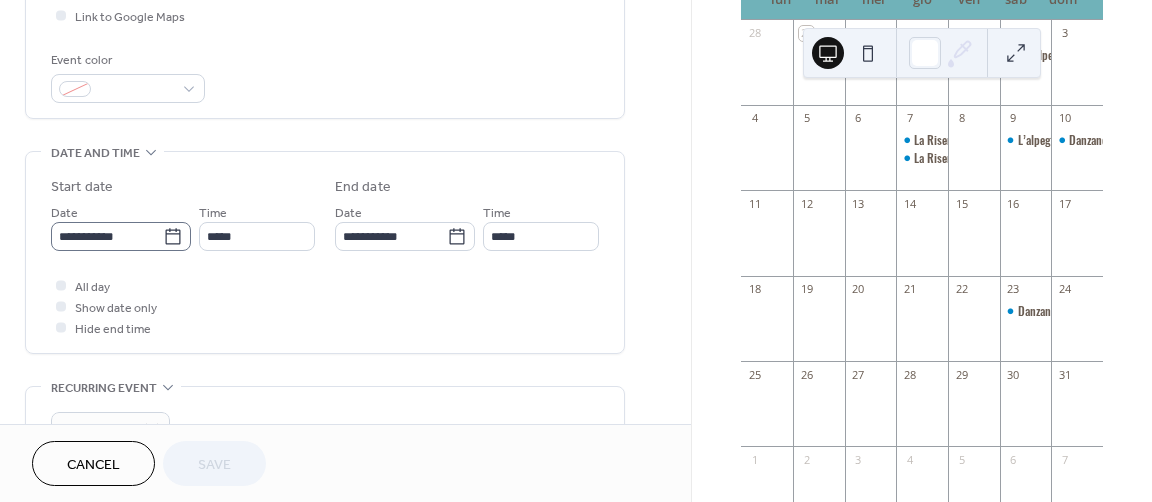 click 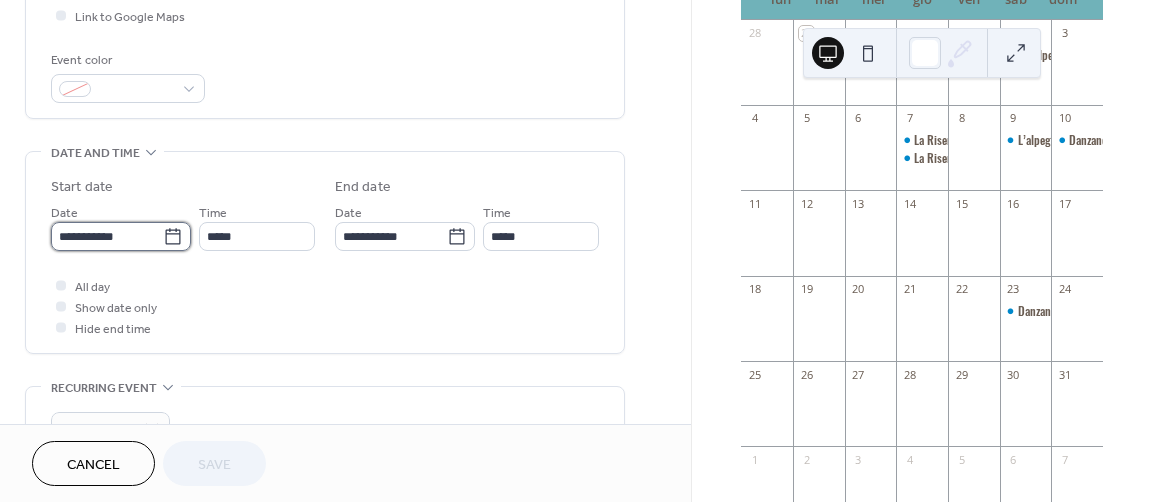 click on "**********" at bounding box center (107, 236) 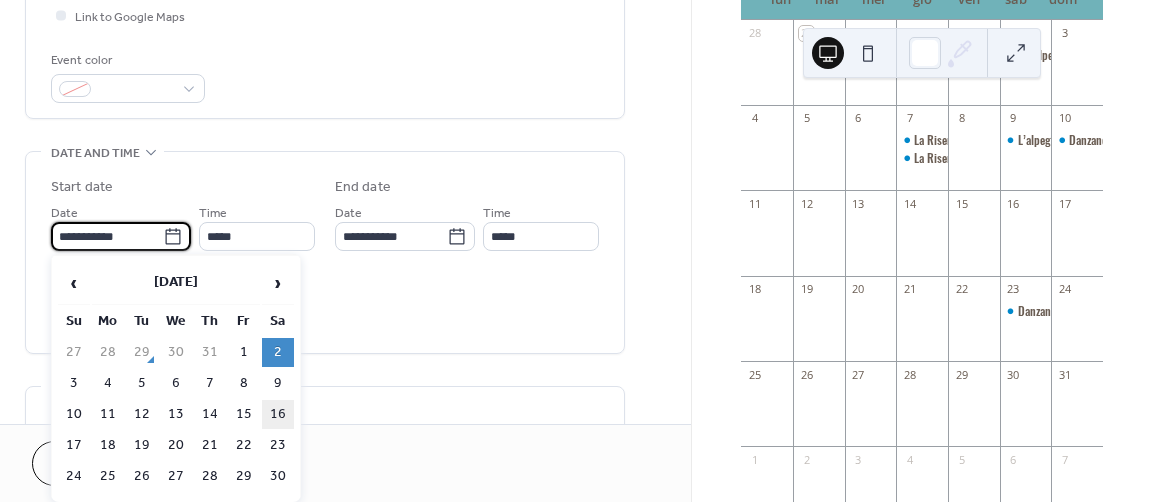 click on "16" at bounding box center [278, 414] 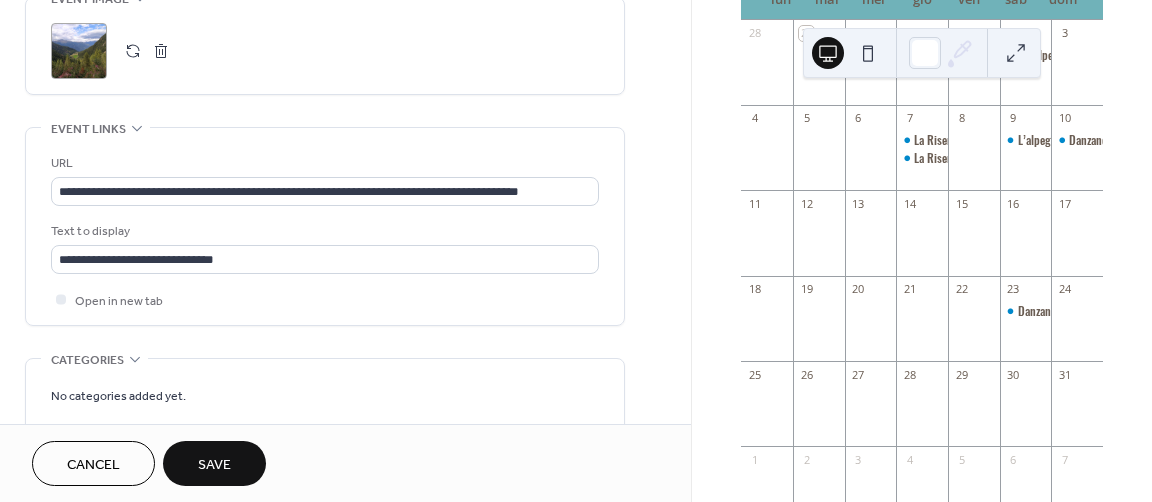 scroll, scrollTop: 1000, scrollLeft: 0, axis: vertical 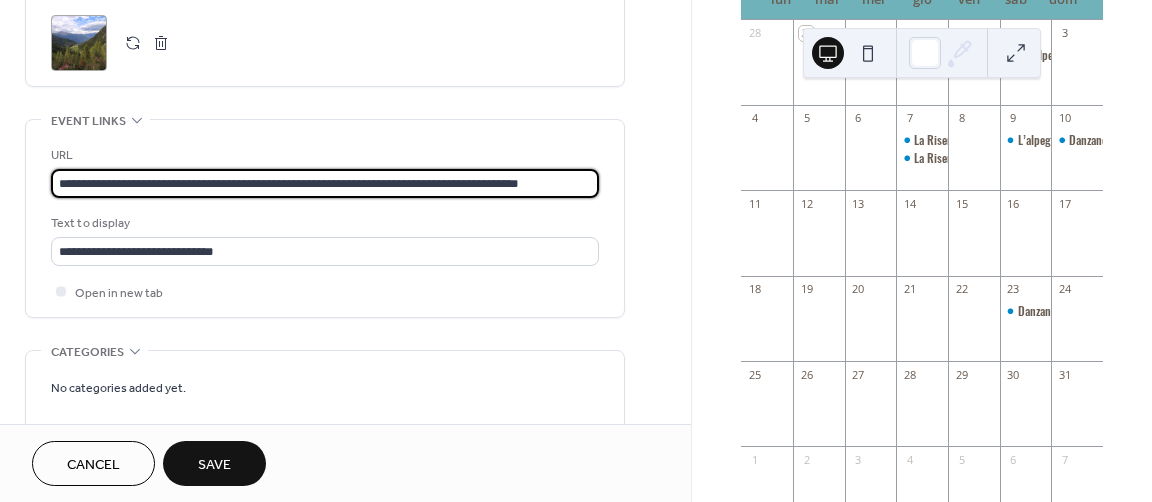 drag, startPoint x: 562, startPoint y: 172, endPoint x: 22, endPoint y: 173, distance: 540.0009 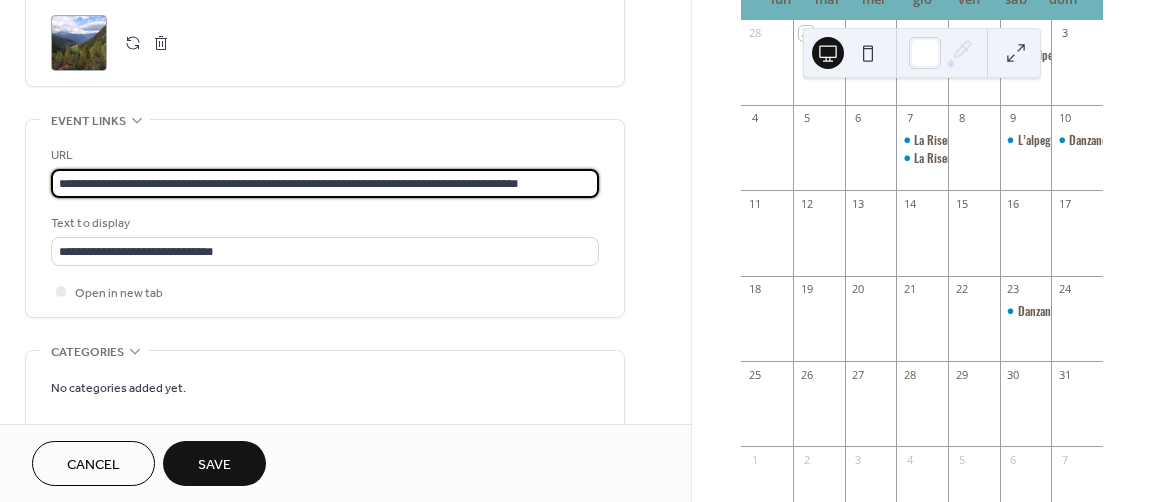click on "**********" at bounding box center [345, -127] 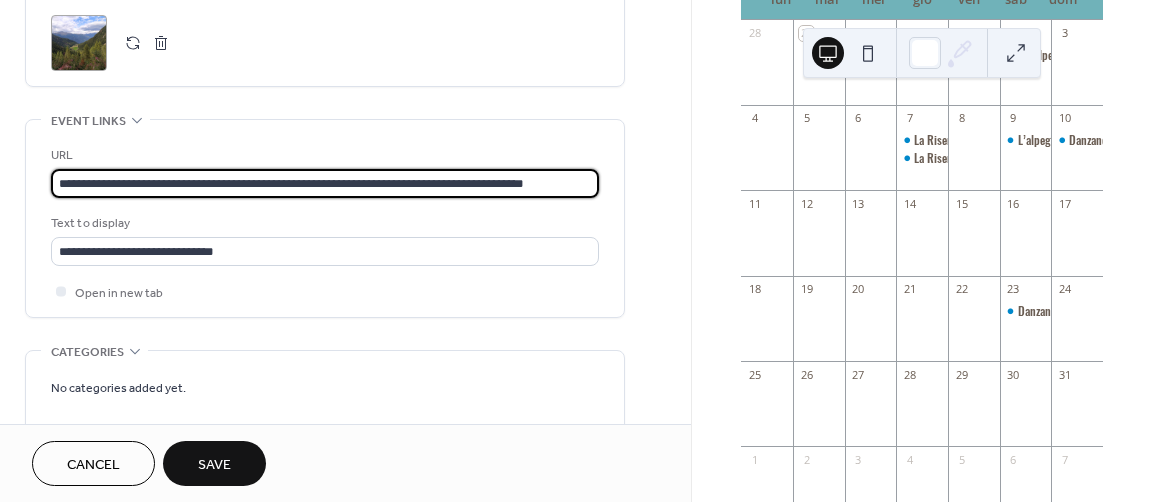 scroll, scrollTop: 0, scrollLeft: 0, axis: both 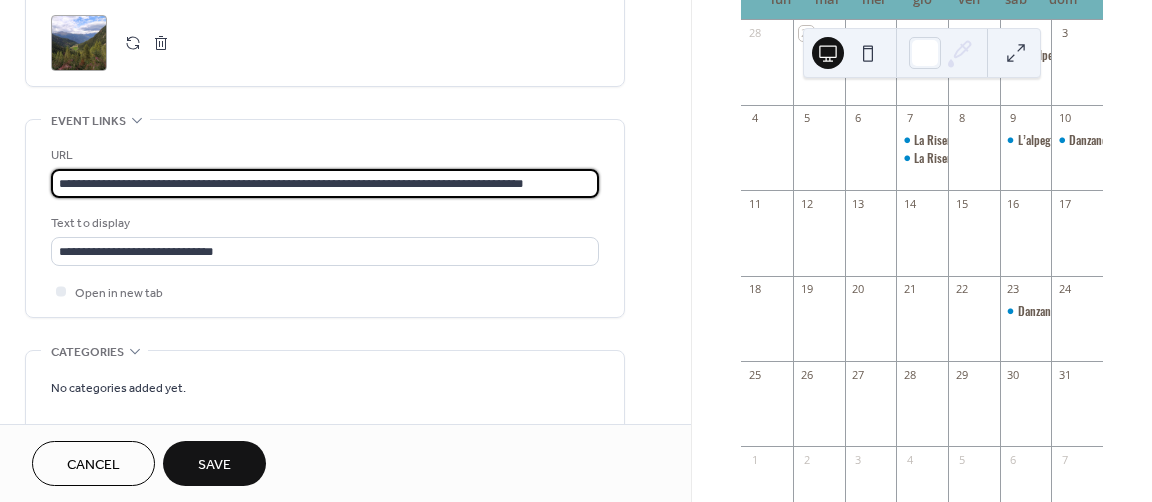 type on "**********" 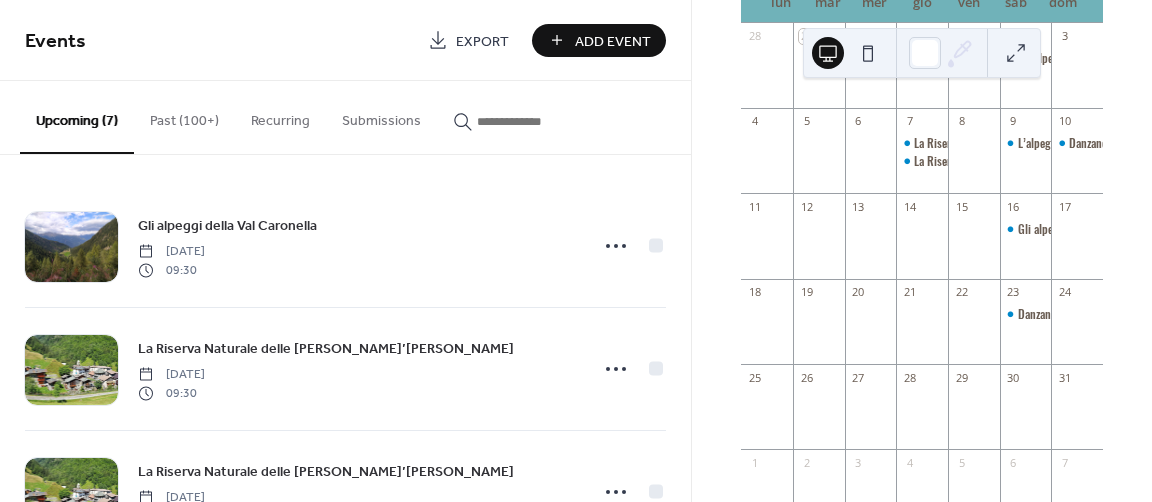 scroll, scrollTop: 200, scrollLeft: 0, axis: vertical 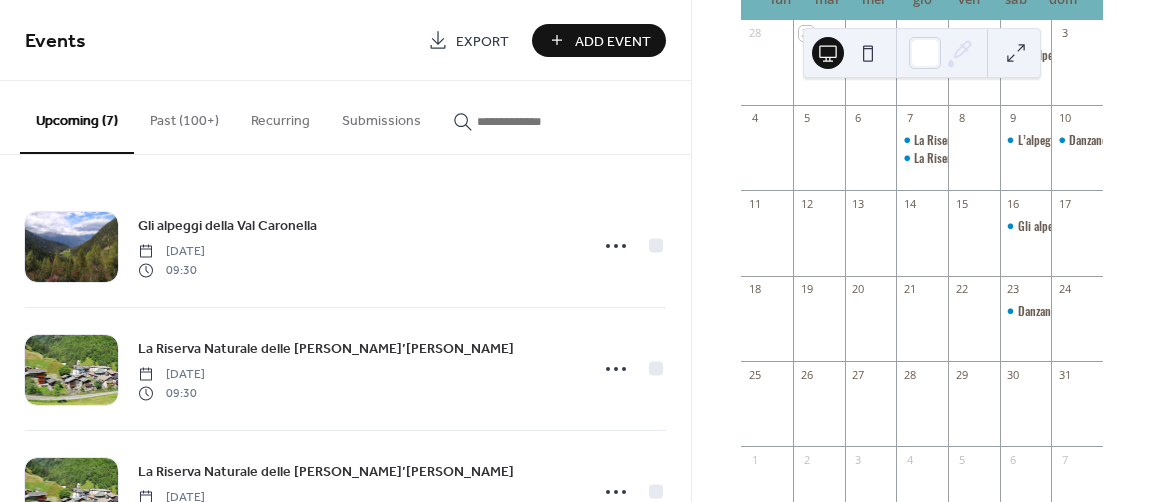 click on "Add Event" at bounding box center (613, 41) 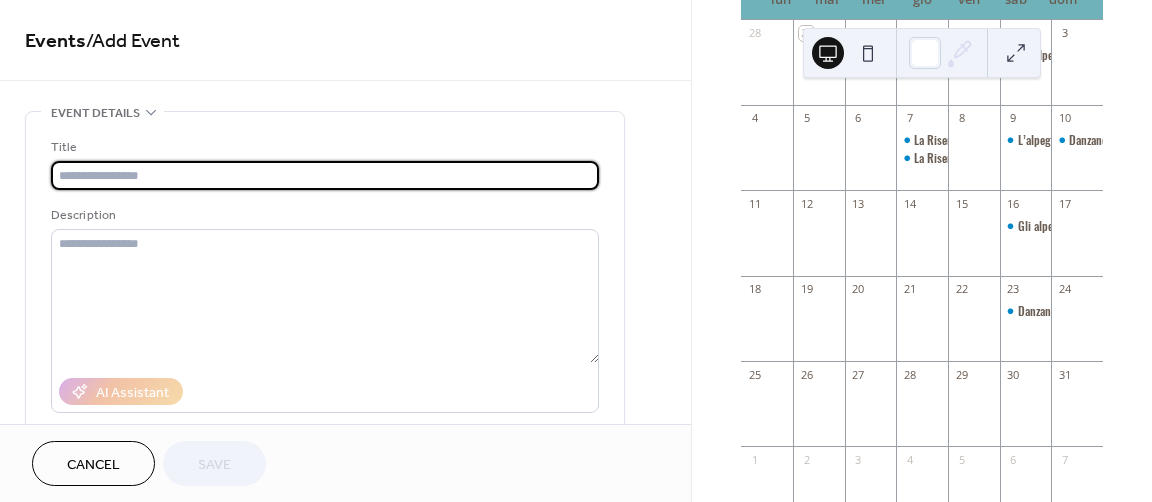 click at bounding box center (325, 175) 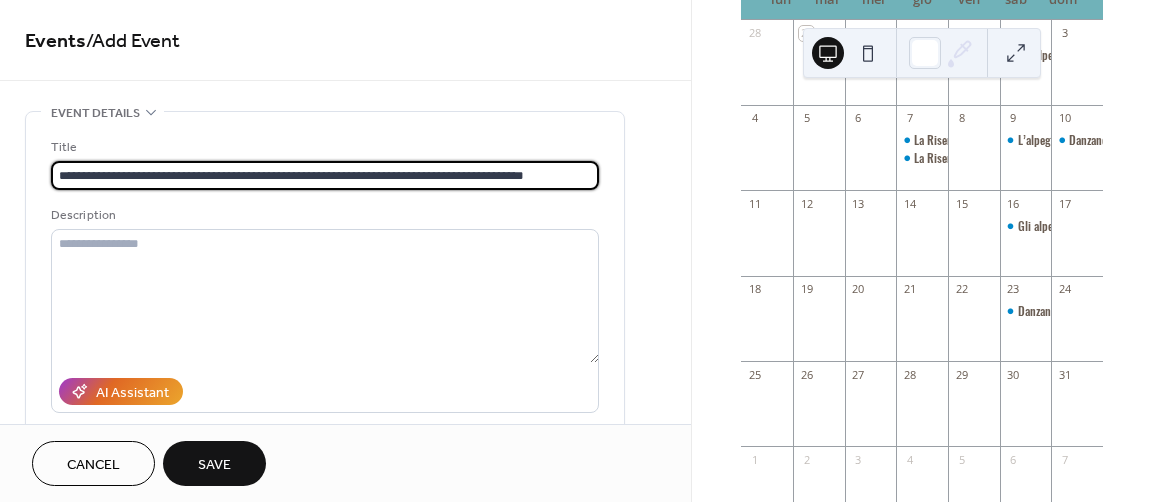 type on "**********" 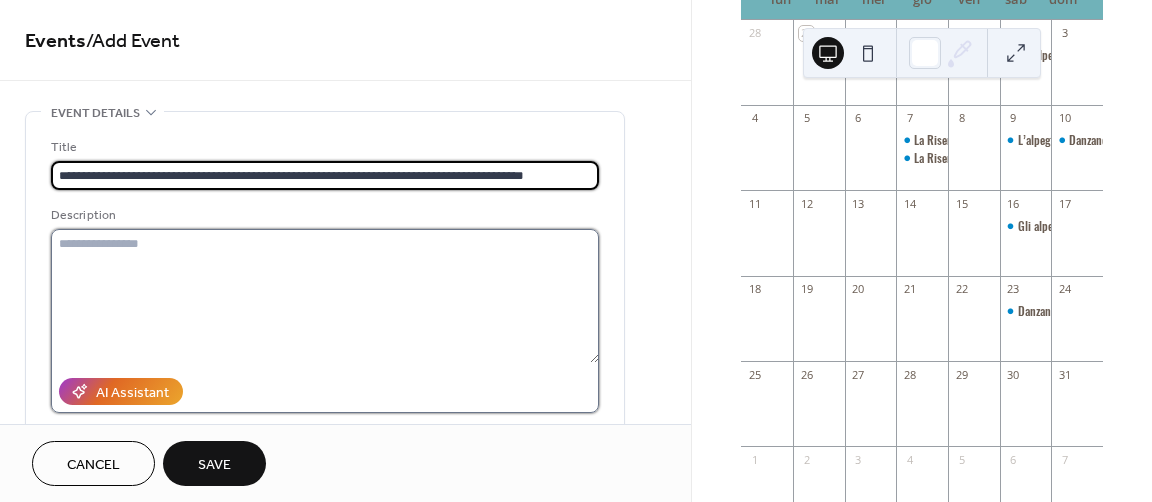 click at bounding box center [325, 296] 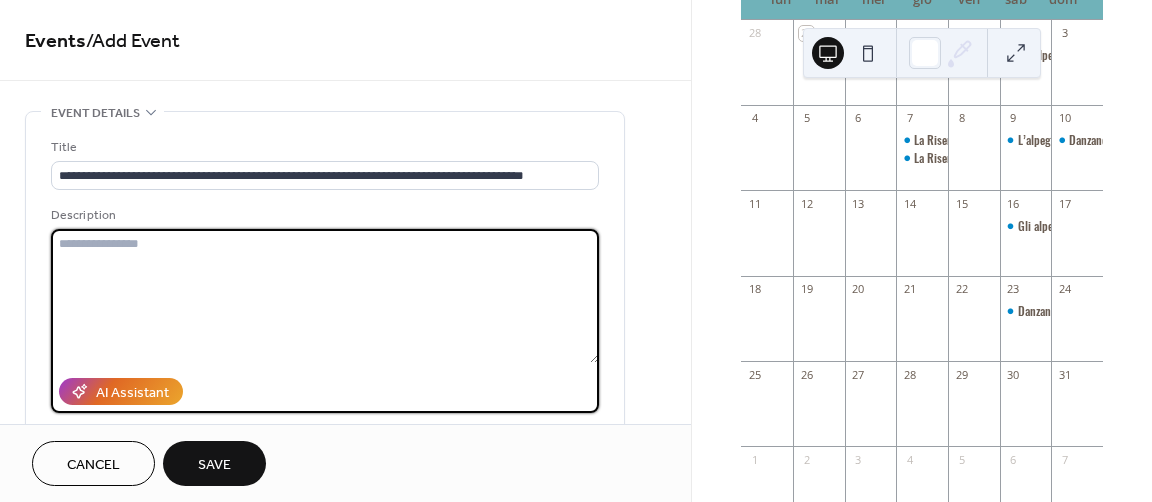 paste on "**********" 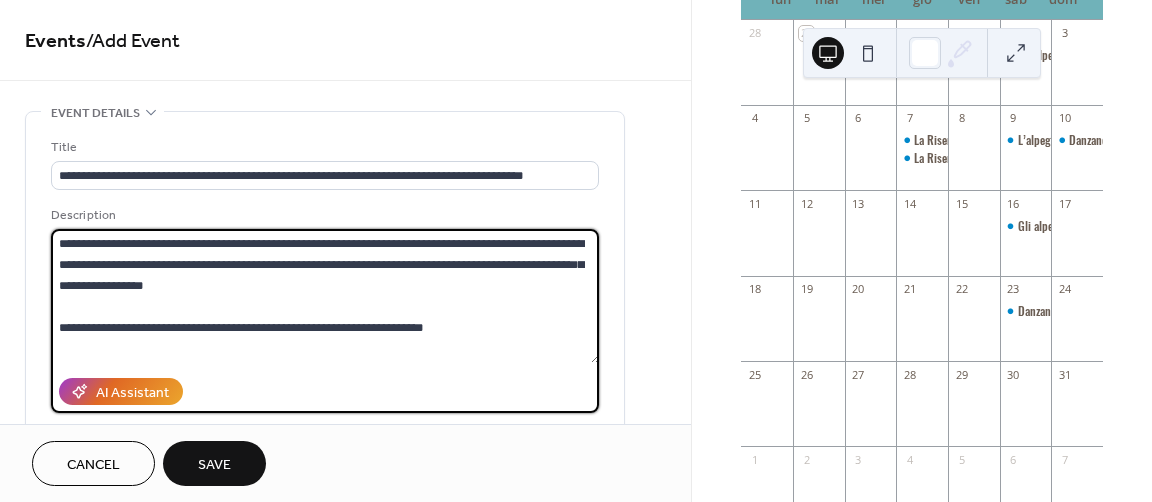 click on "**********" at bounding box center (325, 296) 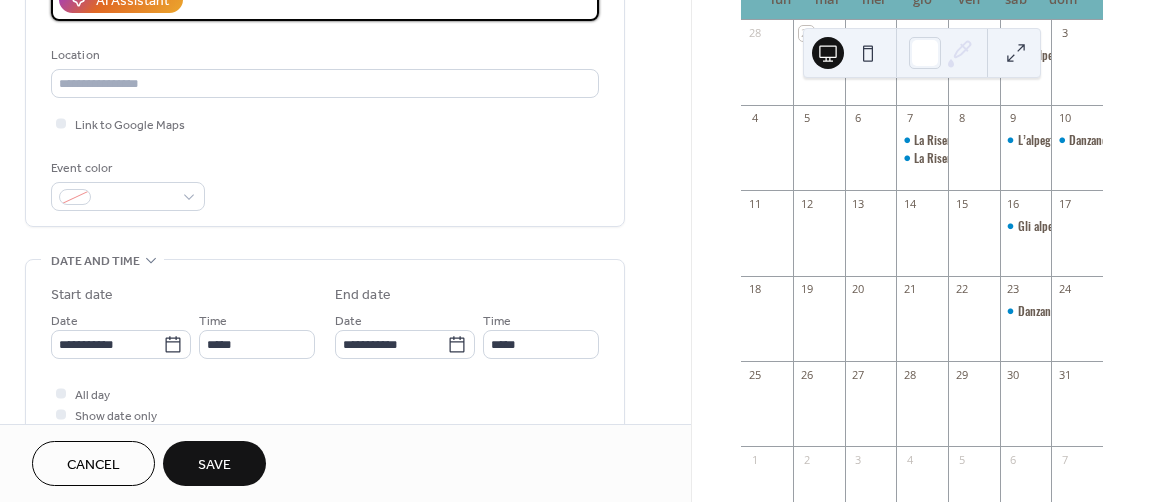 scroll, scrollTop: 400, scrollLeft: 0, axis: vertical 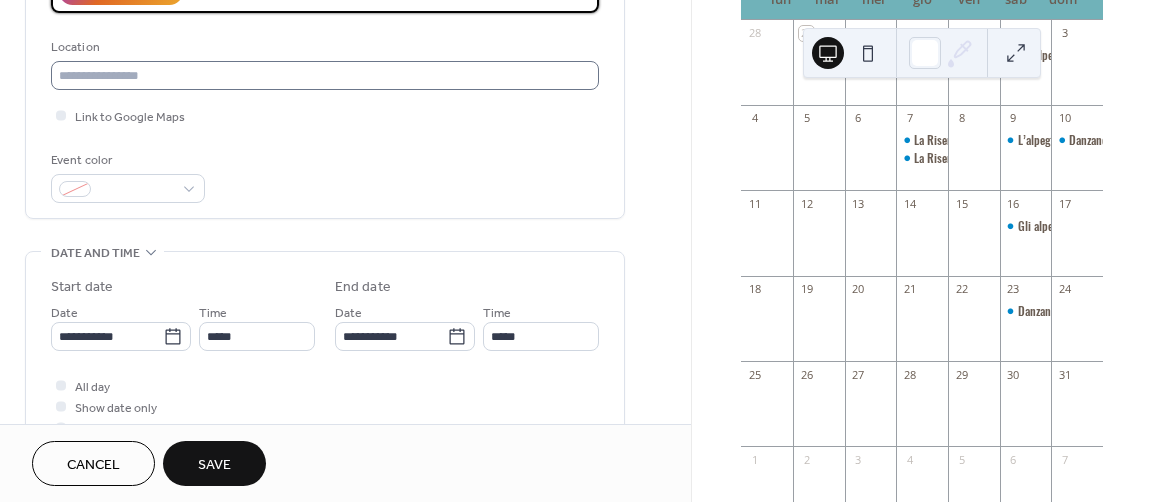 type on "**********" 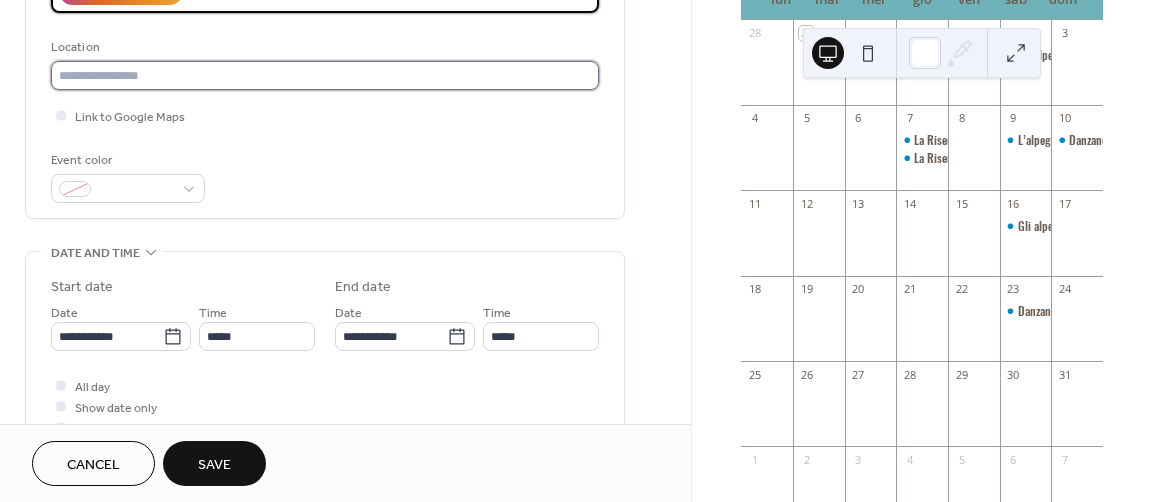 click at bounding box center (325, 75) 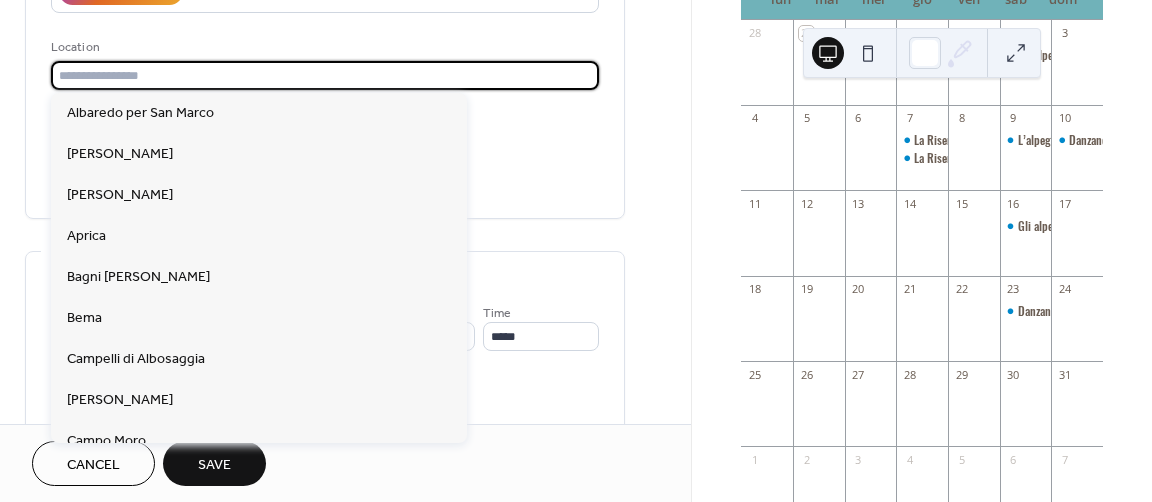 paste on "**********" 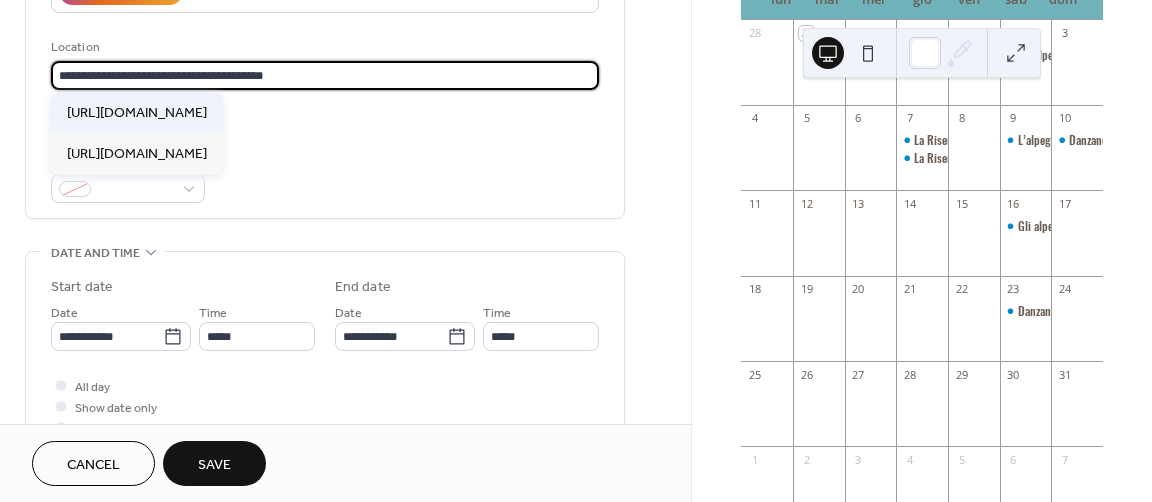 type on "**********" 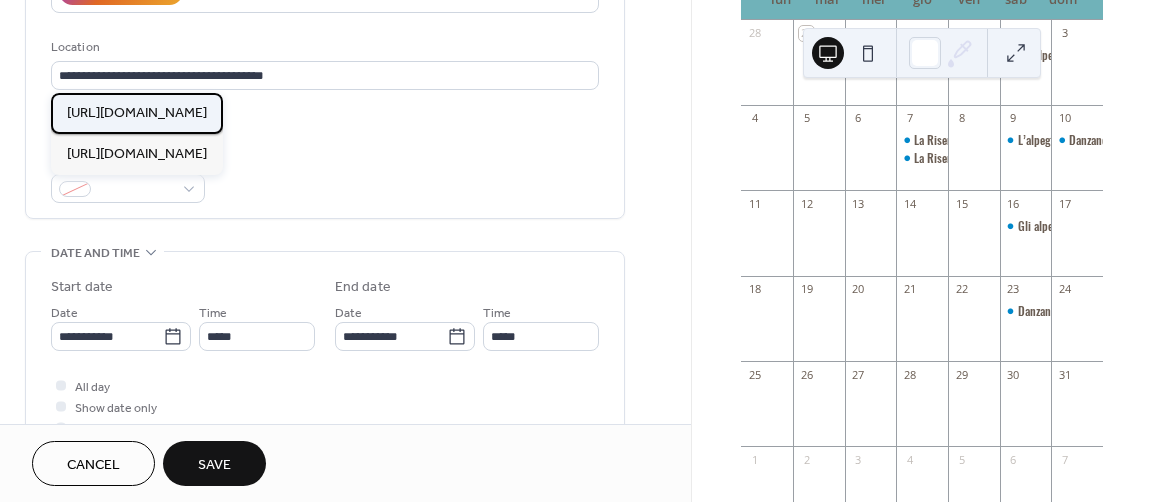click on "[URL][DOMAIN_NAME]" at bounding box center (137, 113) 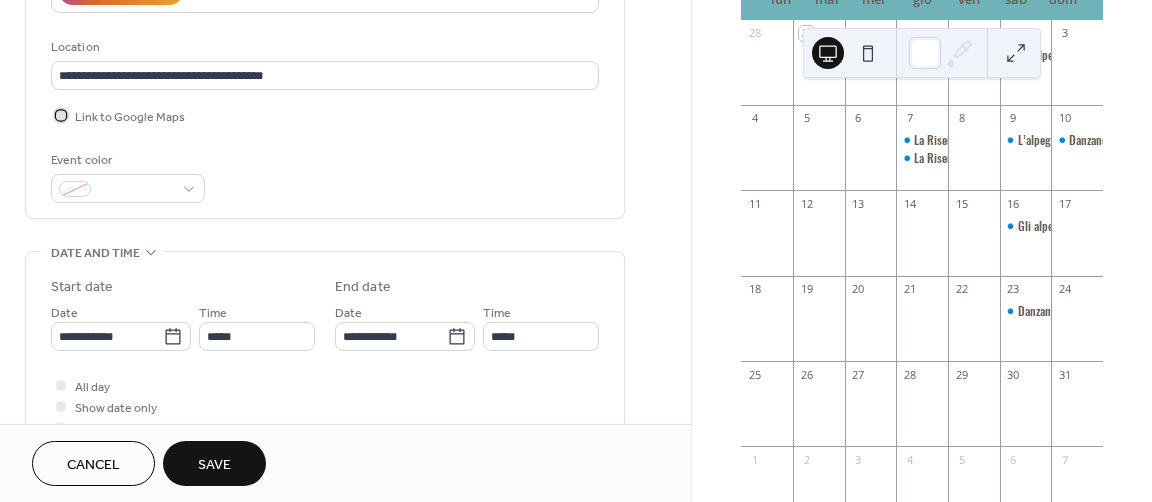 click at bounding box center [61, 115] 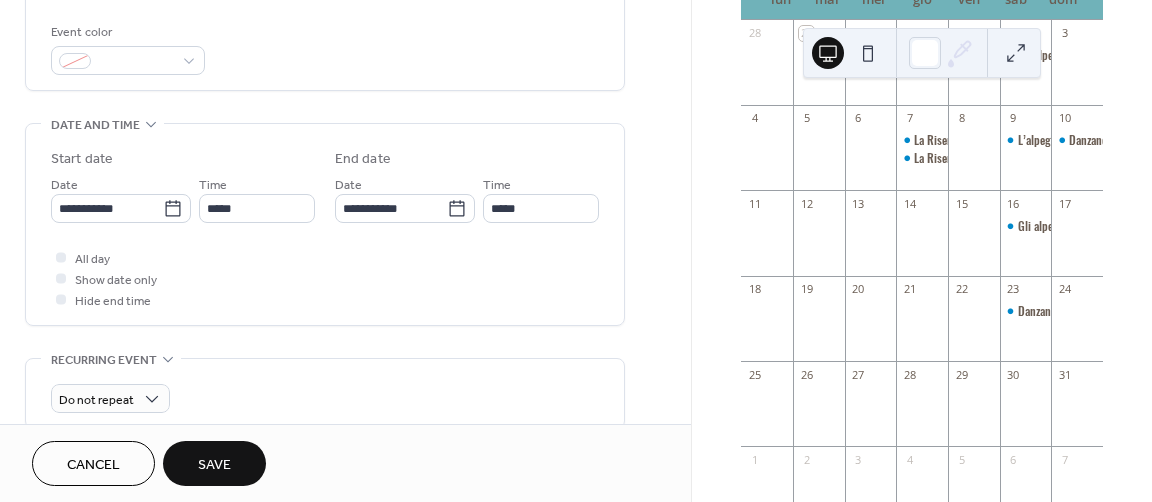 scroll, scrollTop: 600, scrollLeft: 0, axis: vertical 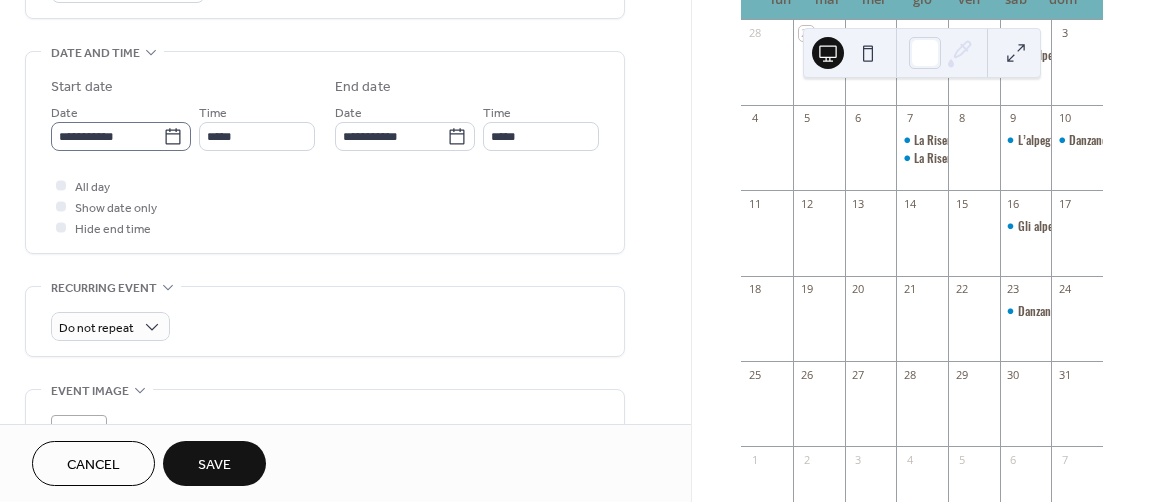click 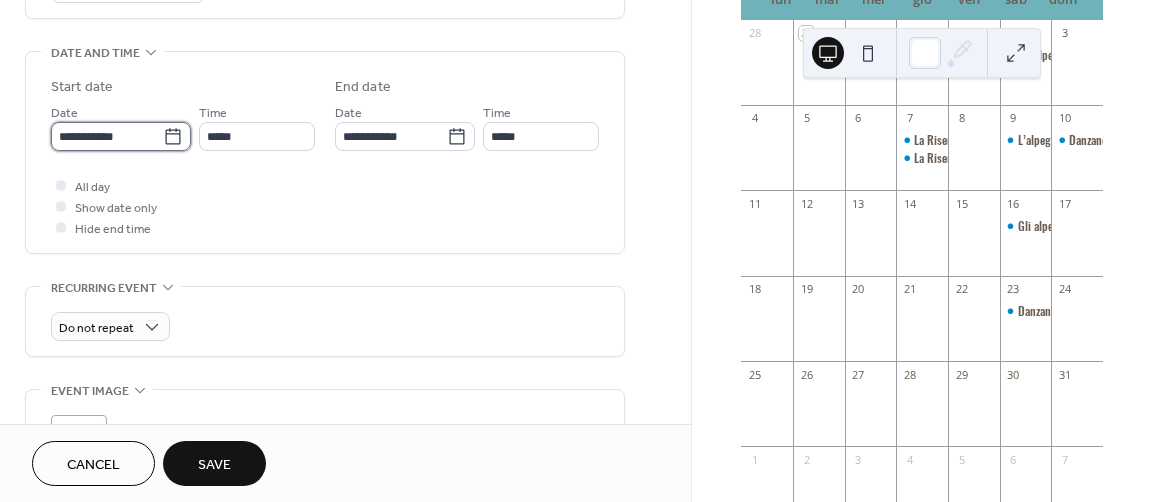 click on "**********" at bounding box center (107, 136) 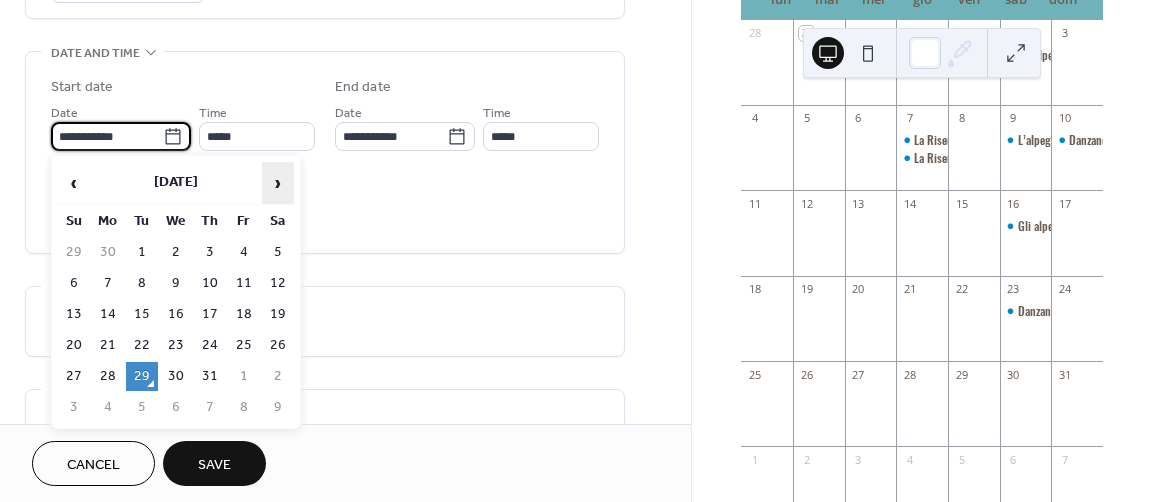 click on "›" at bounding box center [278, 183] 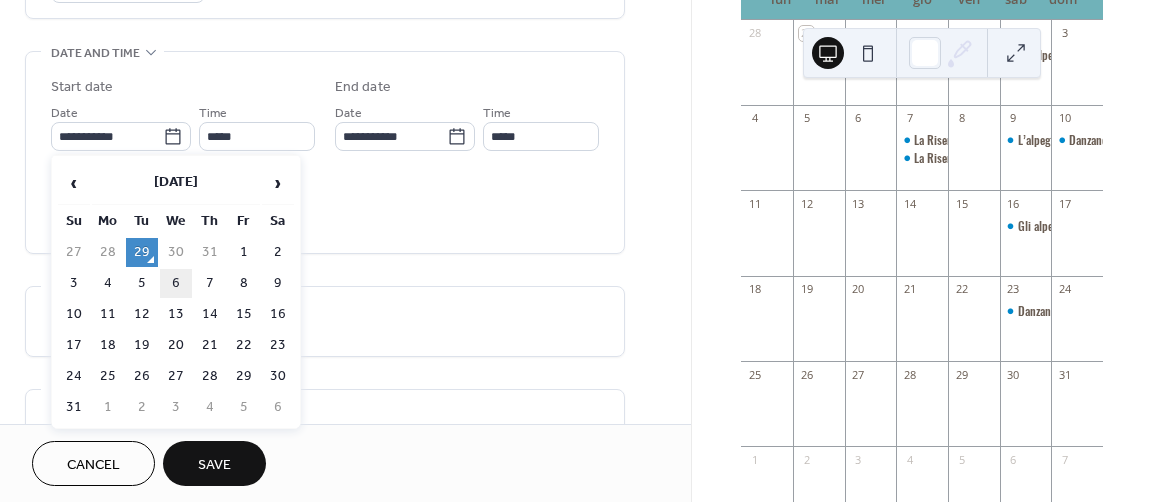 click on "6" at bounding box center (176, 283) 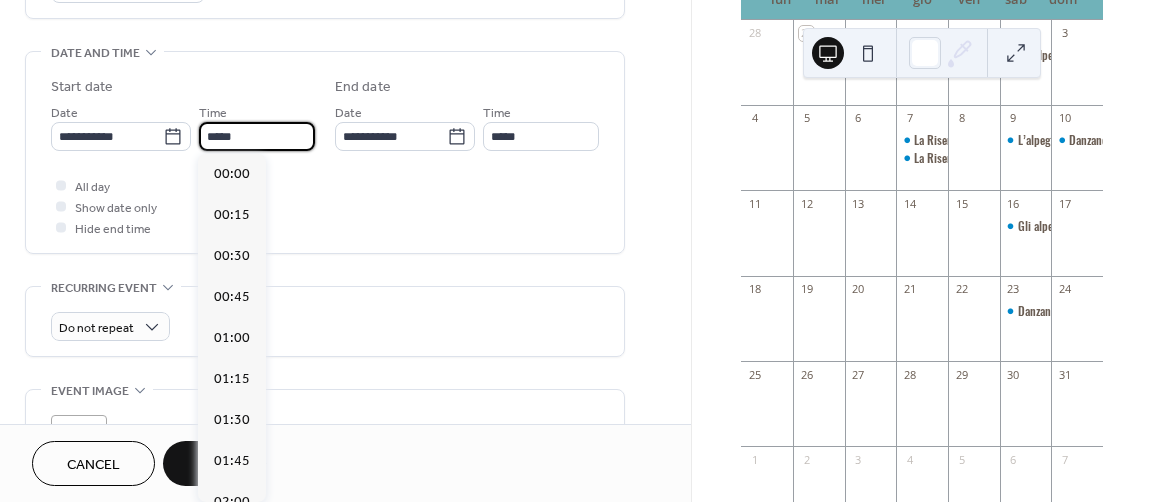 click on "*****" at bounding box center [257, 136] 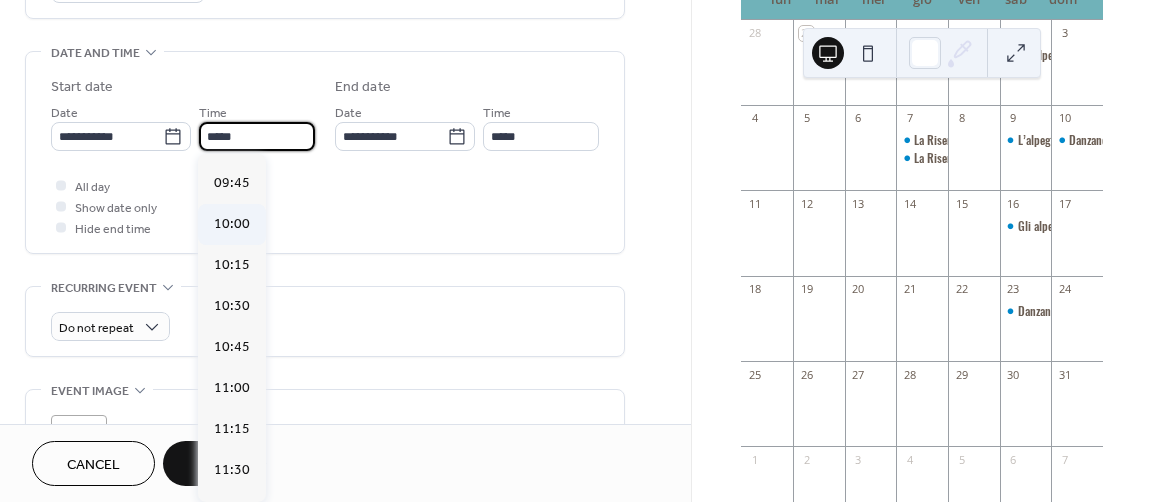 scroll, scrollTop: 1568, scrollLeft: 0, axis: vertical 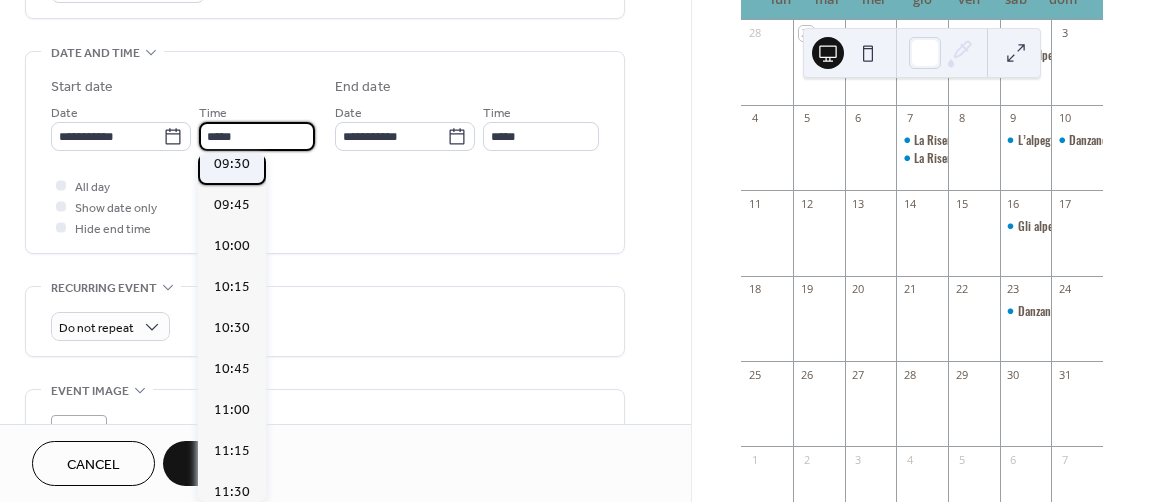 click on "09:30" at bounding box center [232, 163] 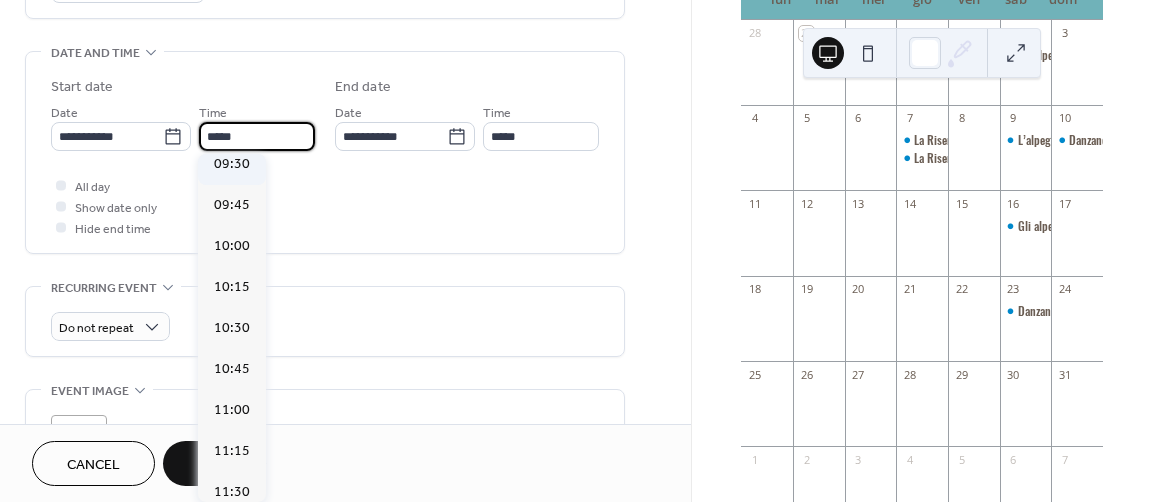 type on "*****" 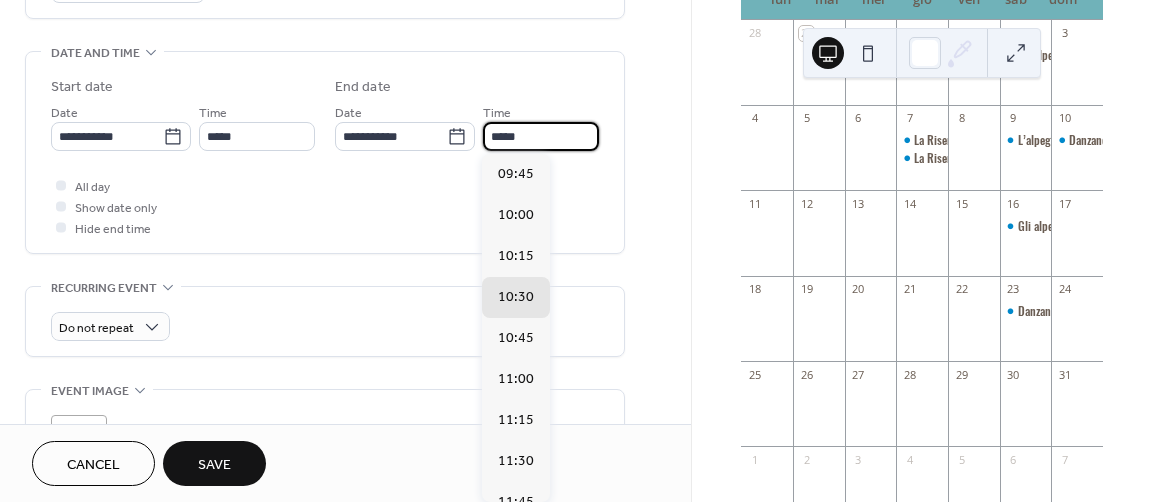 click on "*****" at bounding box center [541, 136] 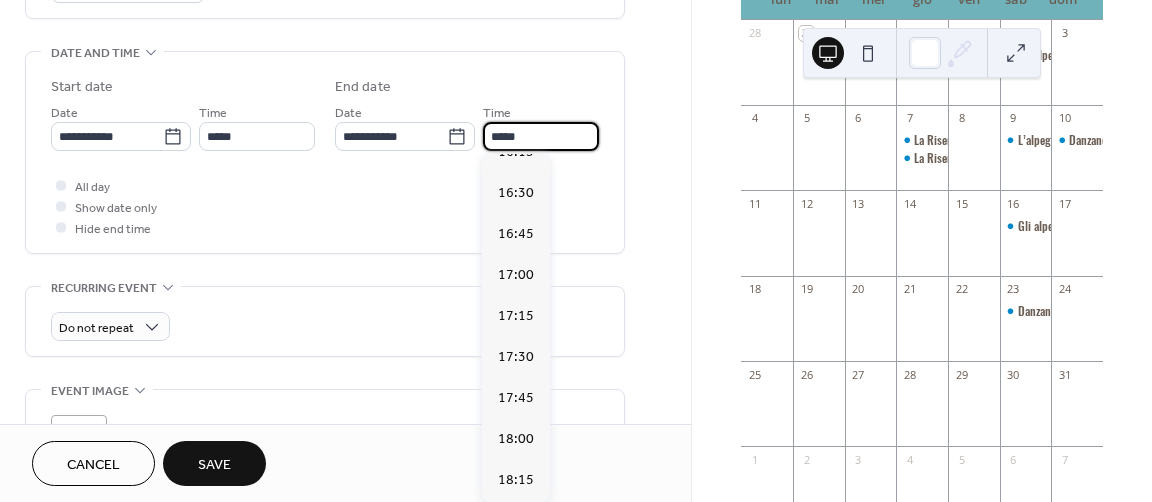 scroll, scrollTop: 1100, scrollLeft: 0, axis: vertical 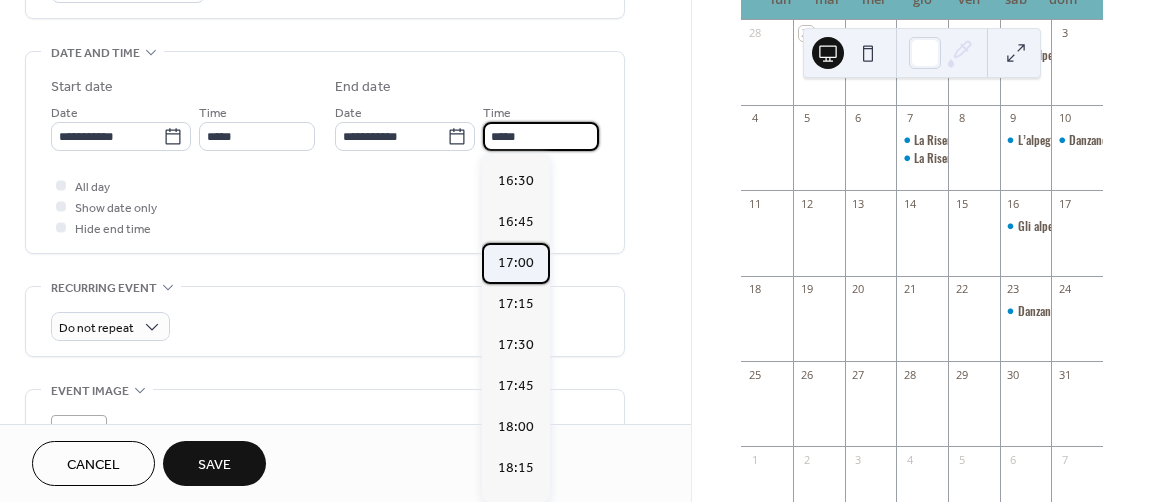 click on "17:00" at bounding box center [516, 262] 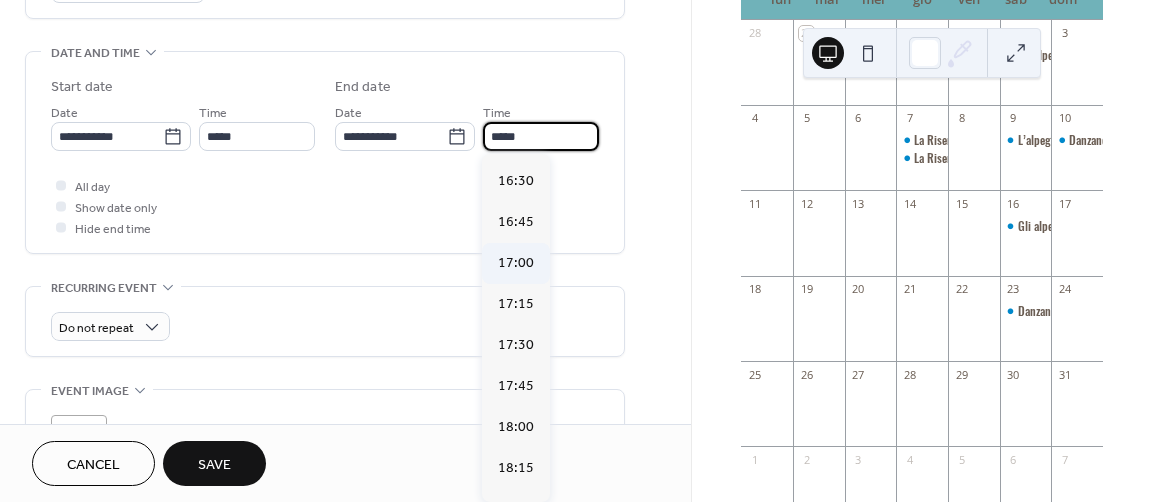 type on "*****" 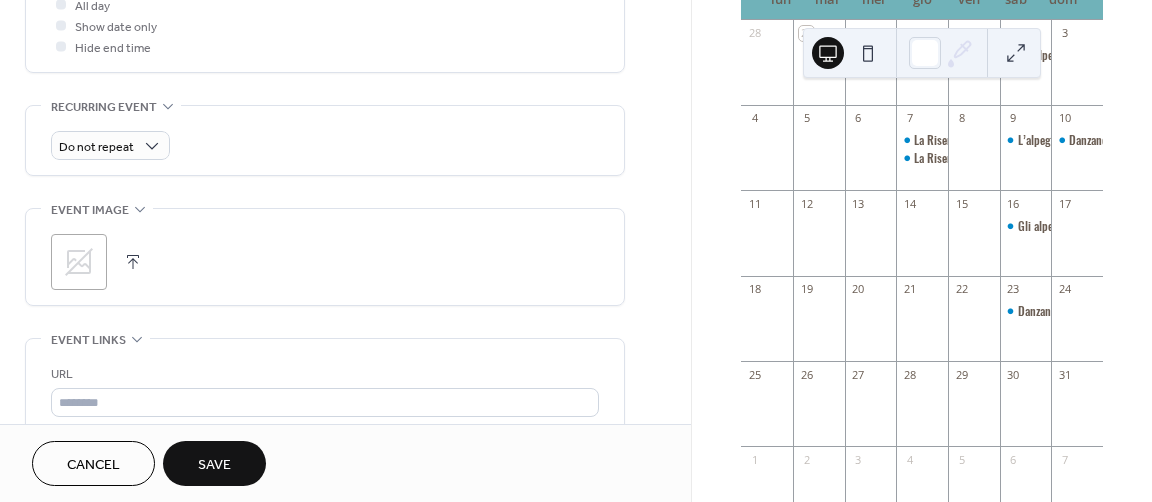 scroll, scrollTop: 800, scrollLeft: 0, axis: vertical 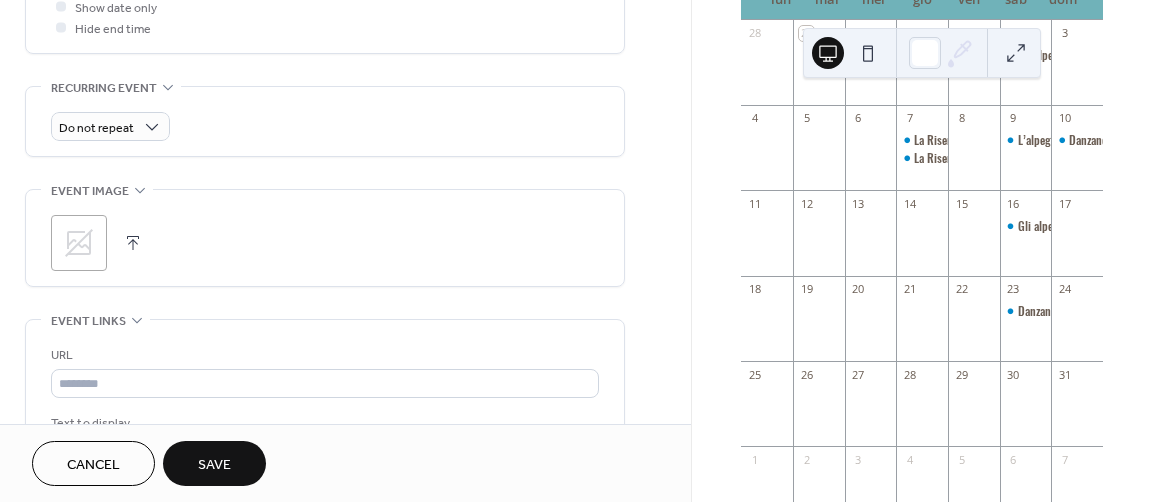 click 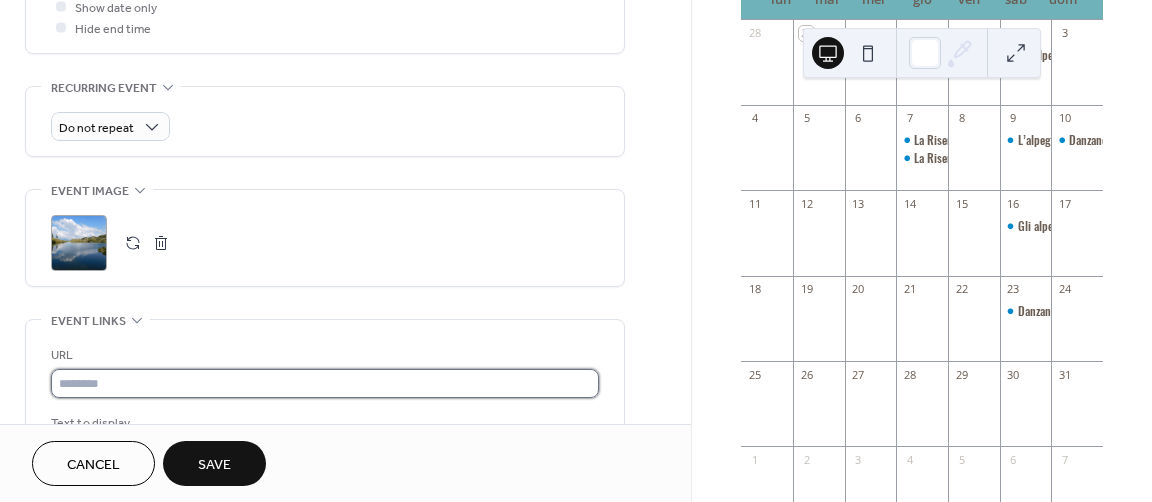 click at bounding box center (325, 383) 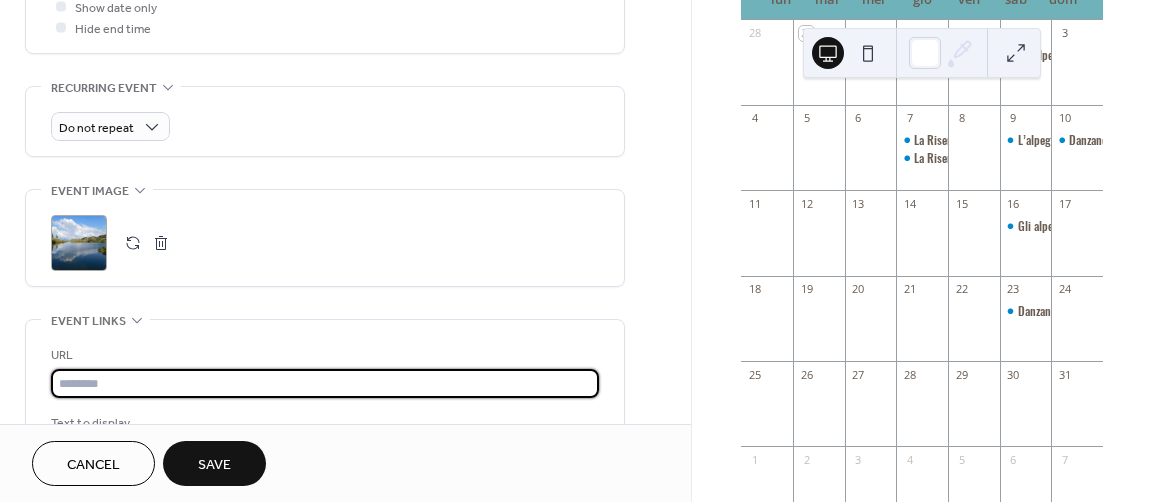 paste on "**********" 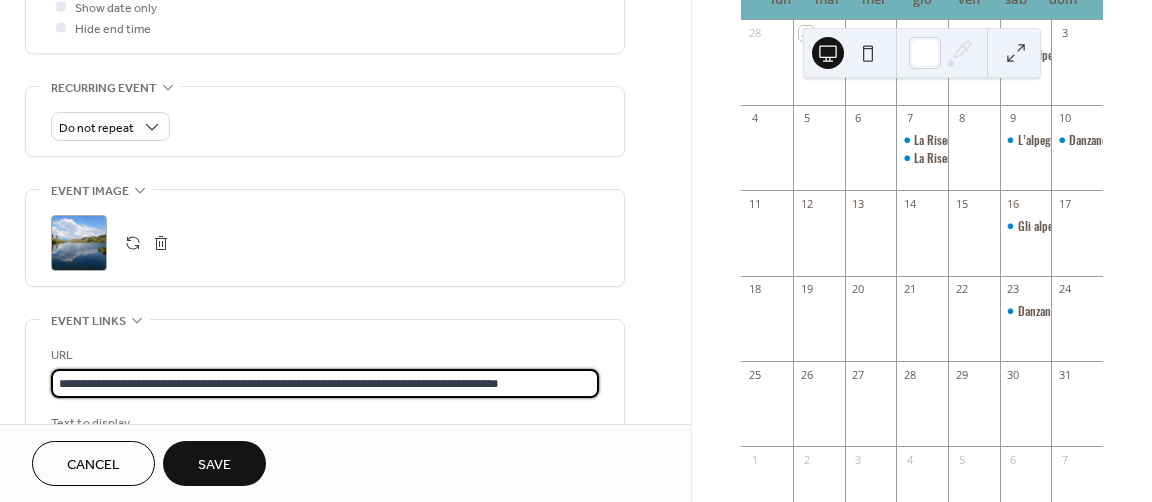 scroll, scrollTop: 0, scrollLeft: 0, axis: both 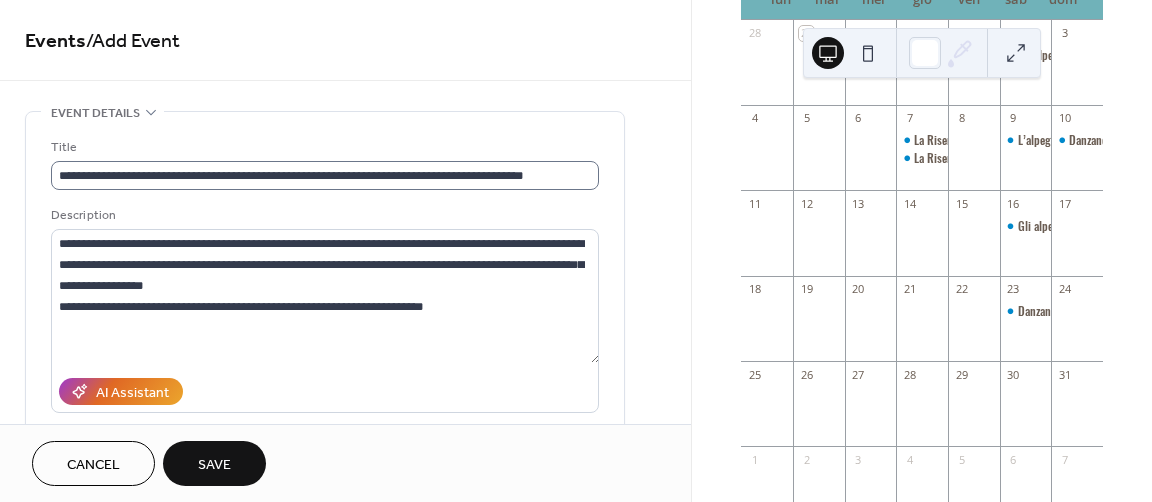 type on "**********" 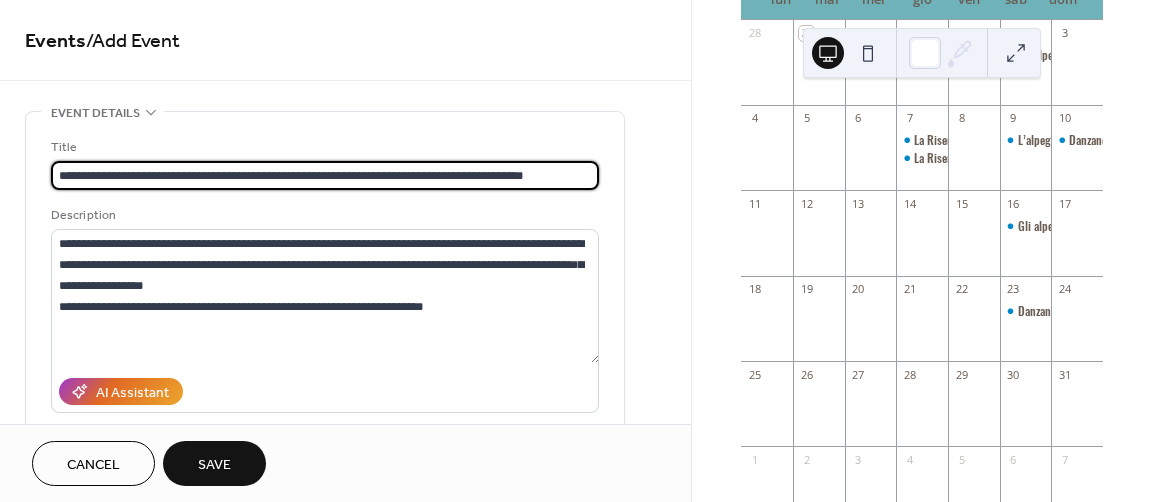 scroll, scrollTop: 0, scrollLeft: 0, axis: both 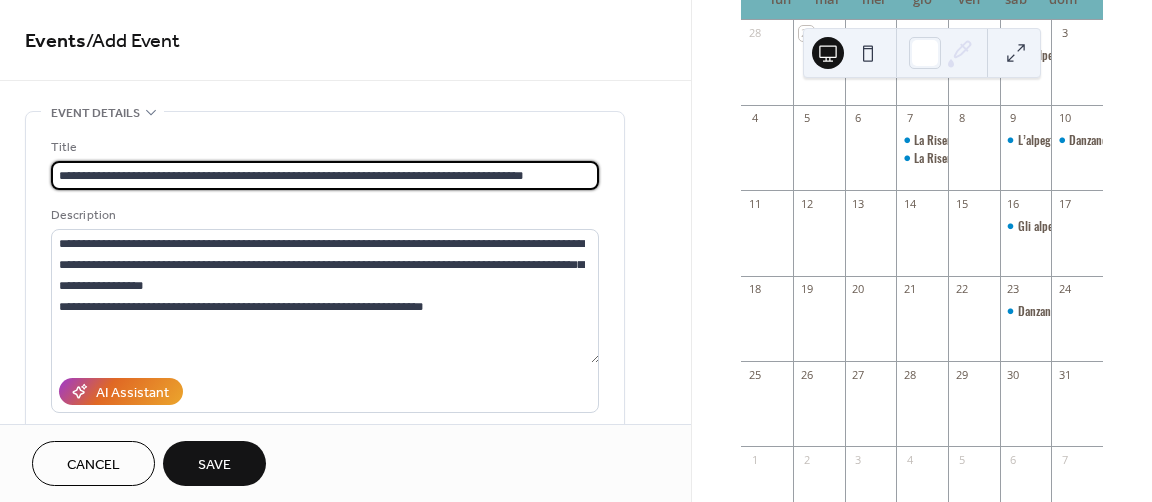 drag, startPoint x: 57, startPoint y: 174, endPoint x: 662, endPoint y: 189, distance: 605.1859 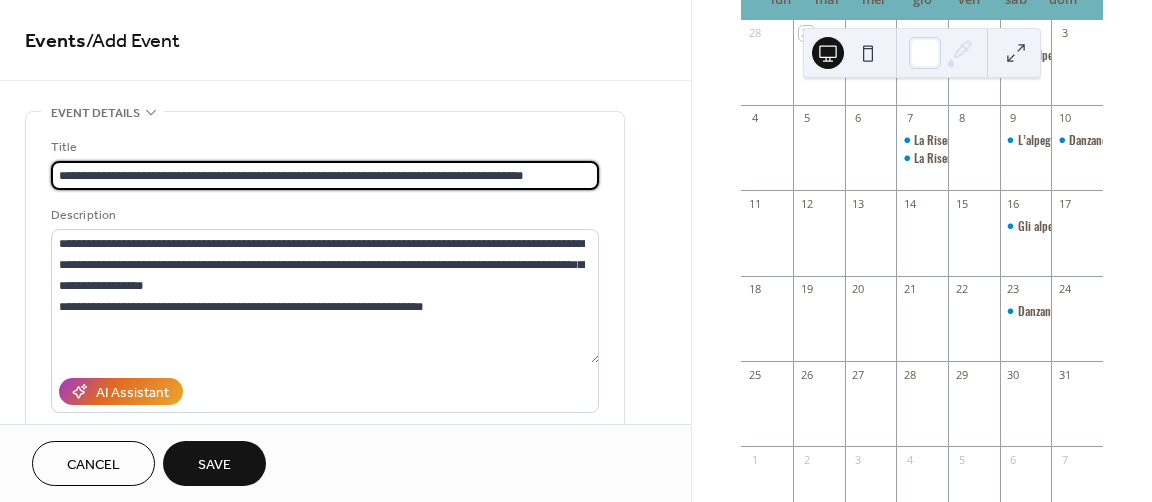 click on "**********" at bounding box center (345, 873) 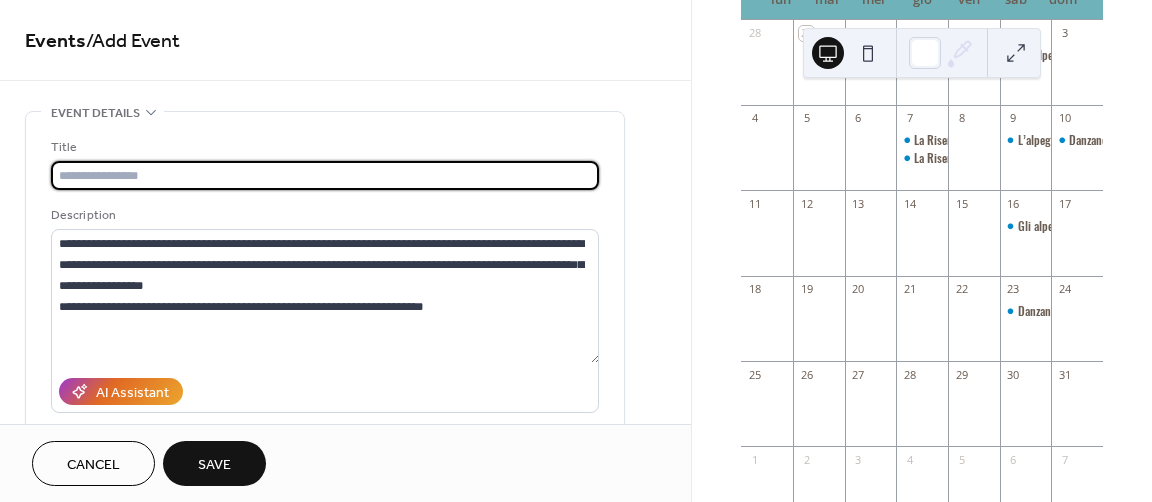 scroll, scrollTop: 0, scrollLeft: 0, axis: both 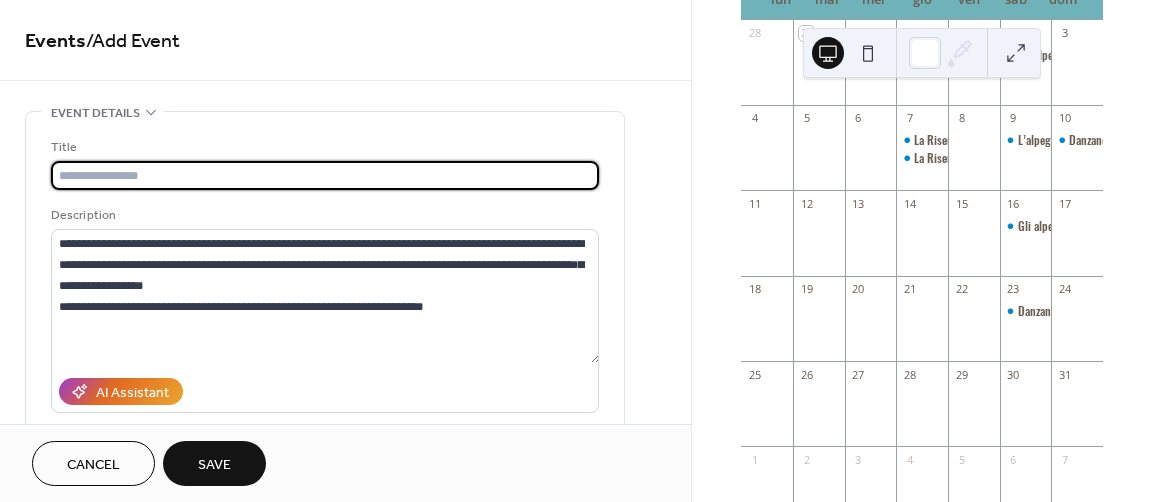 click at bounding box center (325, 175) 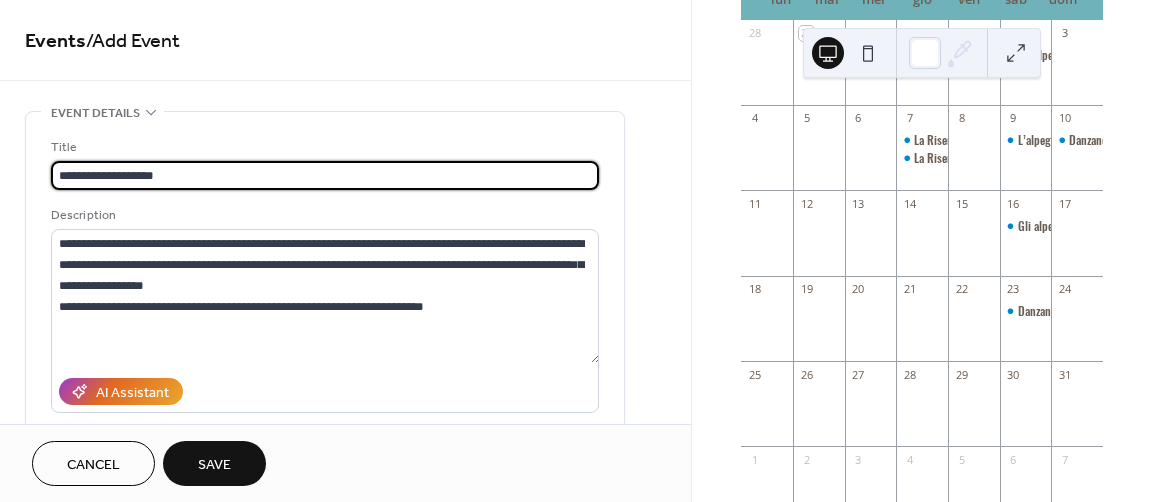 drag, startPoint x: 212, startPoint y: 175, endPoint x: 40, endPoint y: 175, distance: 172 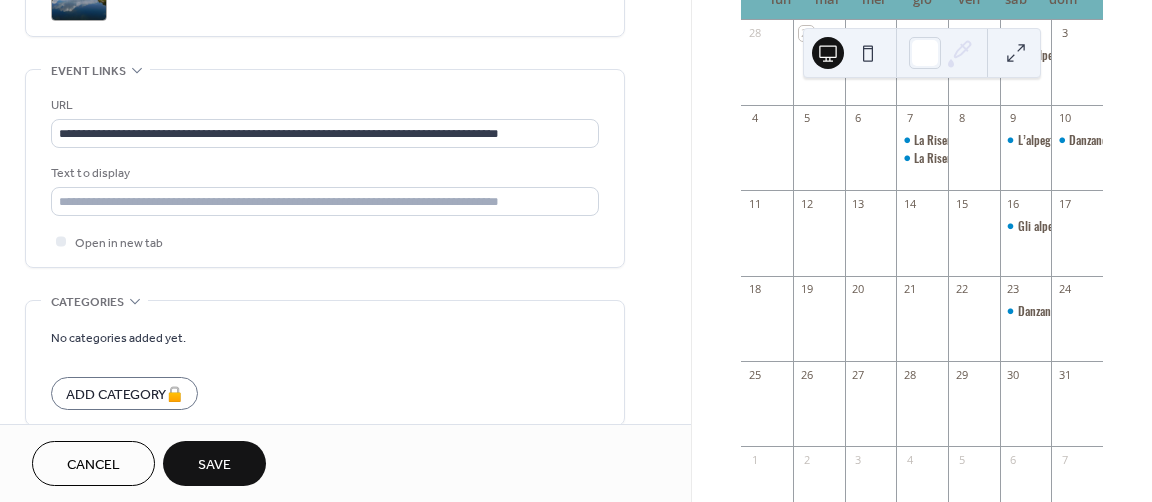 scroll, scrollTop: 1006, scrollLeft: 0, axis: vertical 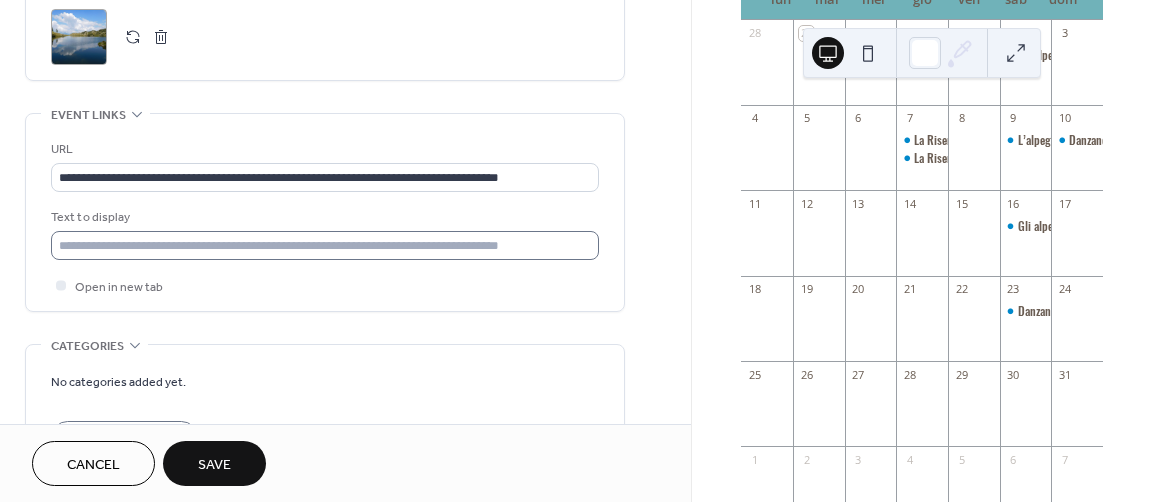 type on "**********" 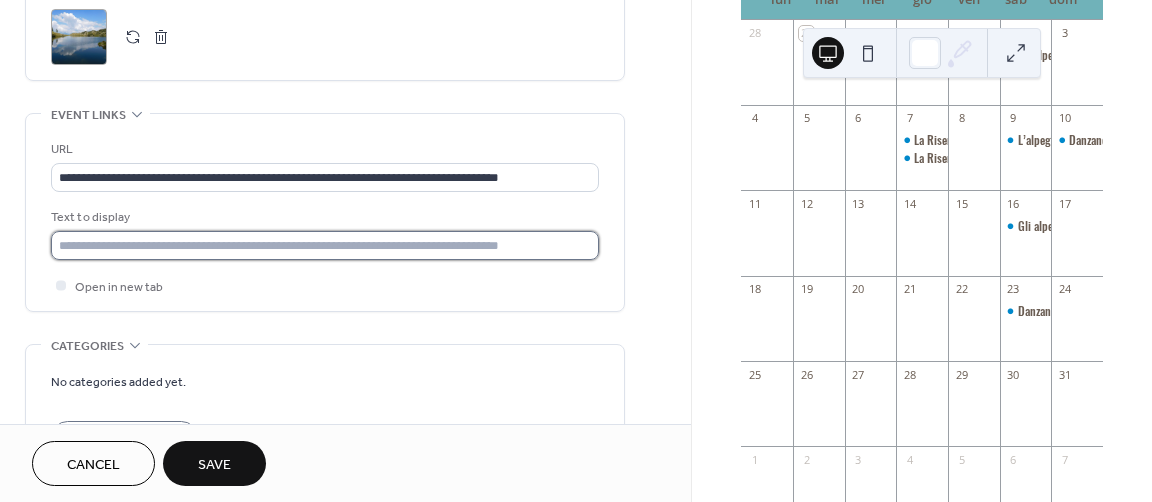 click at bounding box center [325, 245] 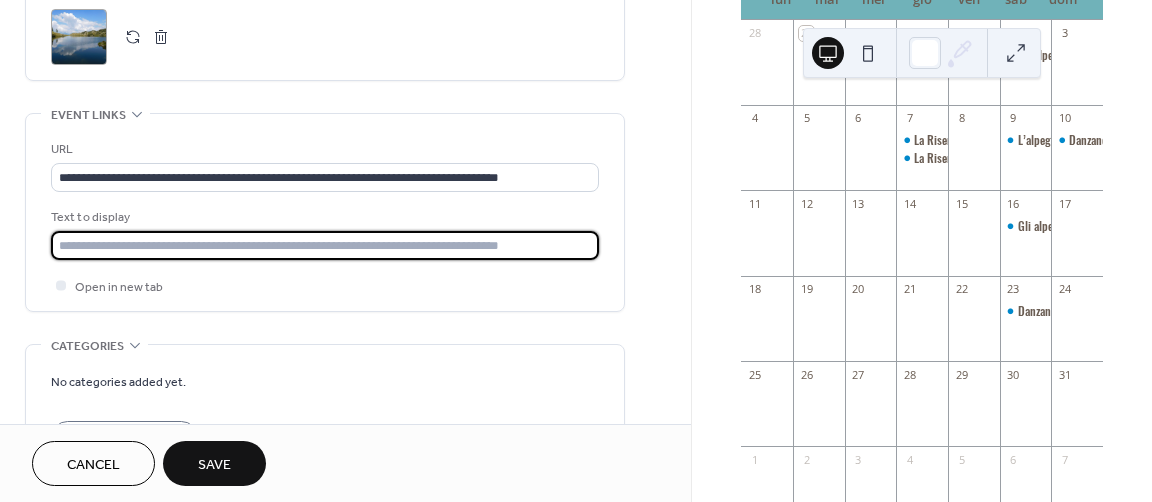 paste on "**********" 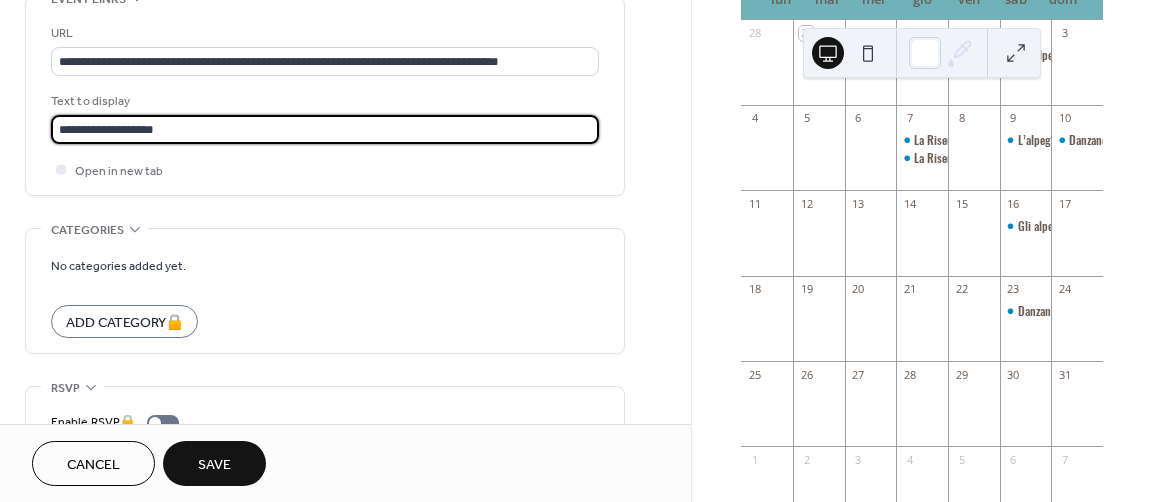 scroll, scrollTop: 1206, scrollLeft: 0, axis: vertical 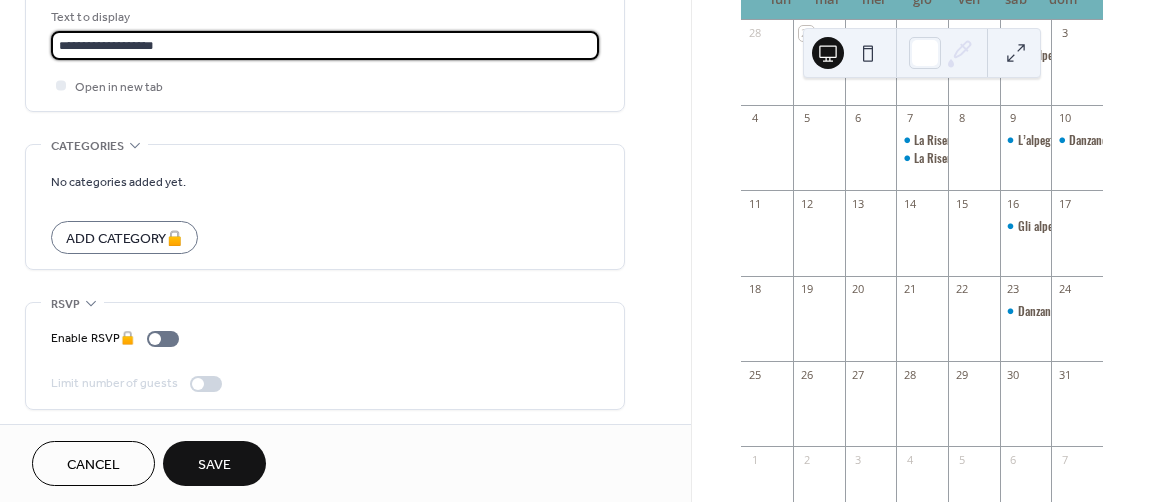 type on "**********" 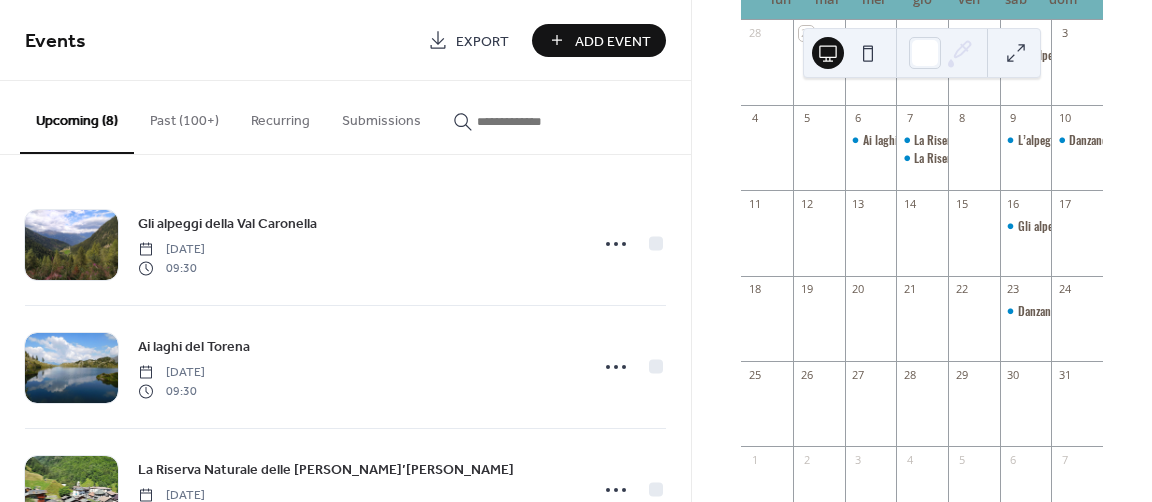 scroll, scrollTop: 0, scrollLeft: 0, axis: both 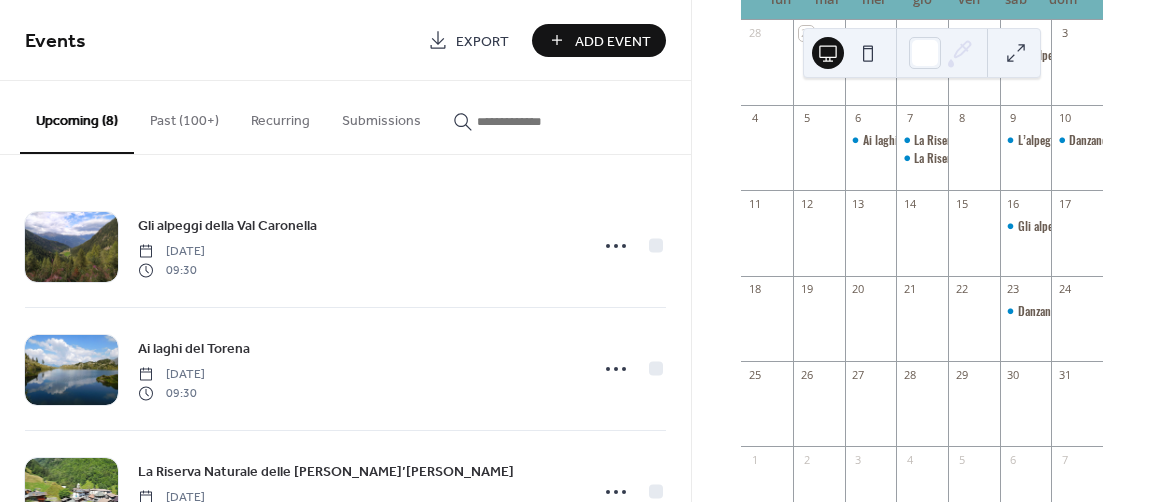 click on "Add Event" at bounding box center (613, 41) 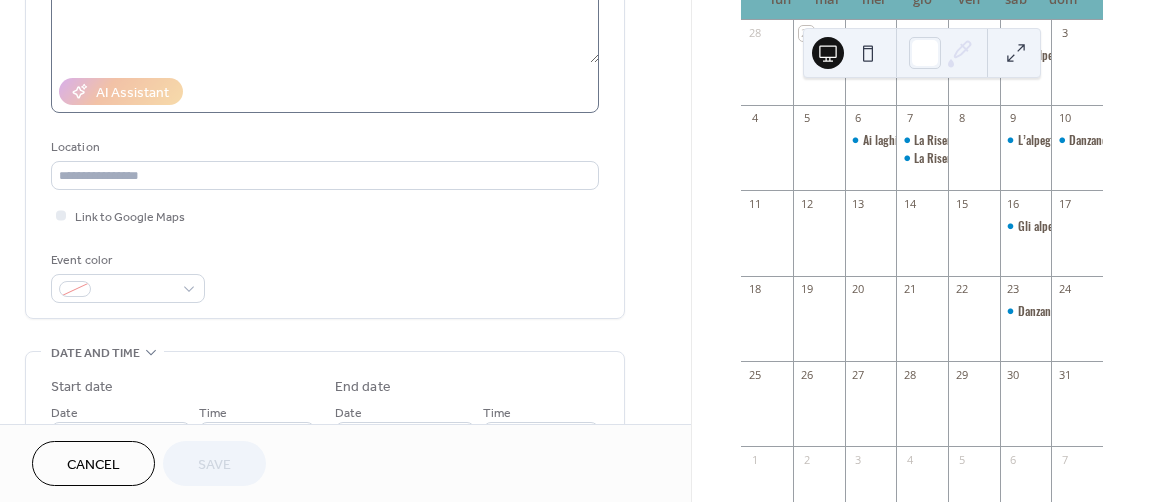 scroll, scrollTop: 0, scrollLeft: 0, axis: both 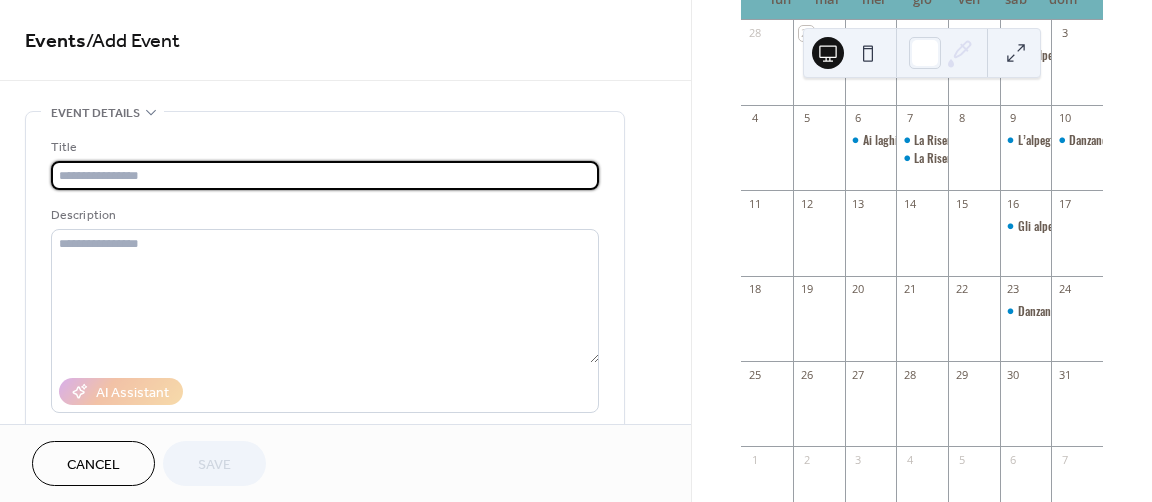 click at bounding box center [325, 175] 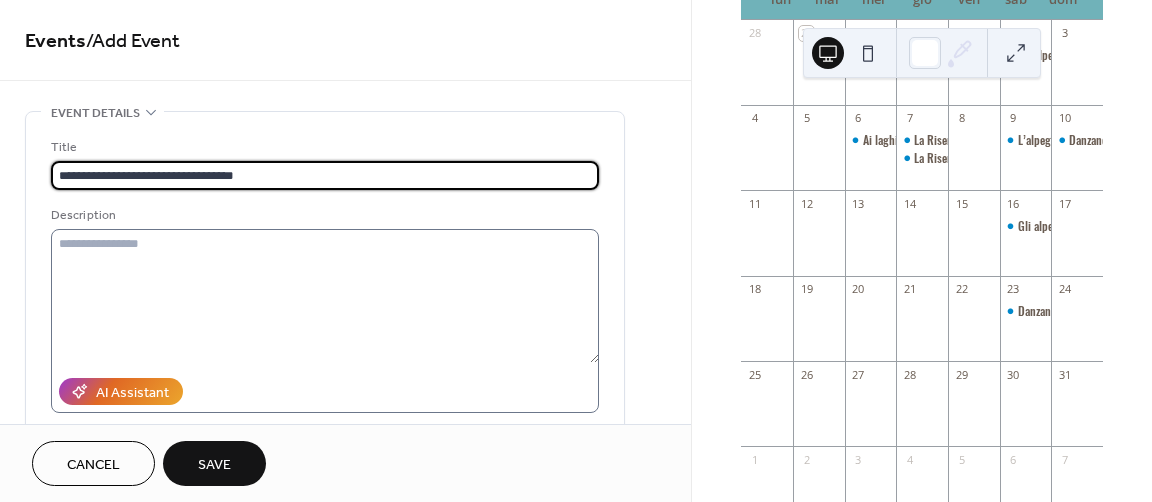 type on "**********" 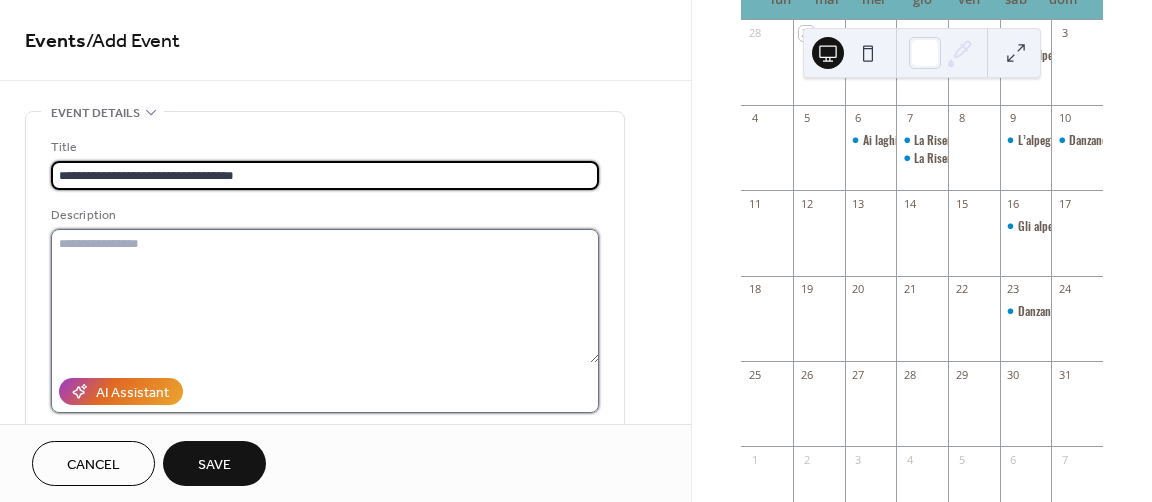 click at bounding box center [325, 296] 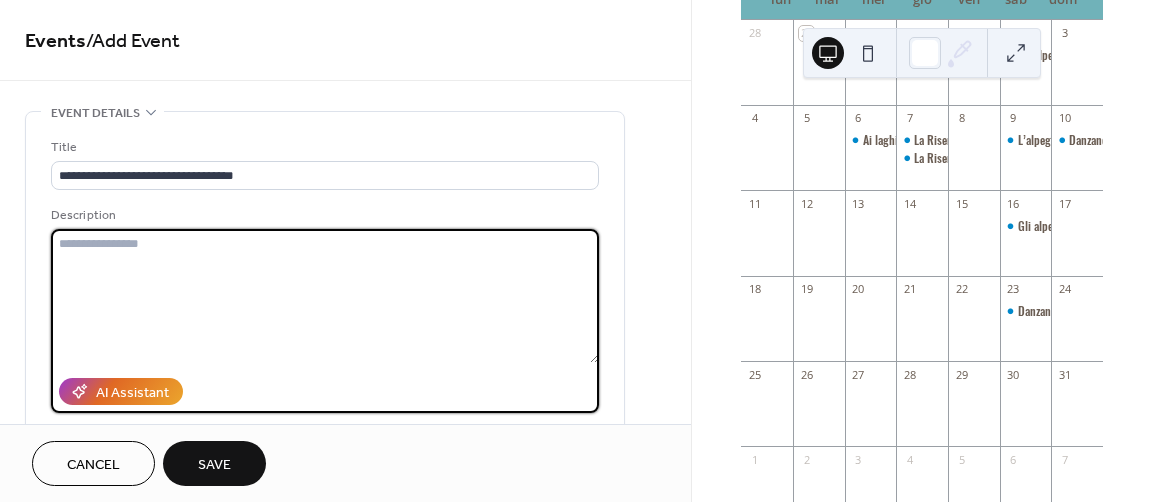 click at bounding box center [325, 296] 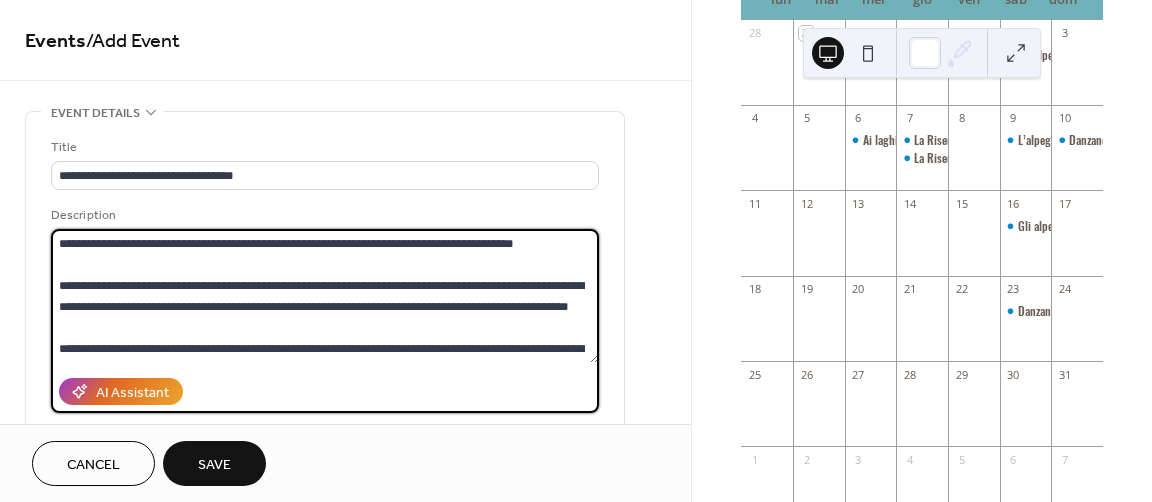 scroll, scrollTop: 39, scrollLeft: 0, axis: vertical 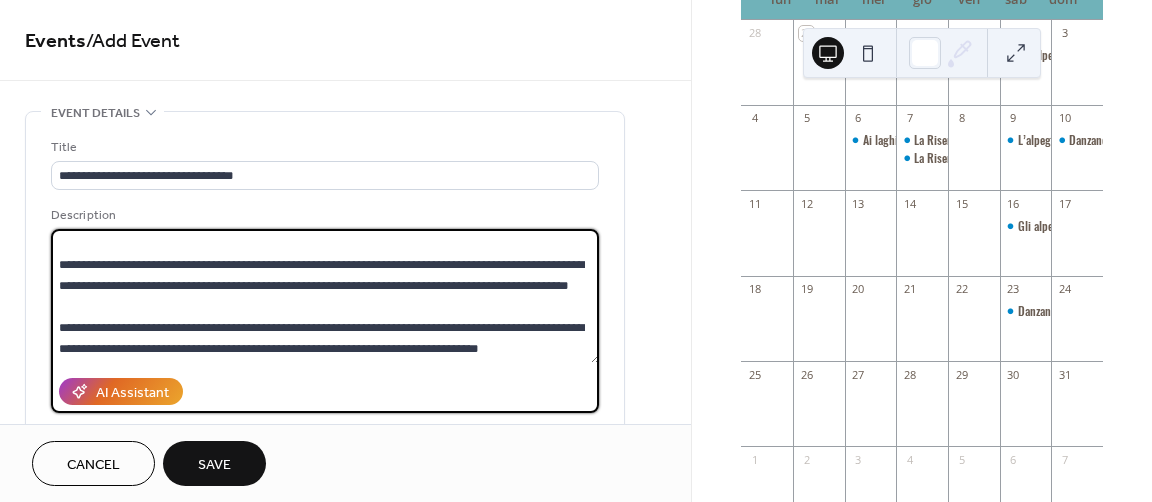 click on "**********" at bounding box center [325, 296] 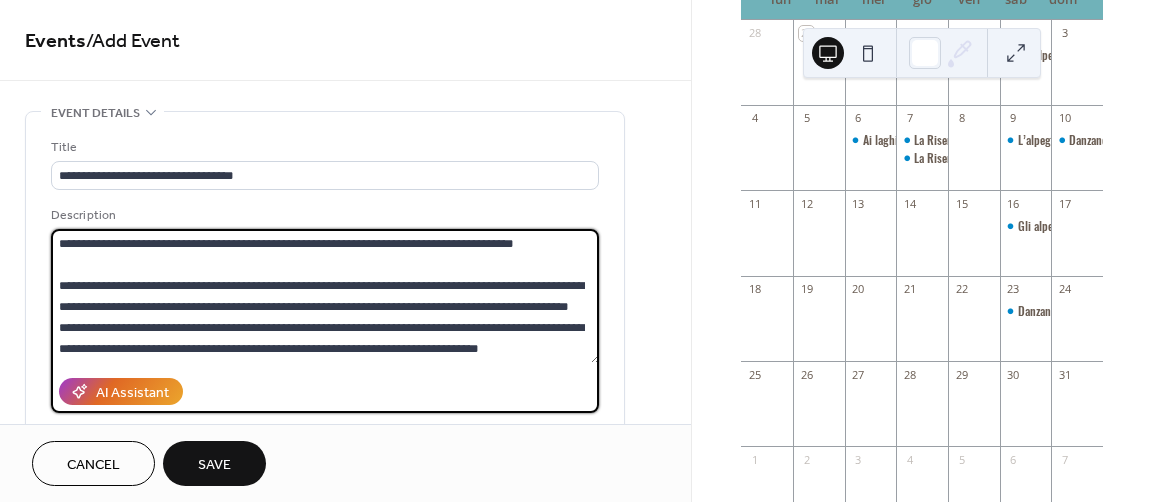 scroll, scrollTop: 21, scrollLeft: 0, axis: vertical 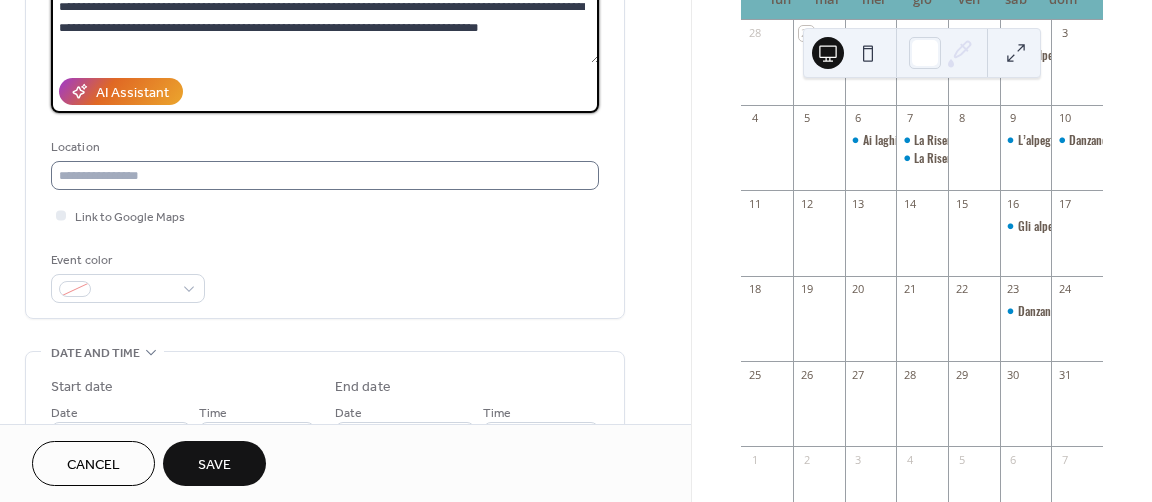 type on "**********" 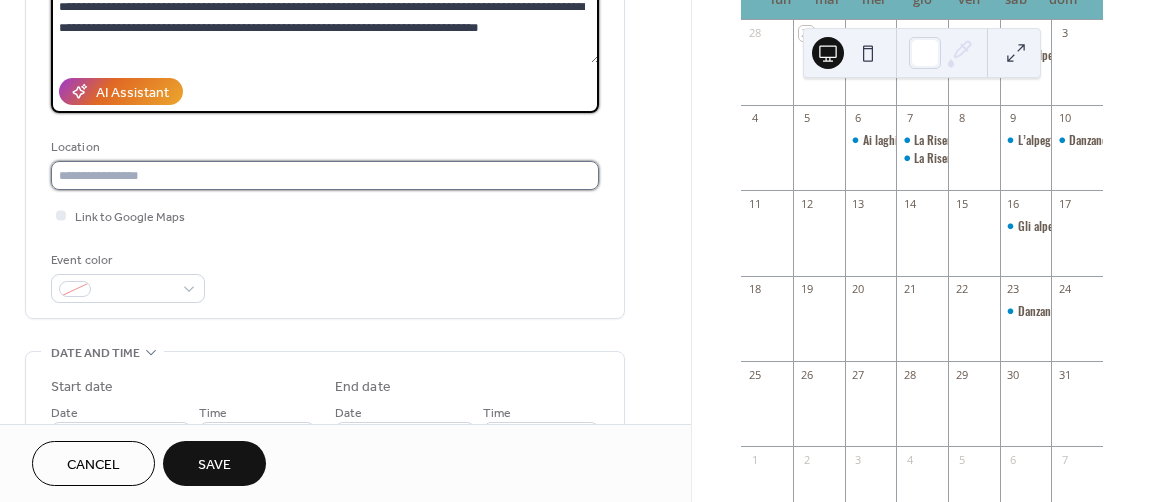 click at bounding box center (325, 175) 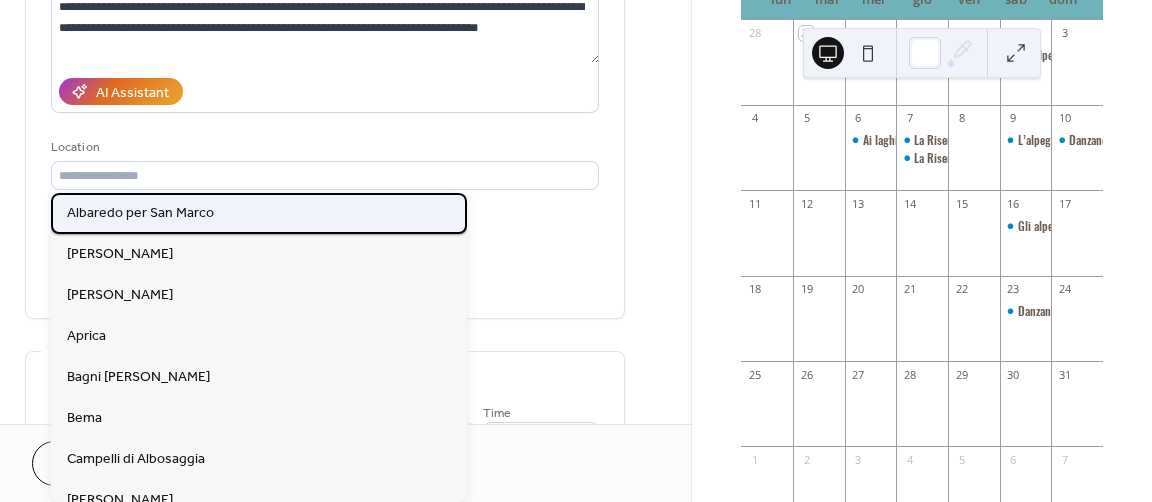 click on "Albaredo per San Marco" at bounding box center (140, 213) 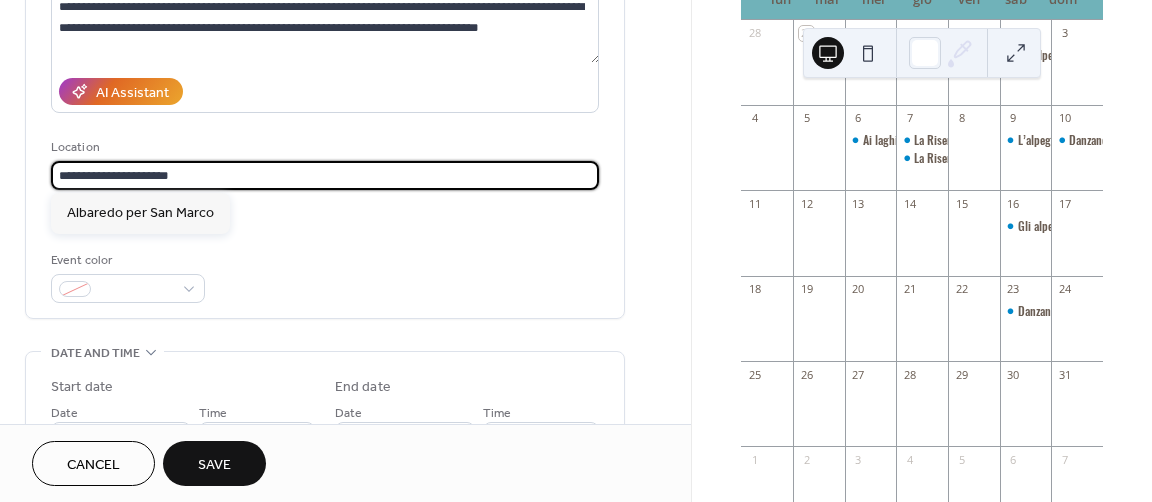 click on "**********" at bounding box center (325, 175) 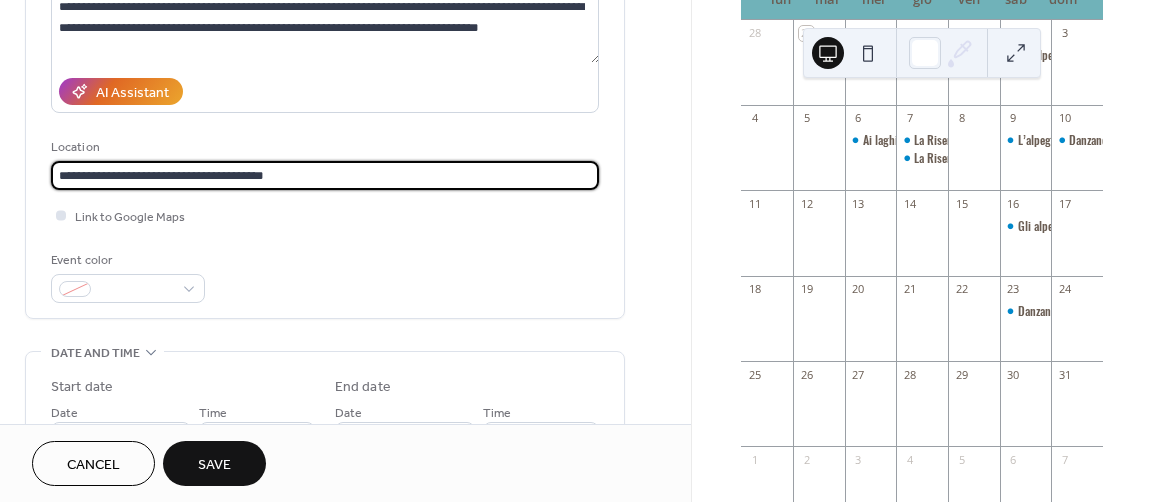type on "**********" 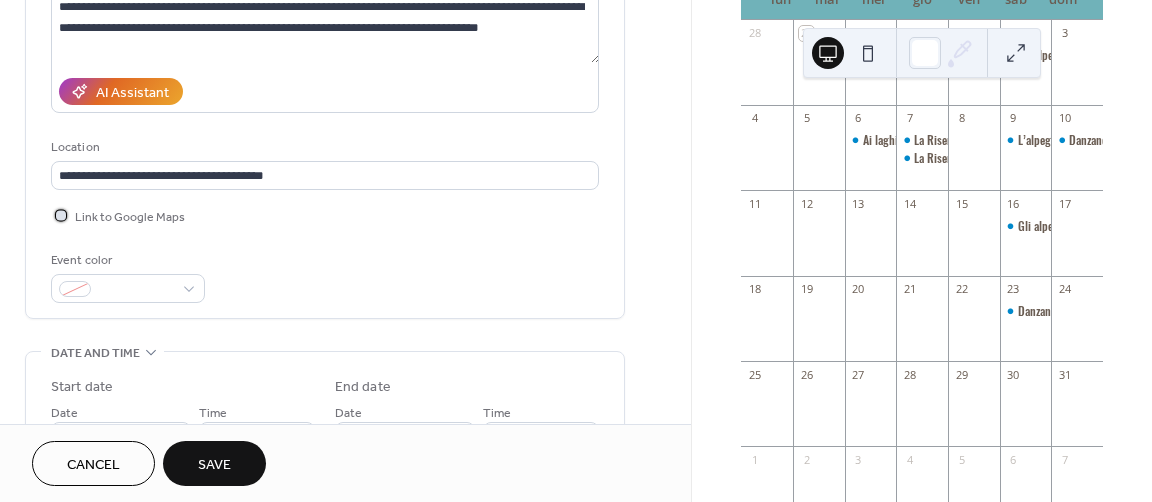 click at bounding box center [61, 215] 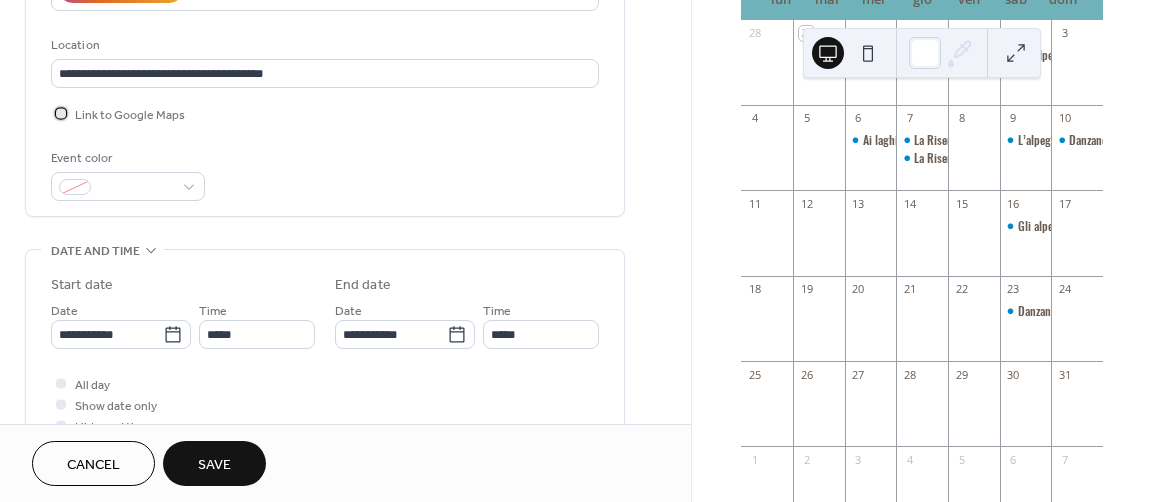 scroll, scrollTop: 500, scrollLeft: 0, axis: vertical 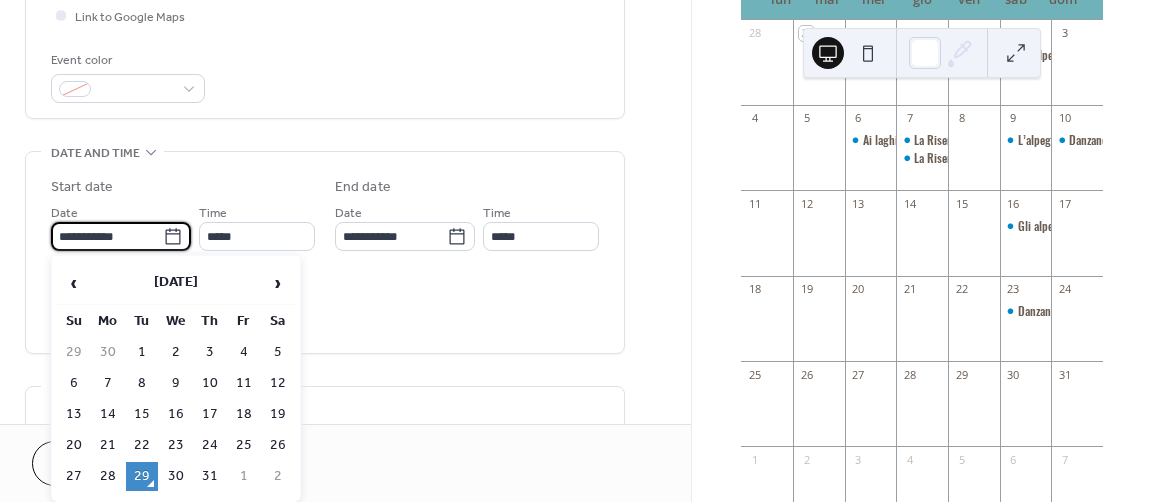 click on "**********" at bounding box center [107, 236] 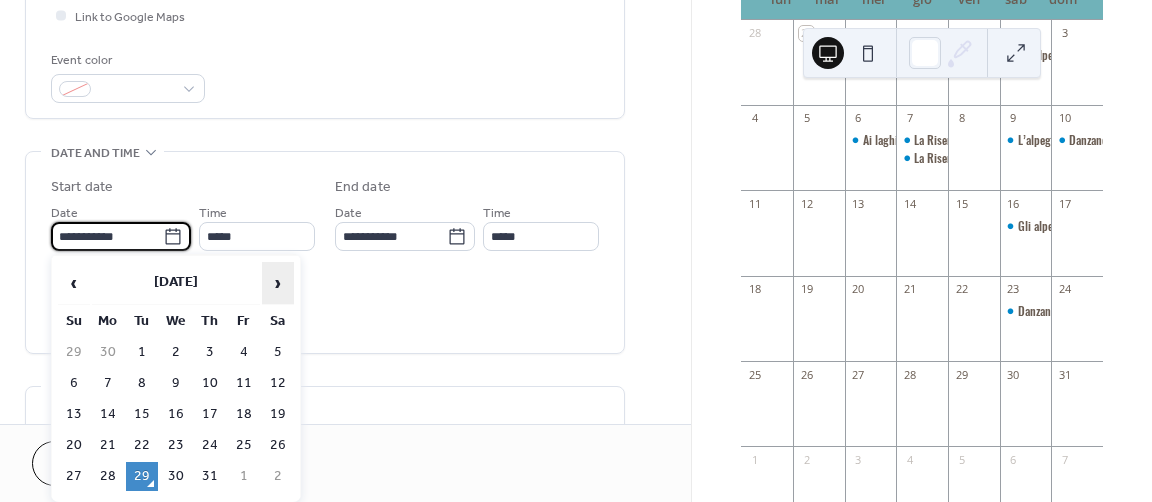 click on "›" at bounding box center (278, 283) 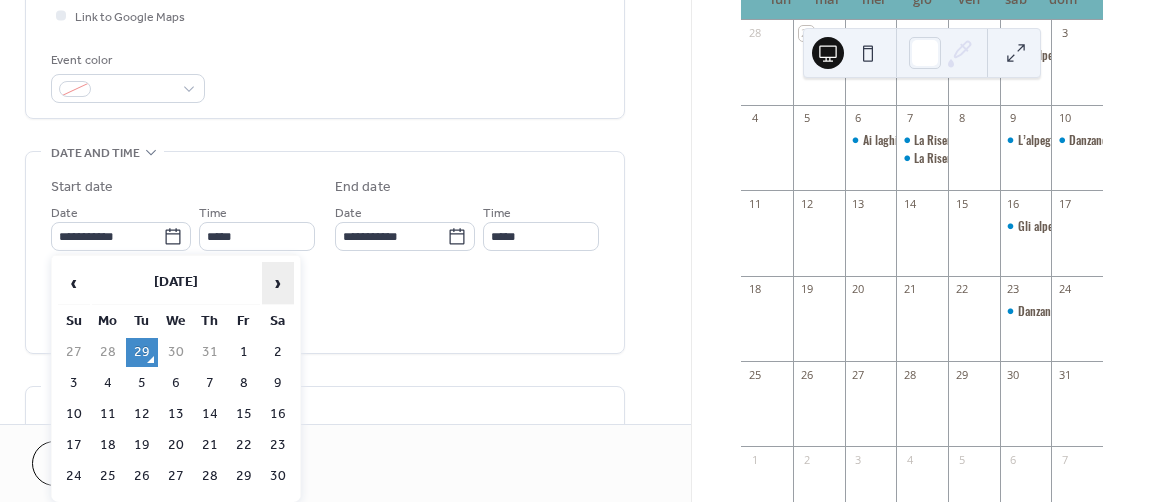 click on "›" at bounding box center (278, 283) 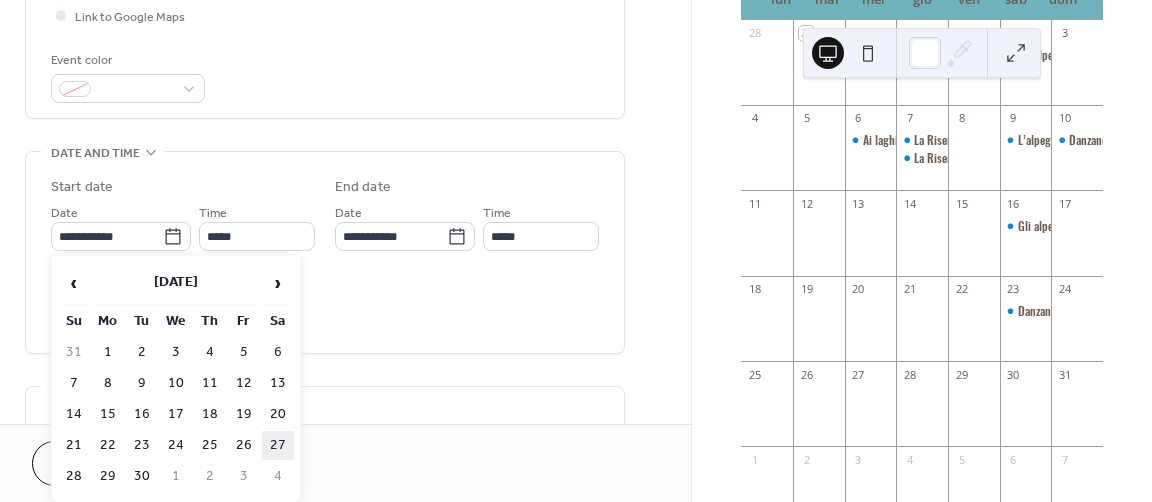 click on "27" at bounding box center [278, 445] 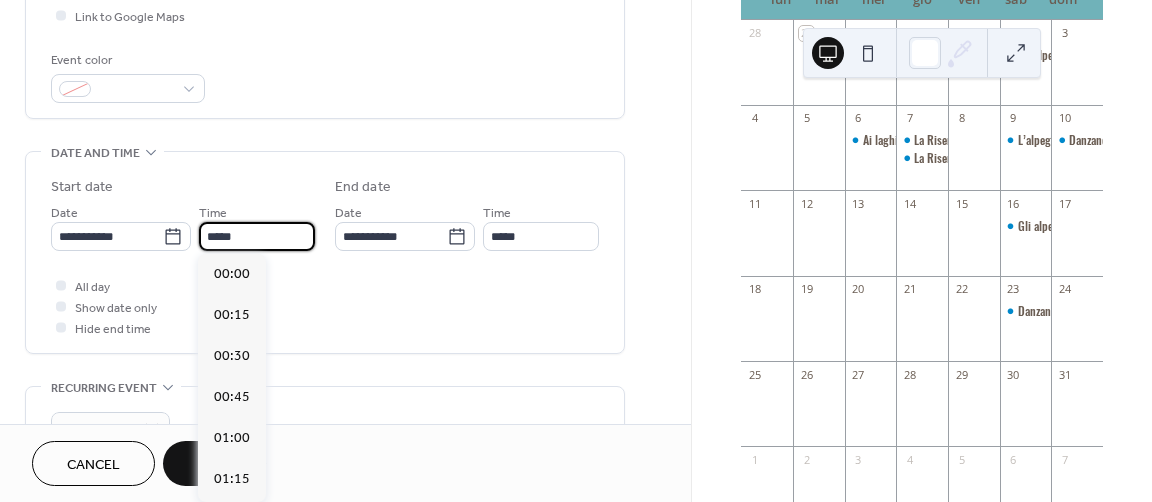 click on "*****" at bounding box center (257, 236) 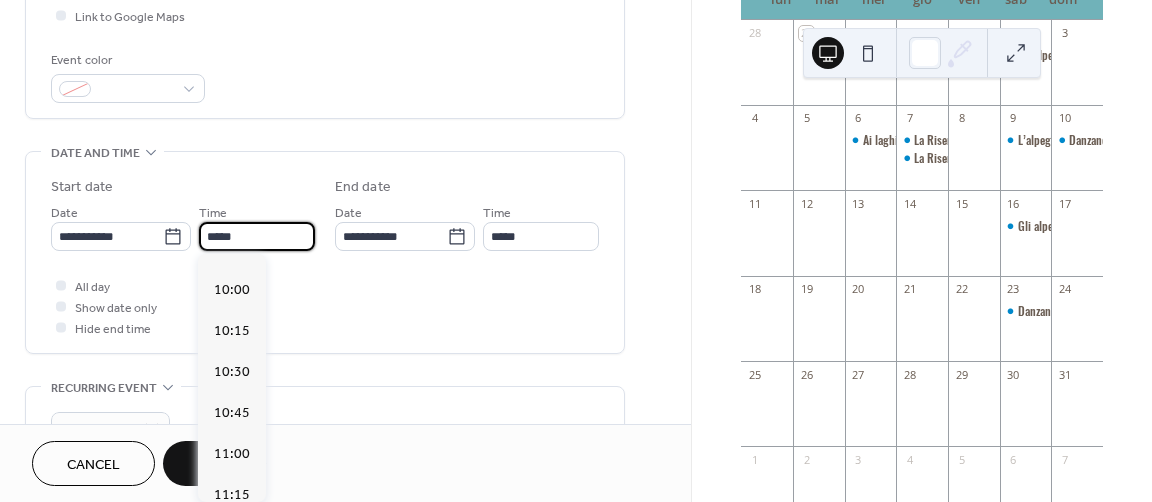 scroll, scrollTop: 1568, scrollLeft: 0, axis: vertical 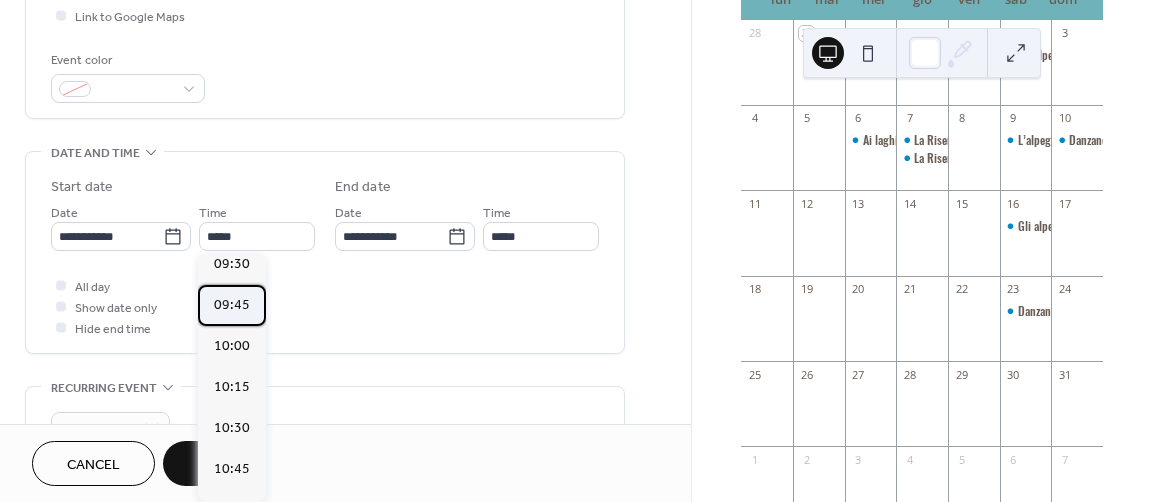 click on "09:45" at bounding box center [232, 304] 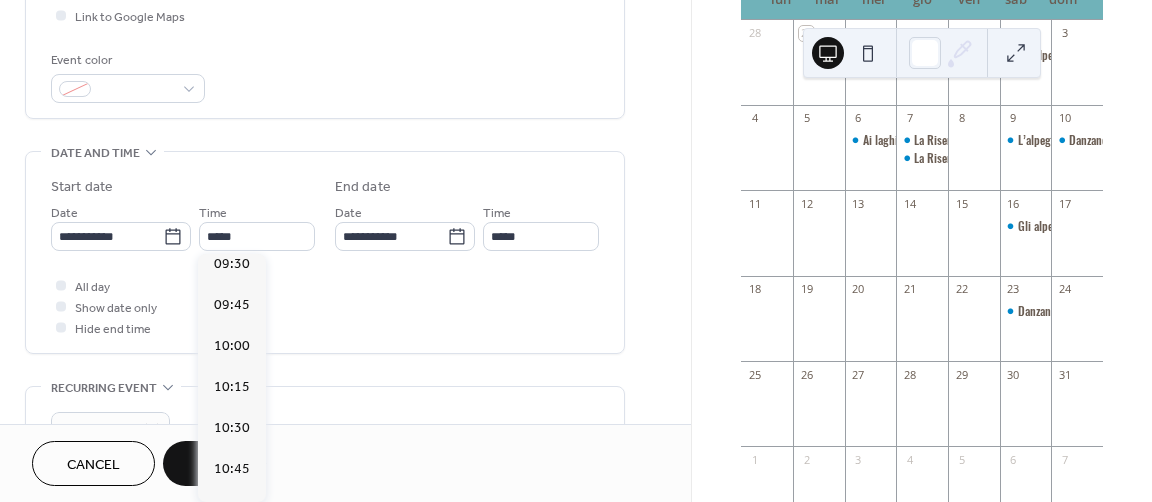 type on "*****" 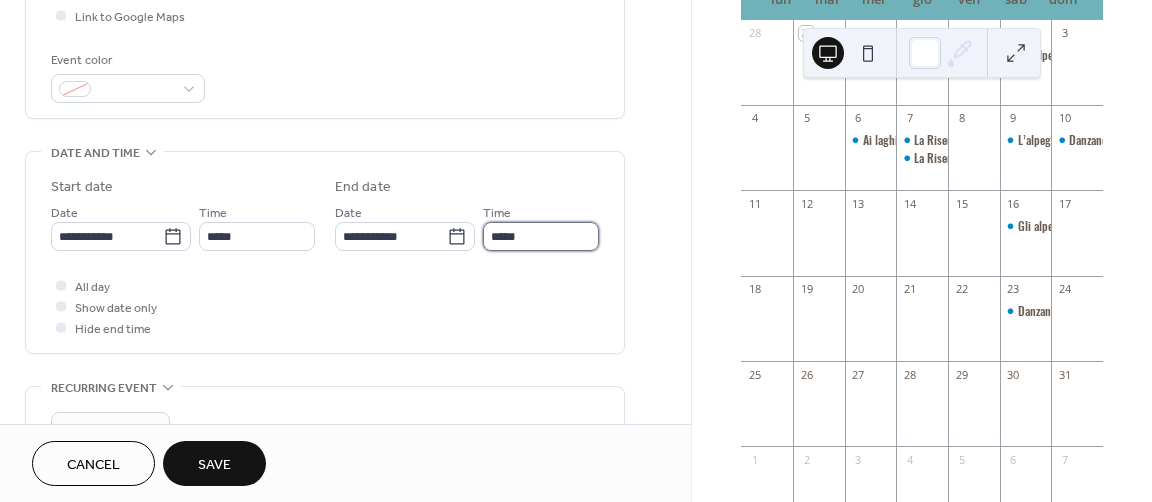click on "*****" at bounding box center (541, 236) 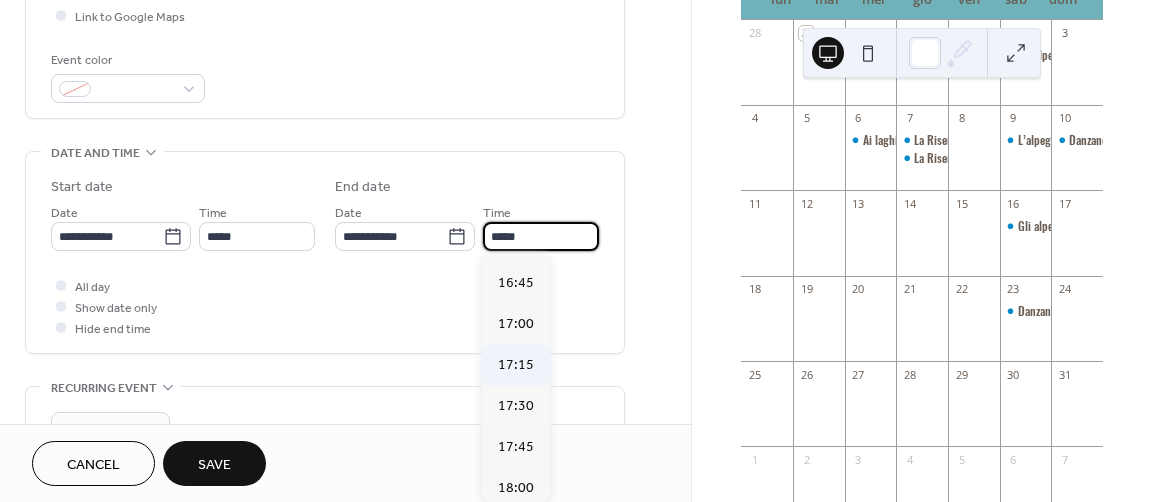scroll, scrollTop: 1100, scrollLeft: 0, axis: vertical 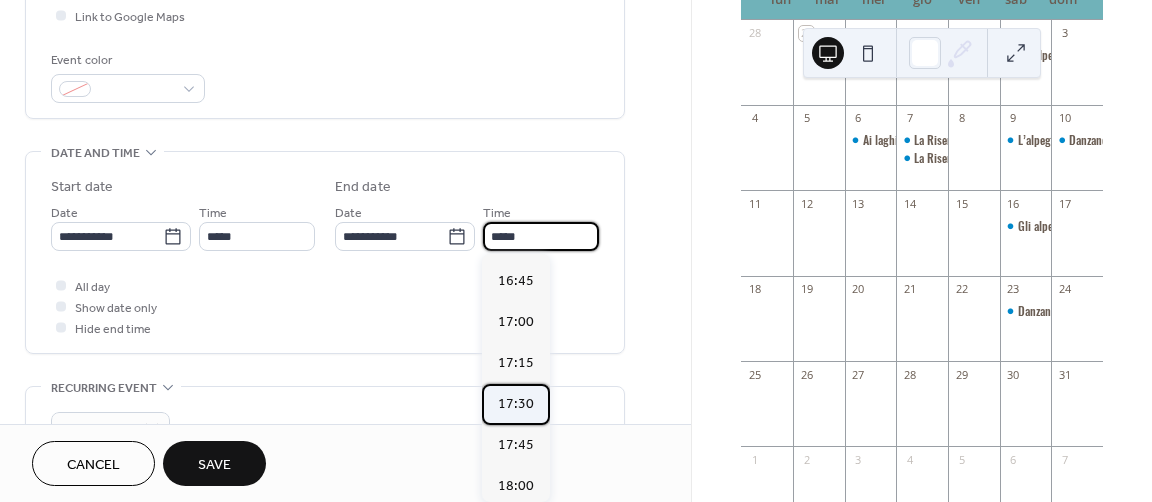 click on "17:30" at bounding box center [516, 403] 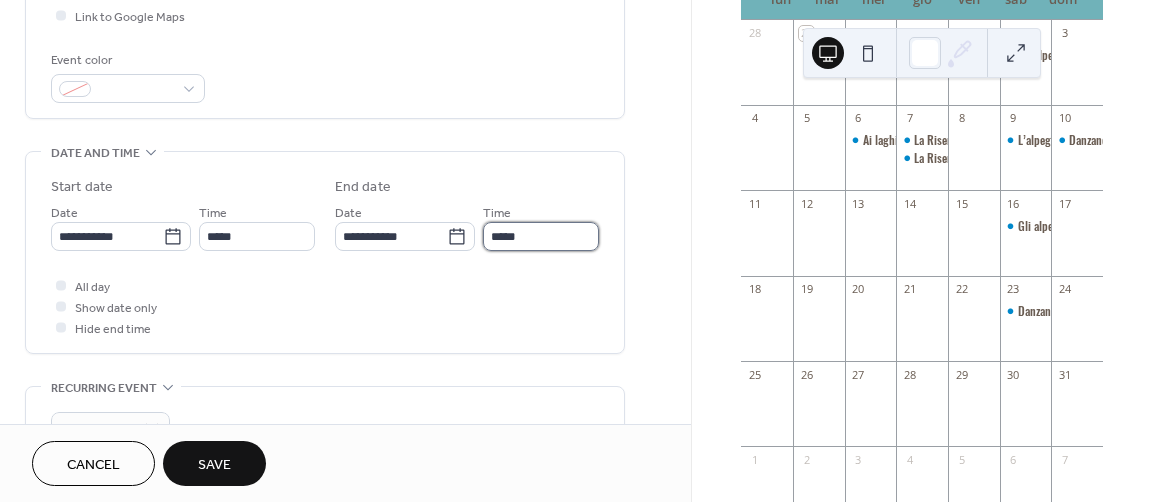 click on "*****" at bounding box center [541, 236] 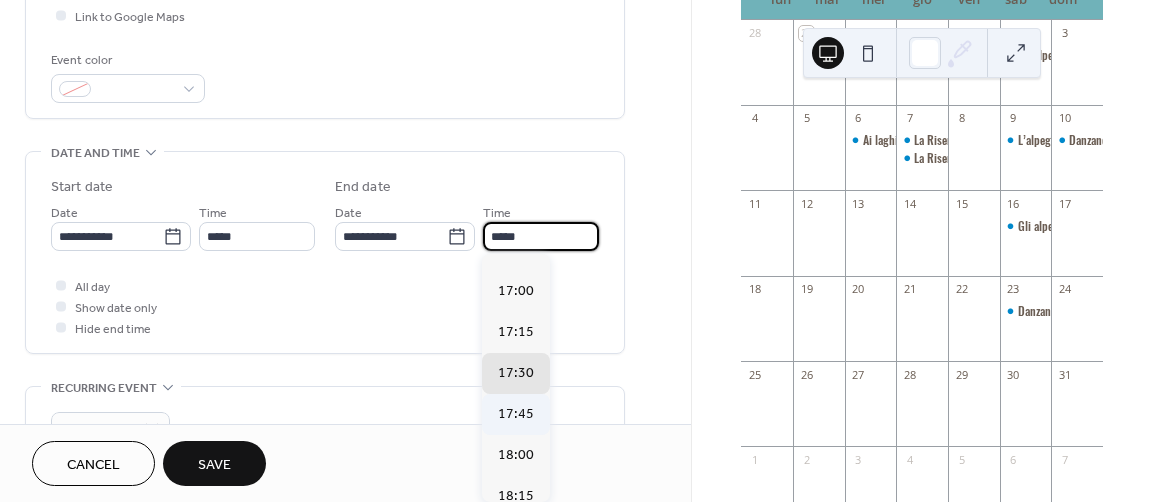 scroll, scrollTop: 1130, scrollLeft: 0, axis: vertical 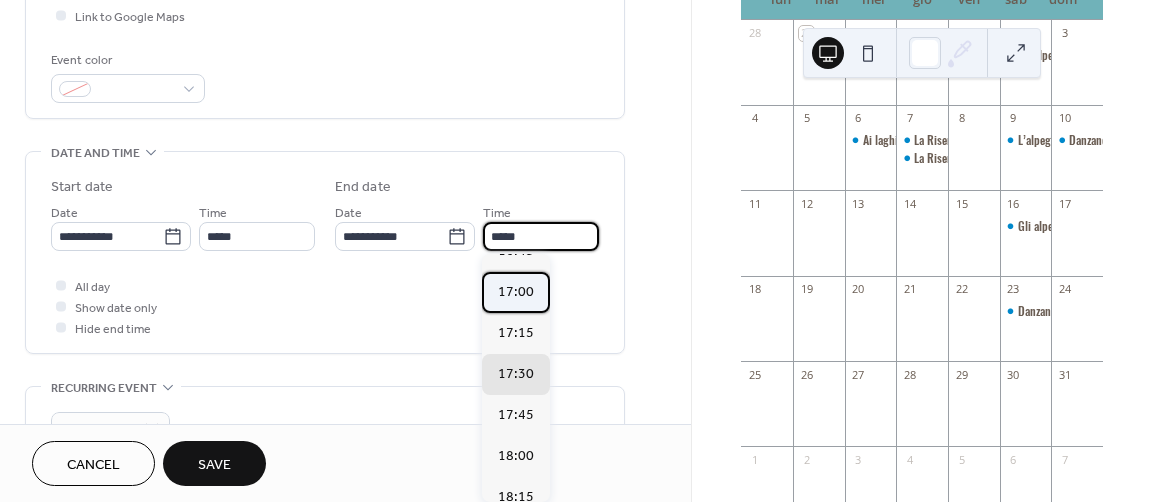 click on "17:00" at bounding box center [516, 291] 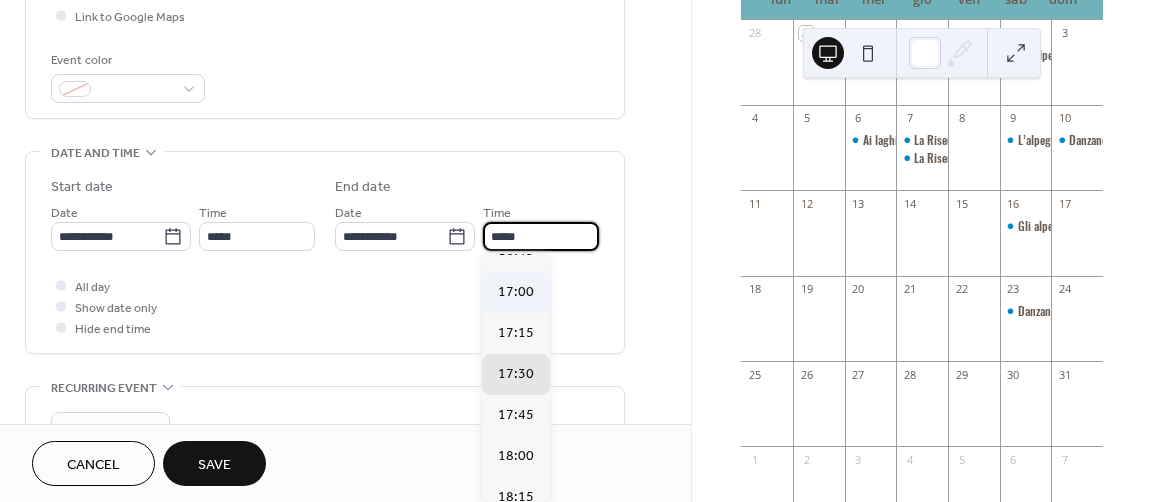 type on "*****" 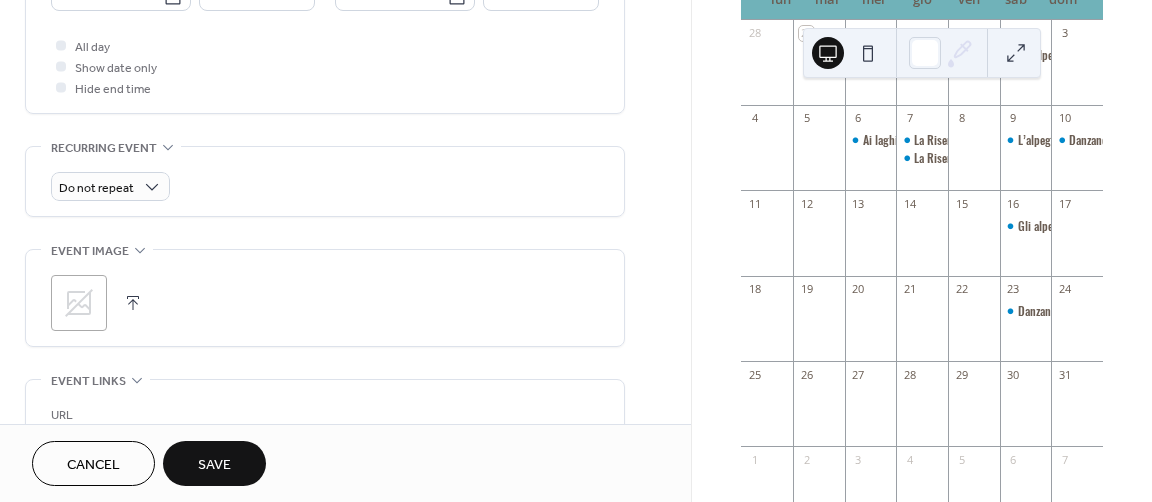scroll, scrollTop: 800, scrollLeft: 0, axis: vertical 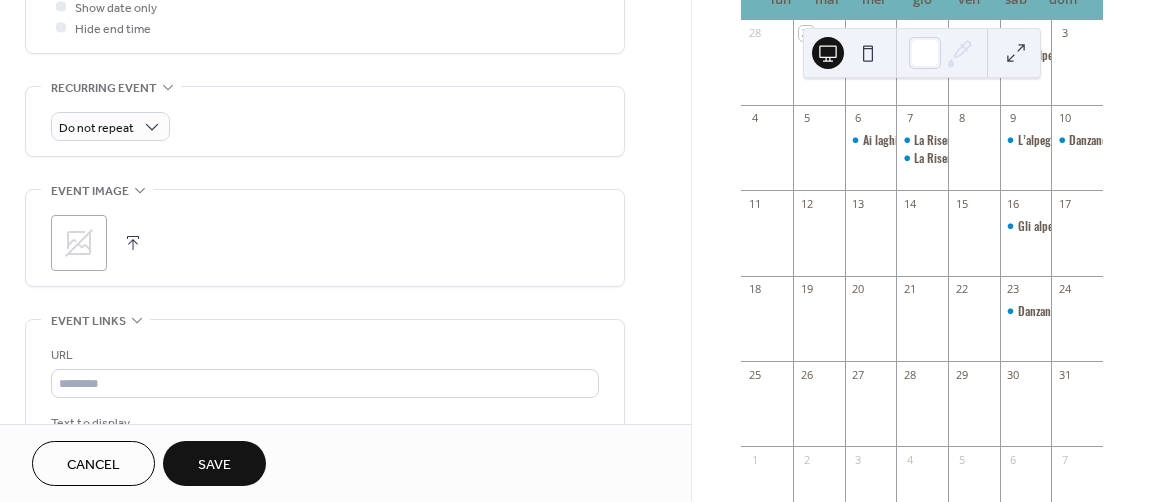 click 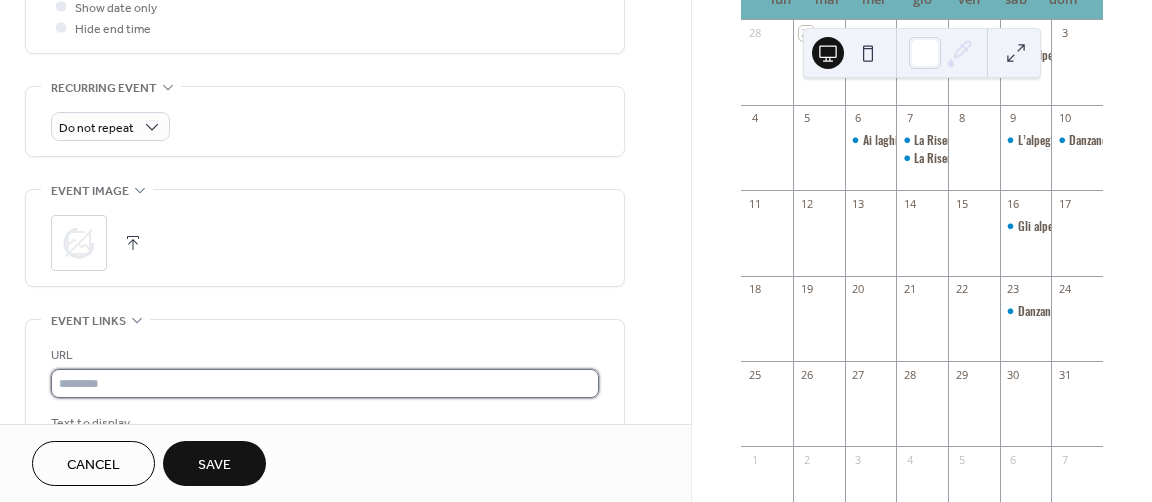 click at bounding box center [325, 383] 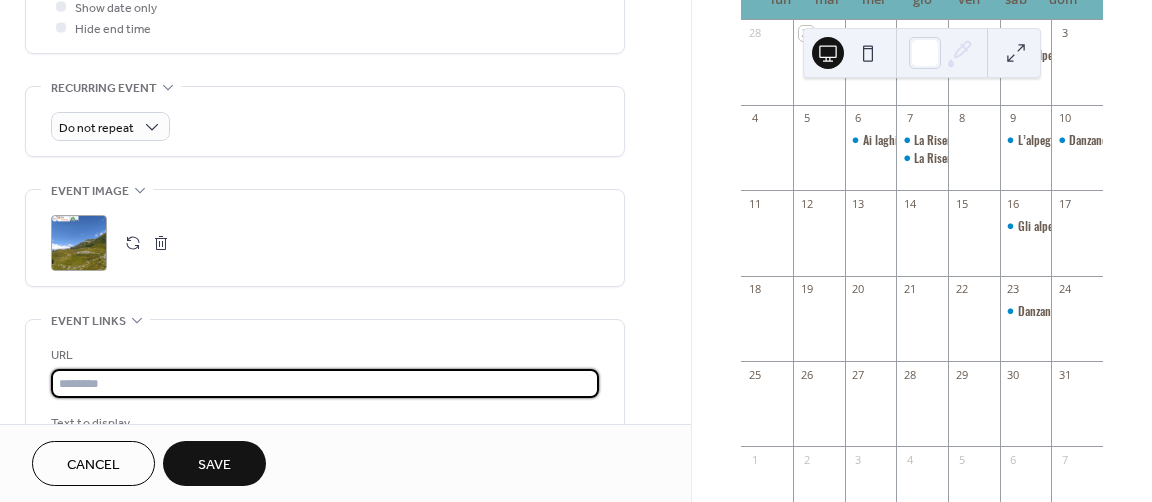 click at bounding box center [325, 383] 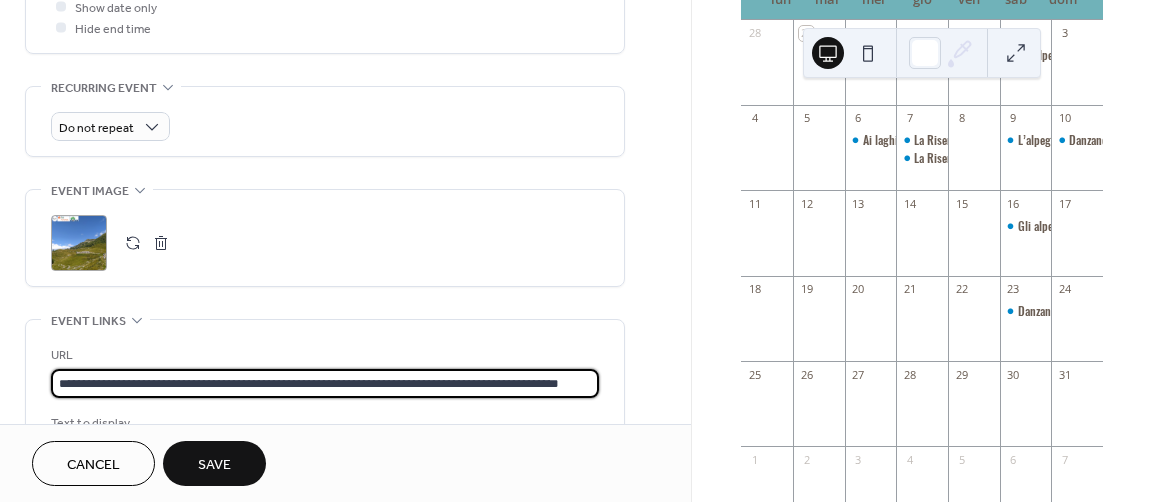 scroll, scrollTop: 0, scrollLeft: 16, axis: horizontal 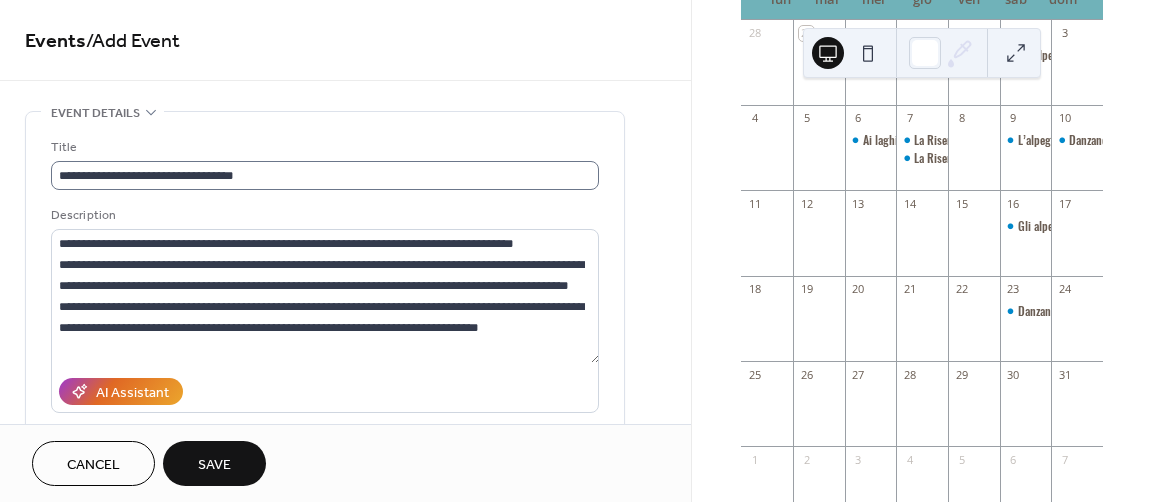 type on "**********" 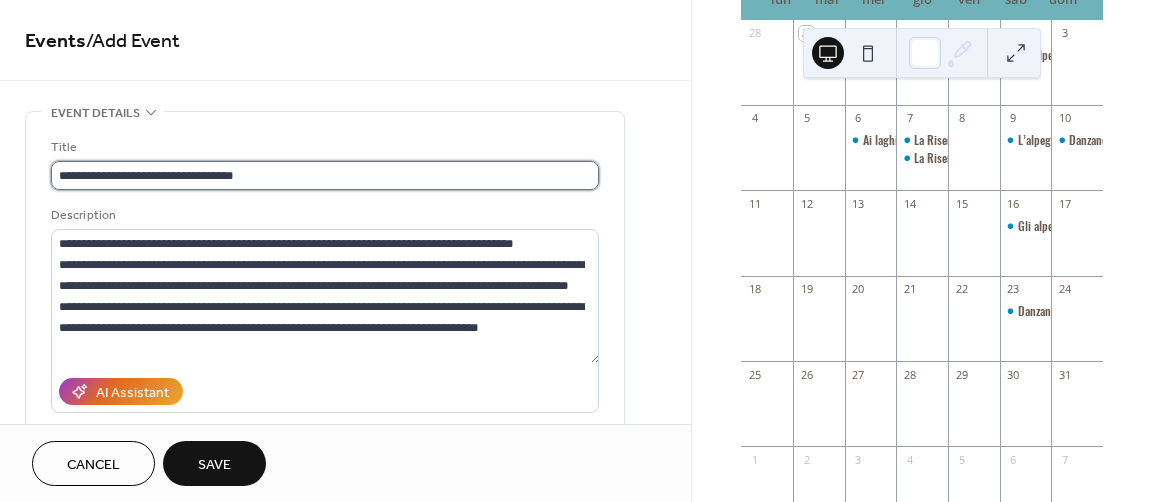 scroll, scrollTop: 0, scrollLeft: 0, axis: both 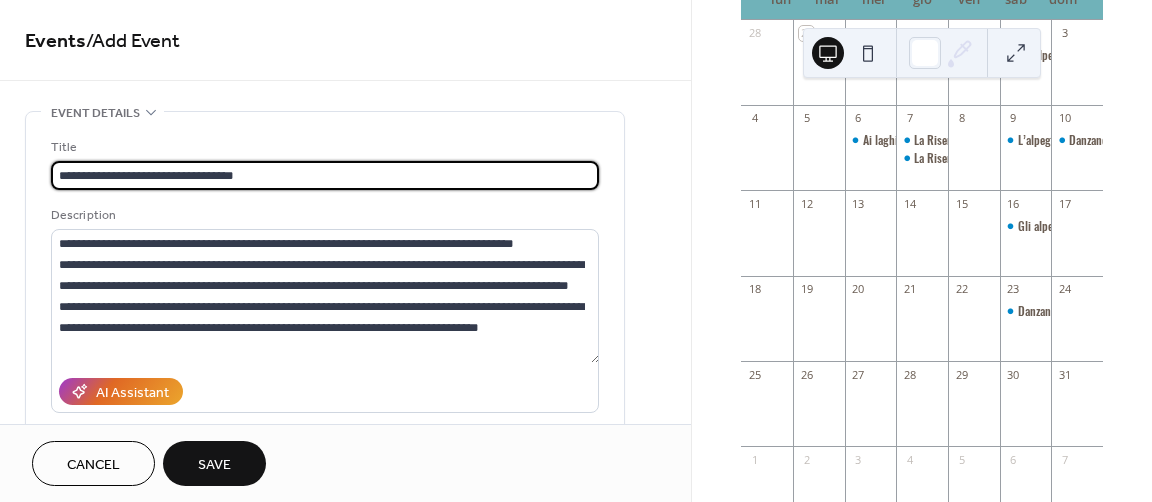 drag, startPoint x: 257, startPoint y: 172, endPoint x: -64, endPoint y: 156, distance: 321.3985 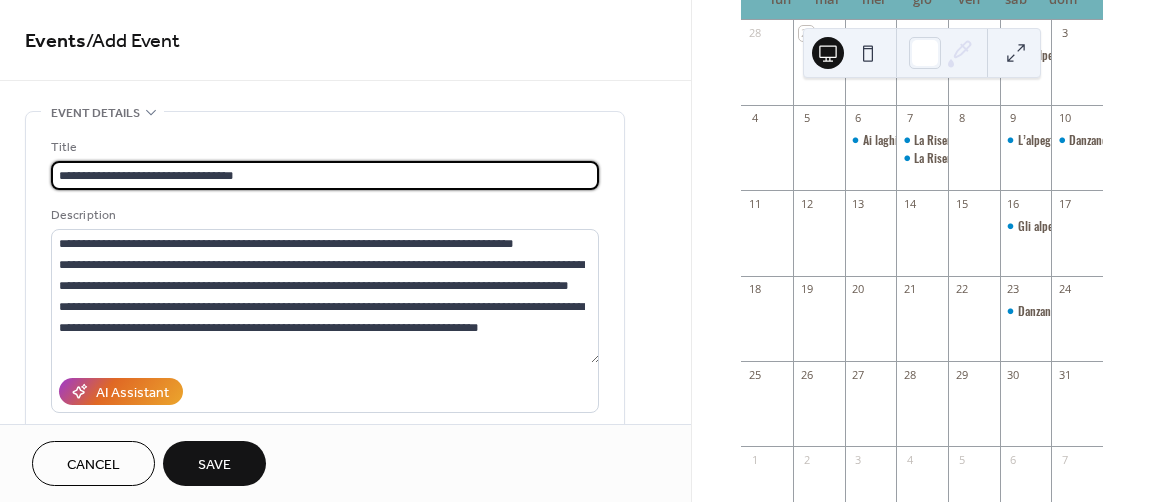 click on "**********" at bounding box center [576, 251] 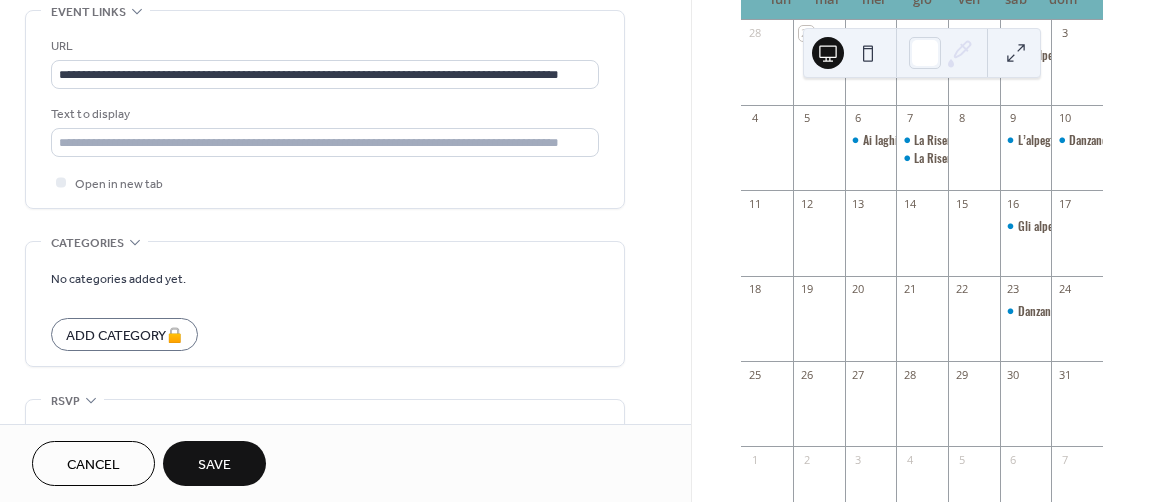 scroll, scrollTop: 1106, scrollLeft: 0, axis: vertical 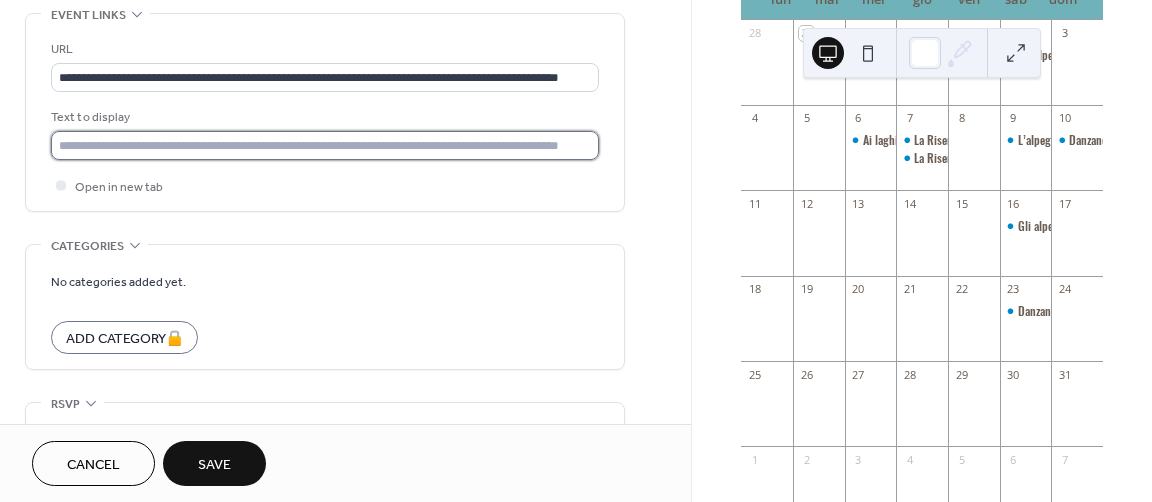 click at bounding box center [325, 145] 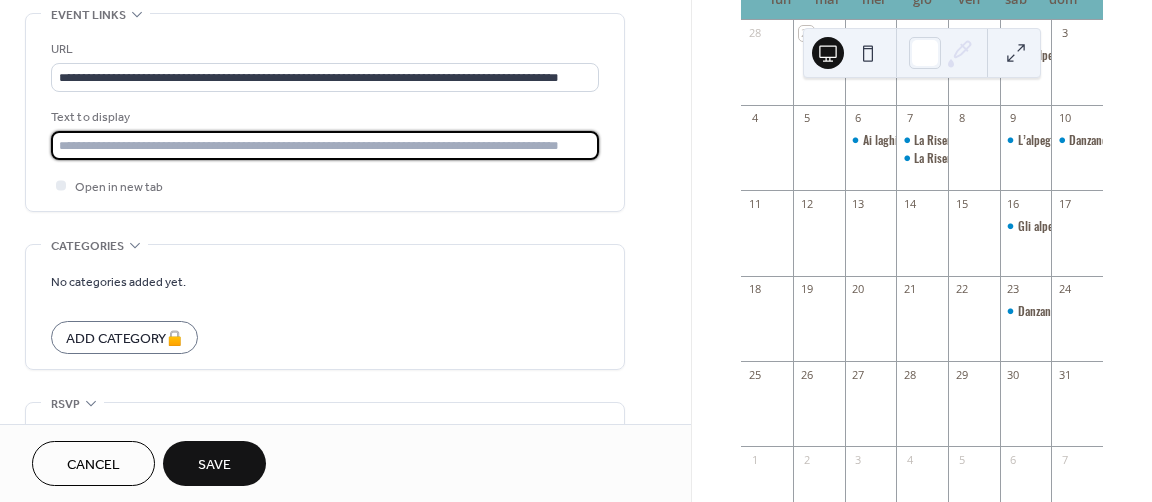 paste on "**********" 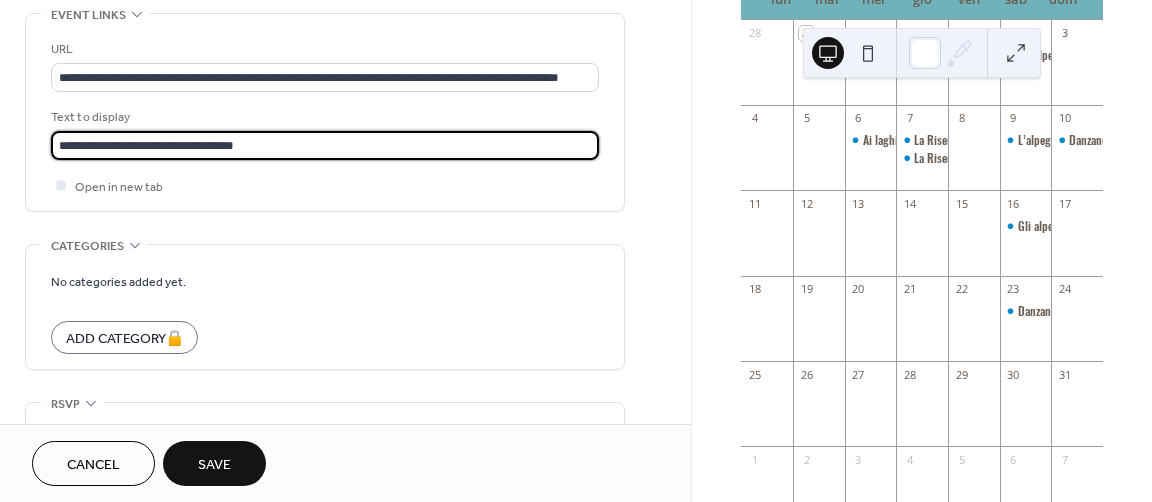 scroll, scrollTop: 1206, scrollLeft: 0, axis: vertical 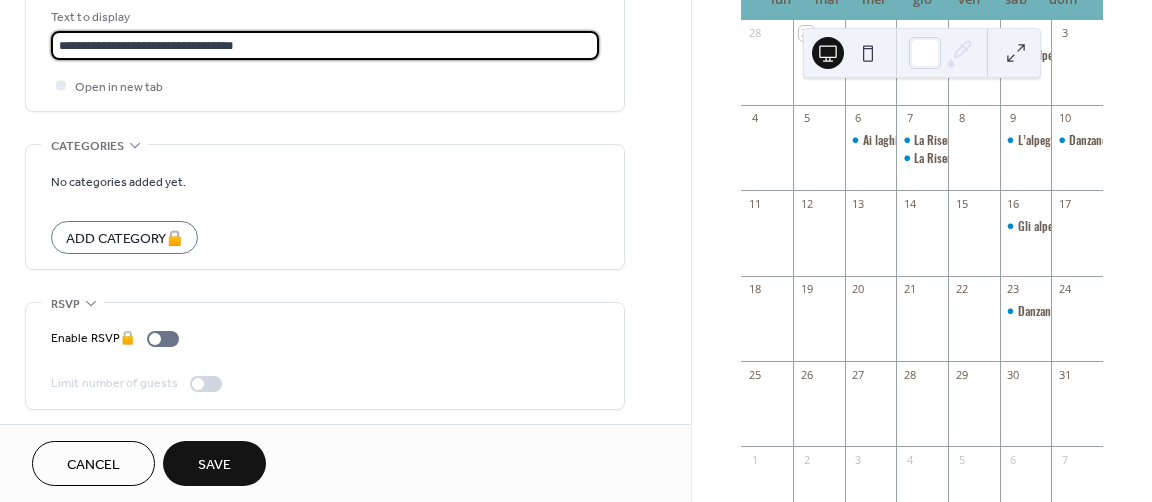 type on "**********" 